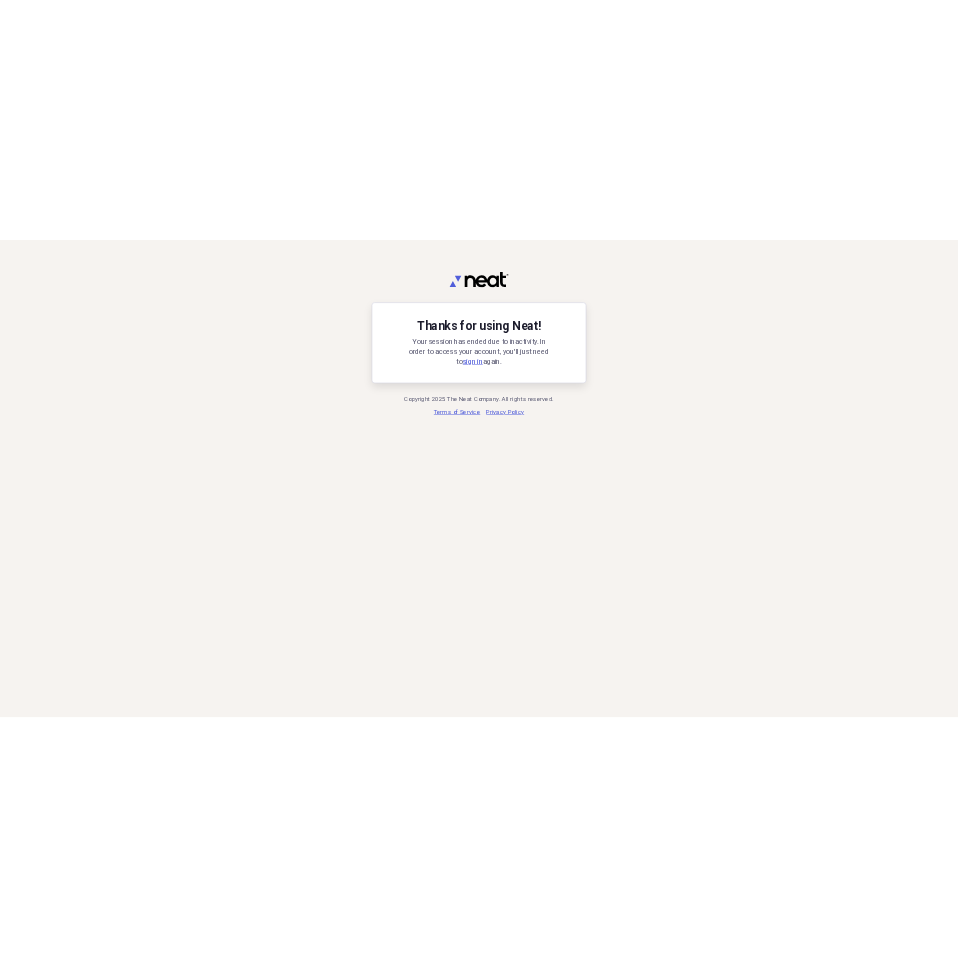 scroll, scrollTop: 0, scrollLeft: 0, axis: both 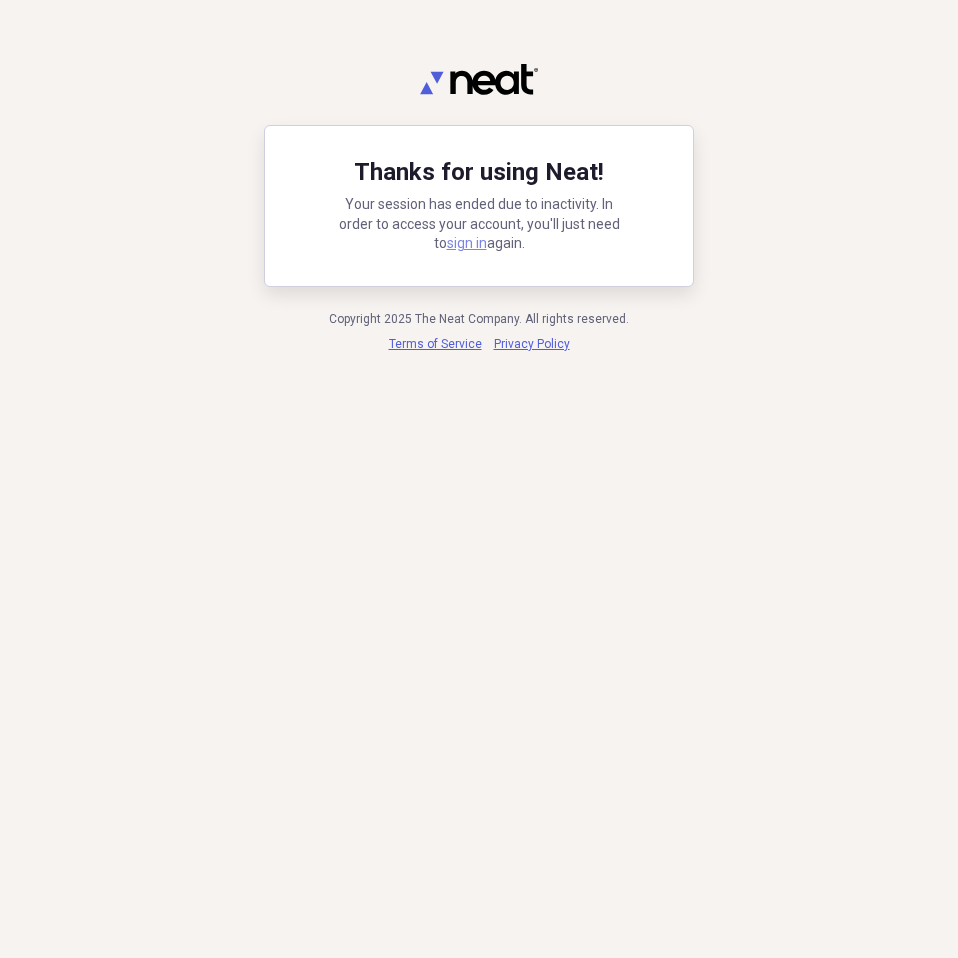 click on "sign in" at bounding box center [467, 243] 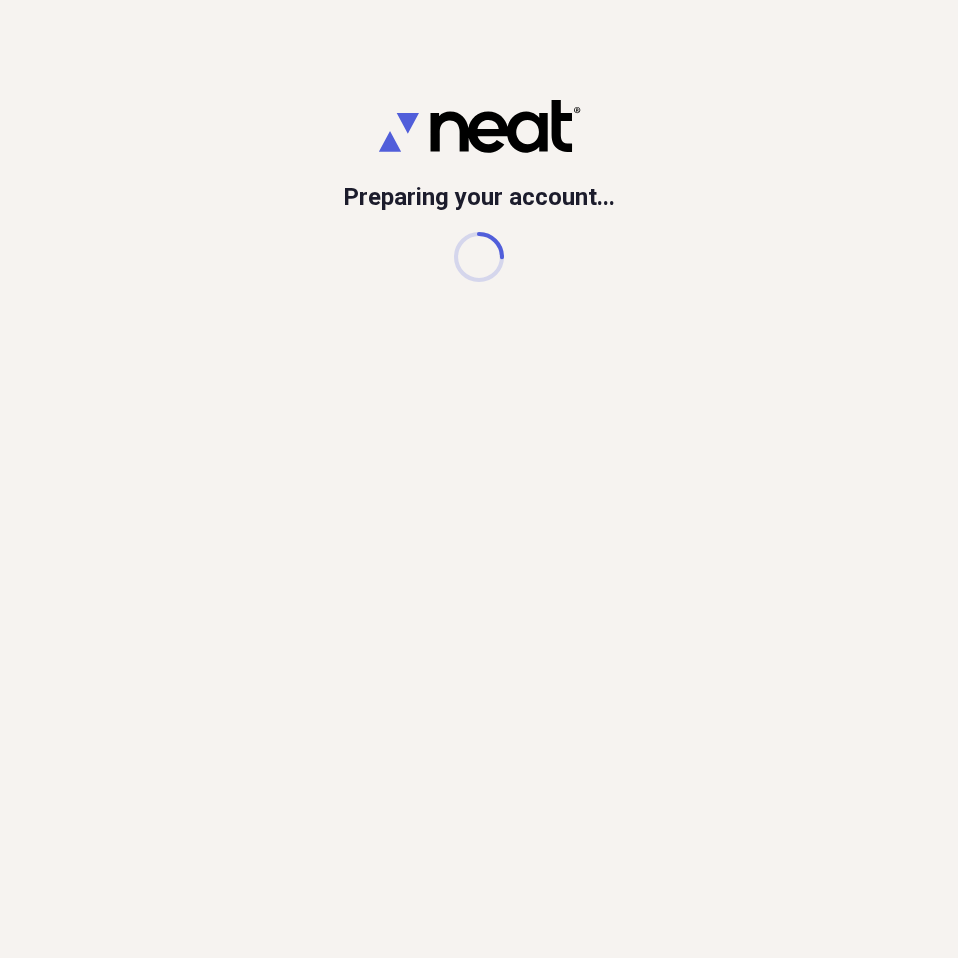 scroll, scrollTop: 0, scrollLeft: 0, axis: both 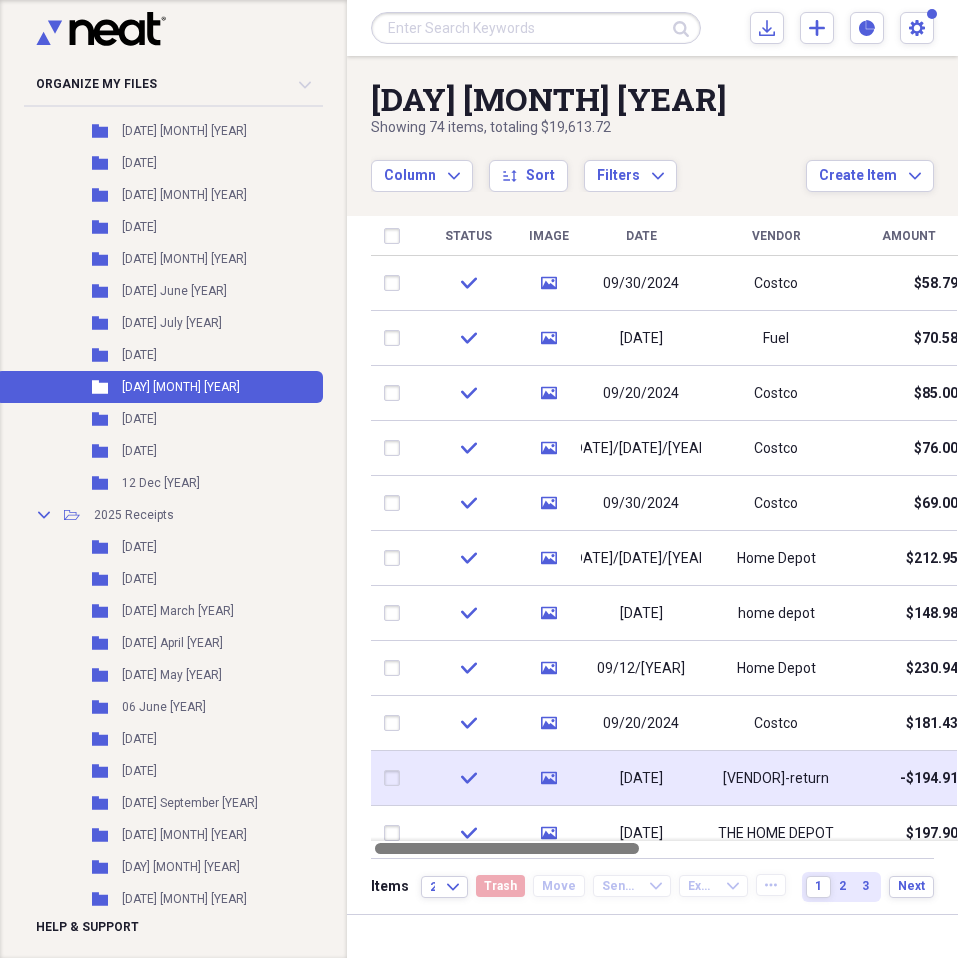 drag, startPoint x: 607, startPoint y: 844, endPoint x: 371, endPoint y: 779, distance: 244.78766 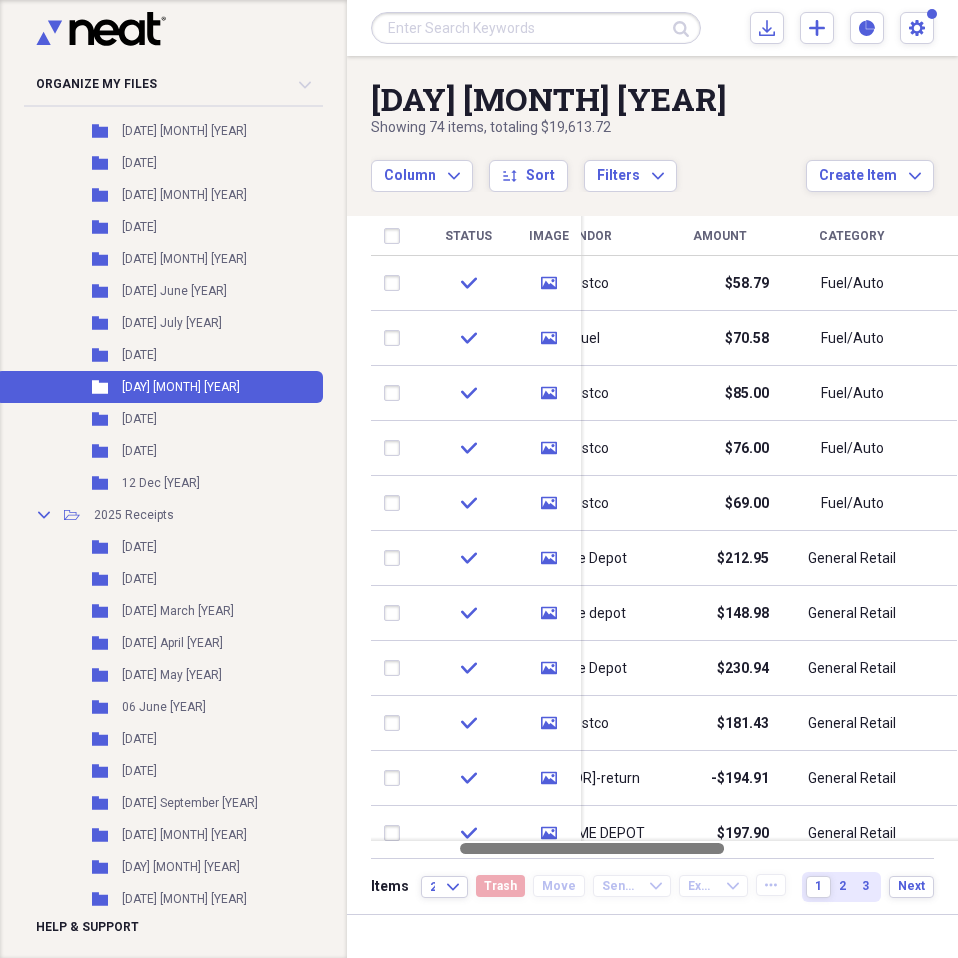 drag, startPoint x: 527, startPoint y: 850, endPoint x: 611, endPoint y: 860, distance: 84.59315 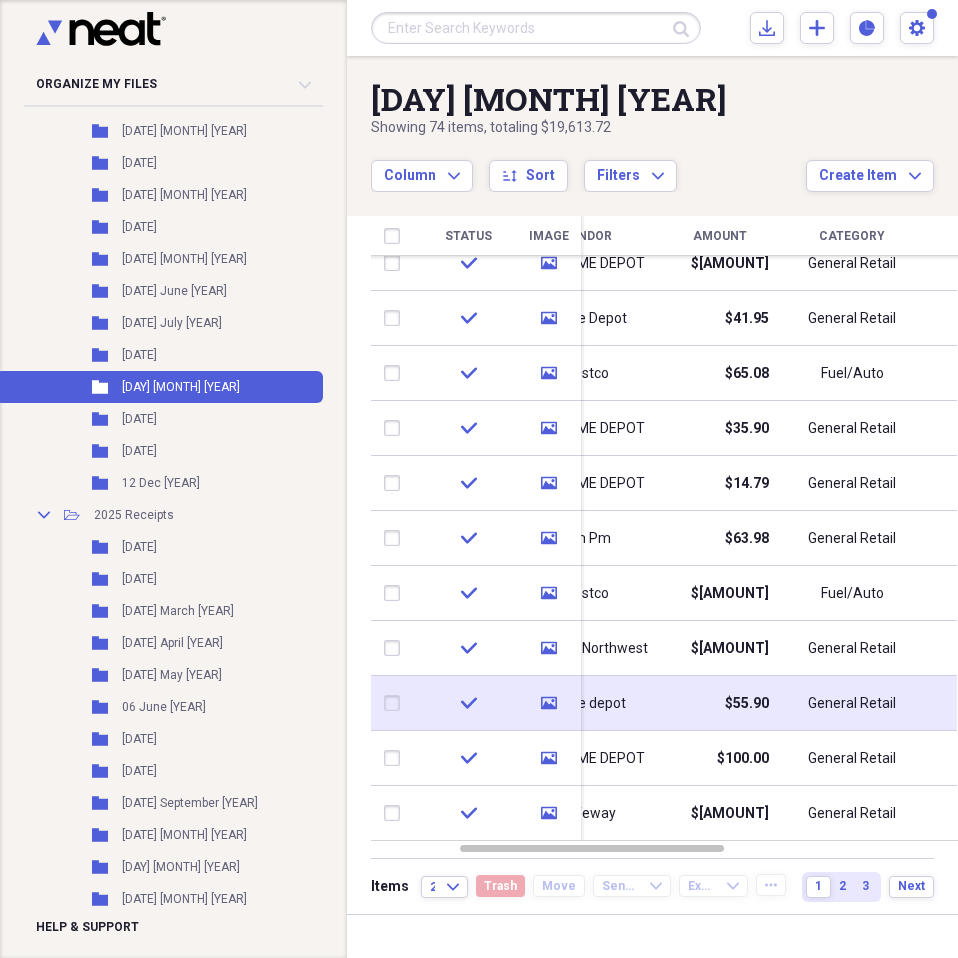 drag, startPoint x: 949, startPoint y: 275, endPoint x: 762, endPoint y: 698, distance: 462.4911 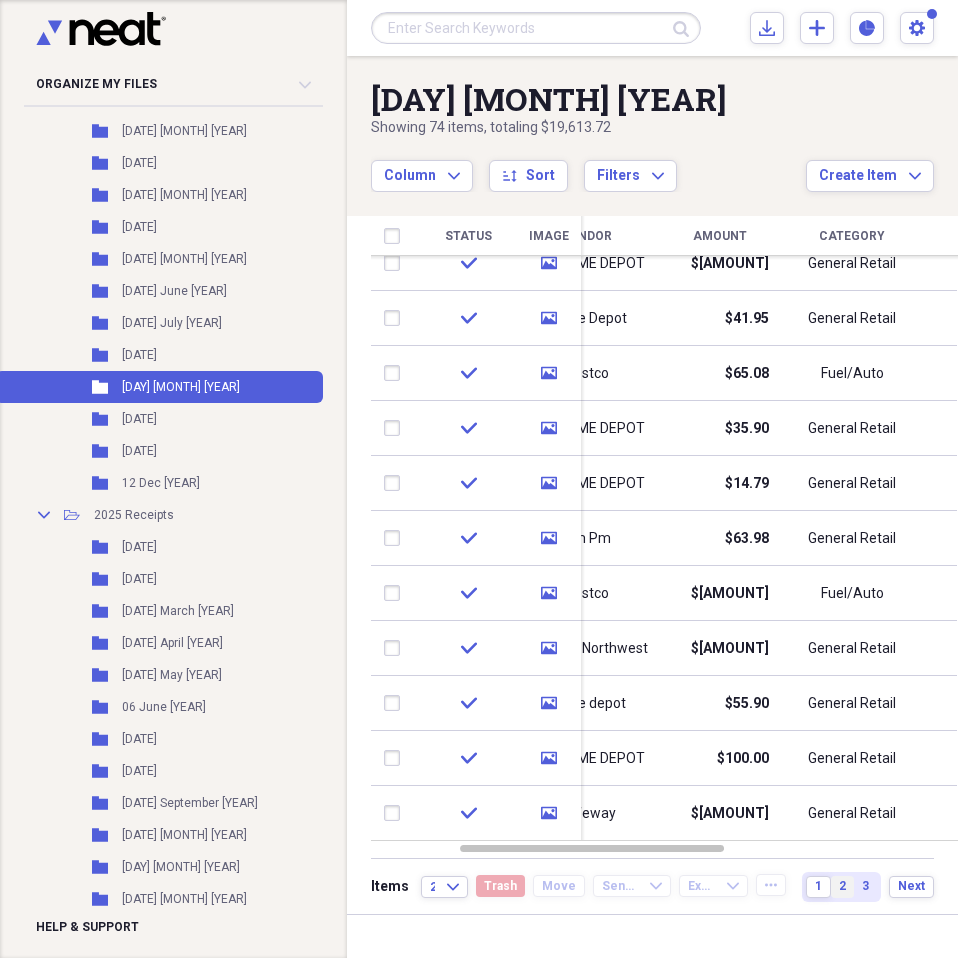 click on "2" at bounding box center (842, 886) 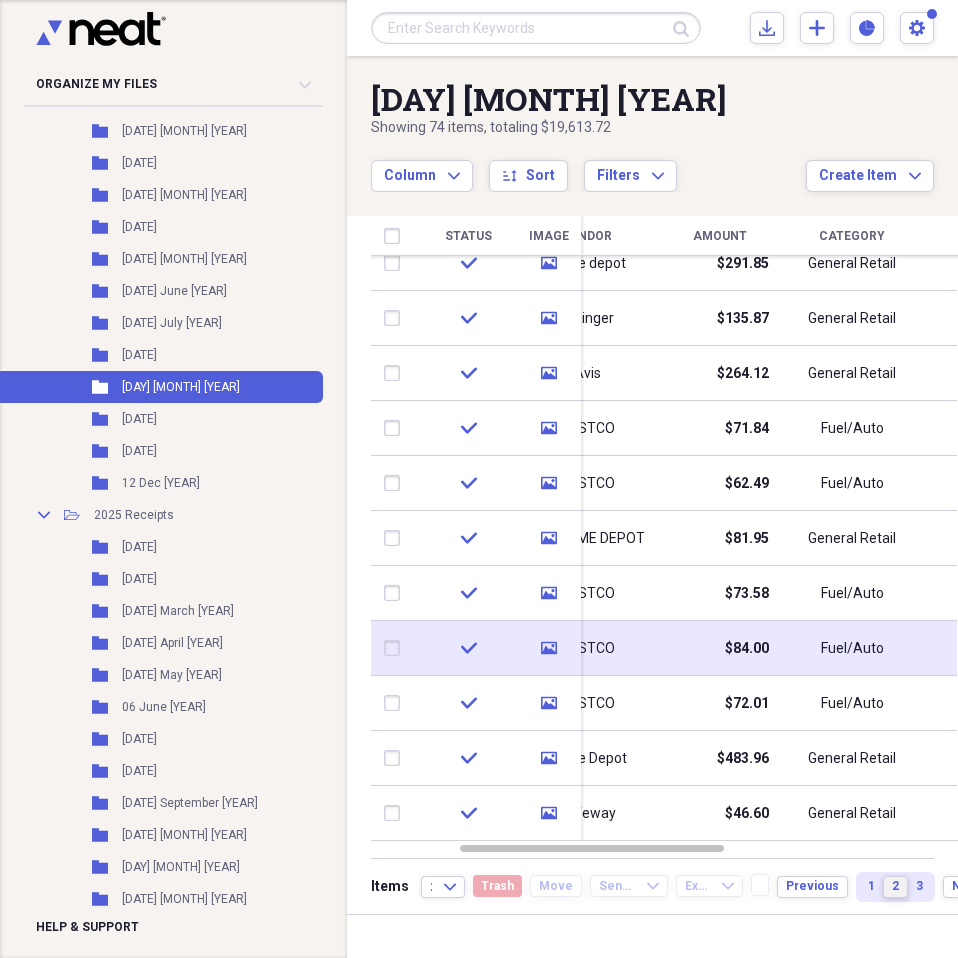 drag, startPoint x: 944, startPoint y: 271, endPoint x: 877, endPoint y: 651, distance: 385.8614 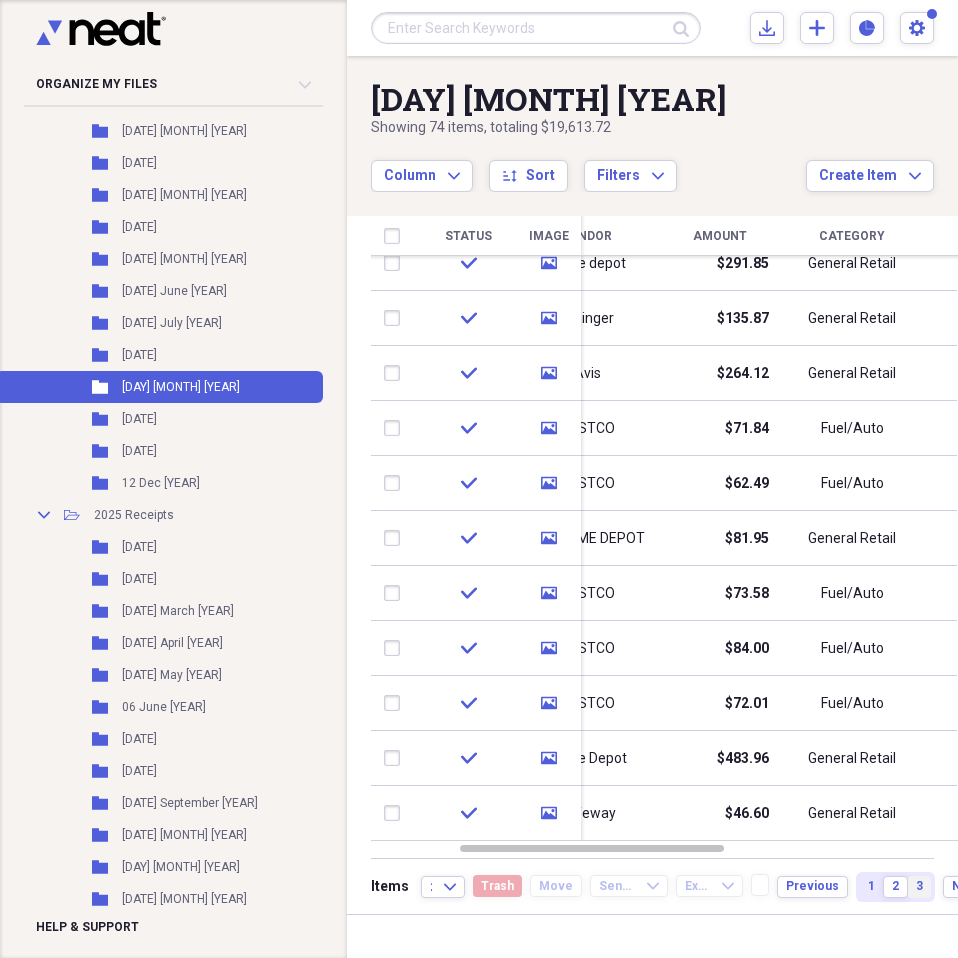 click on "3" at bounding box center [919, 886] 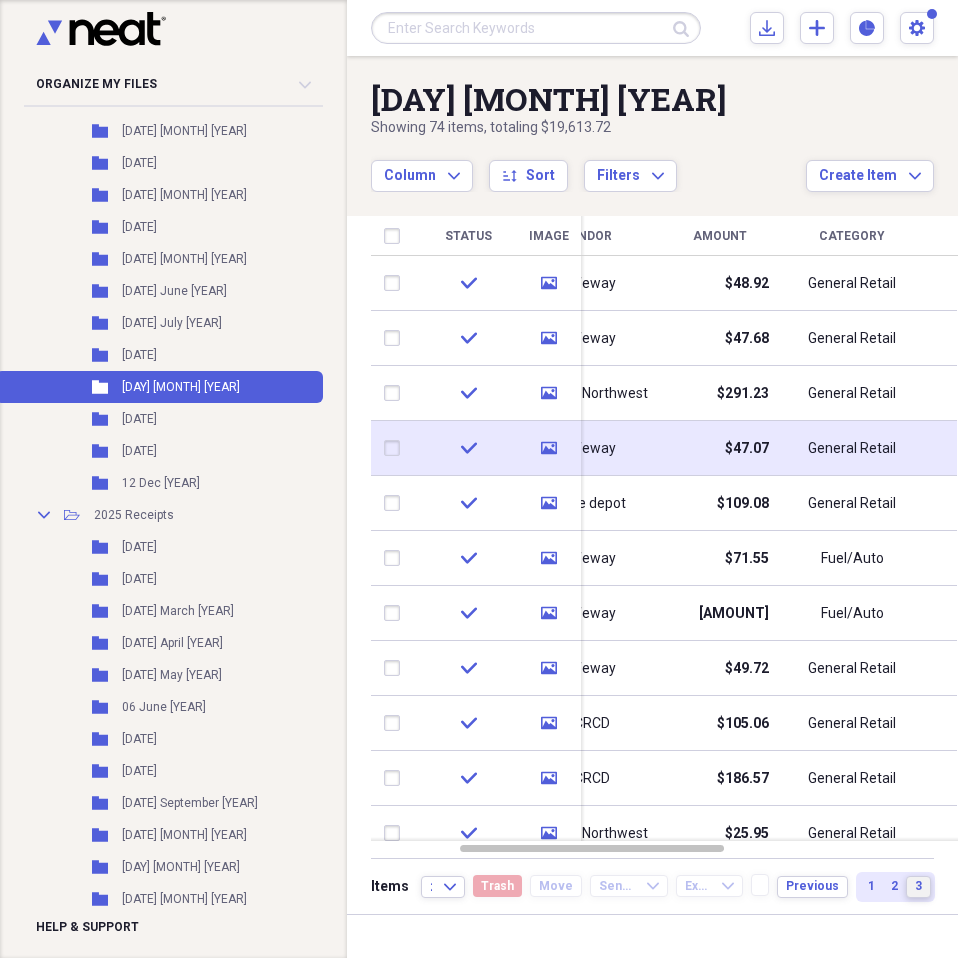 drag, startPoint x: 951, startPoint y: 278, endPoint x: 904, endPoint y: 438, distance: 166.7603 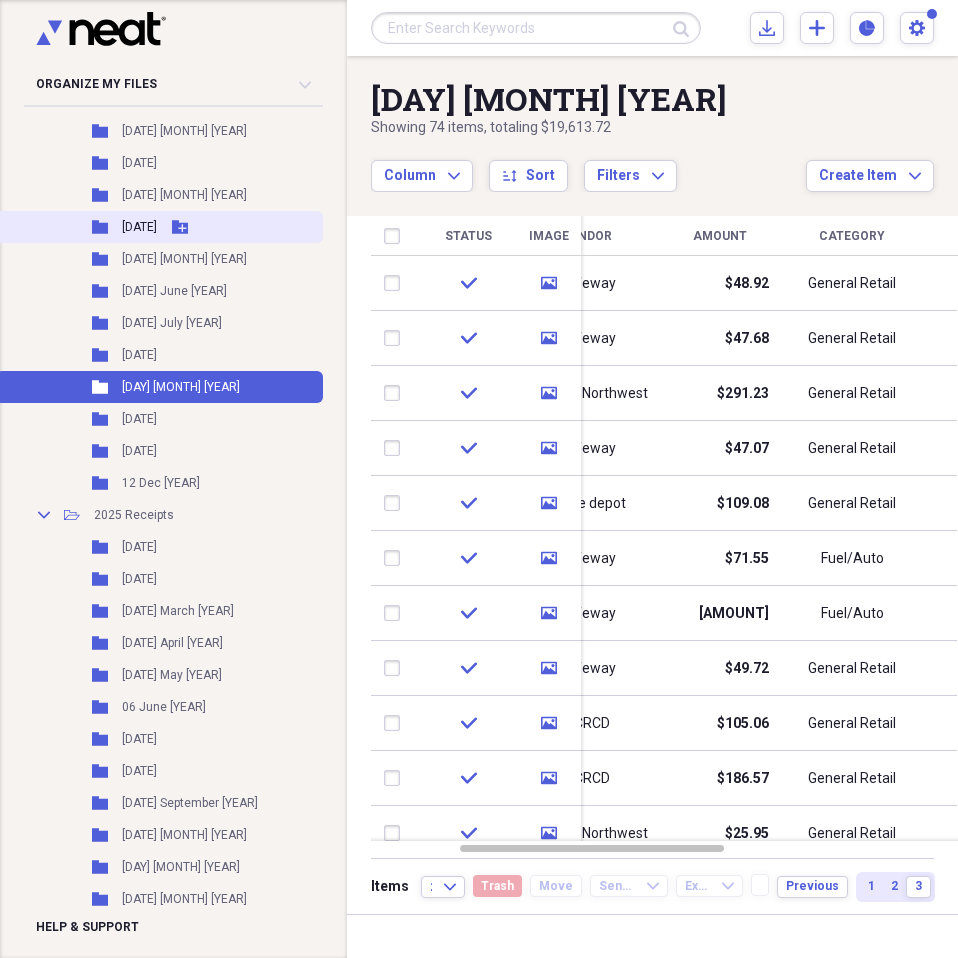 click on "[DATE]" at bounding box center [139, 227] 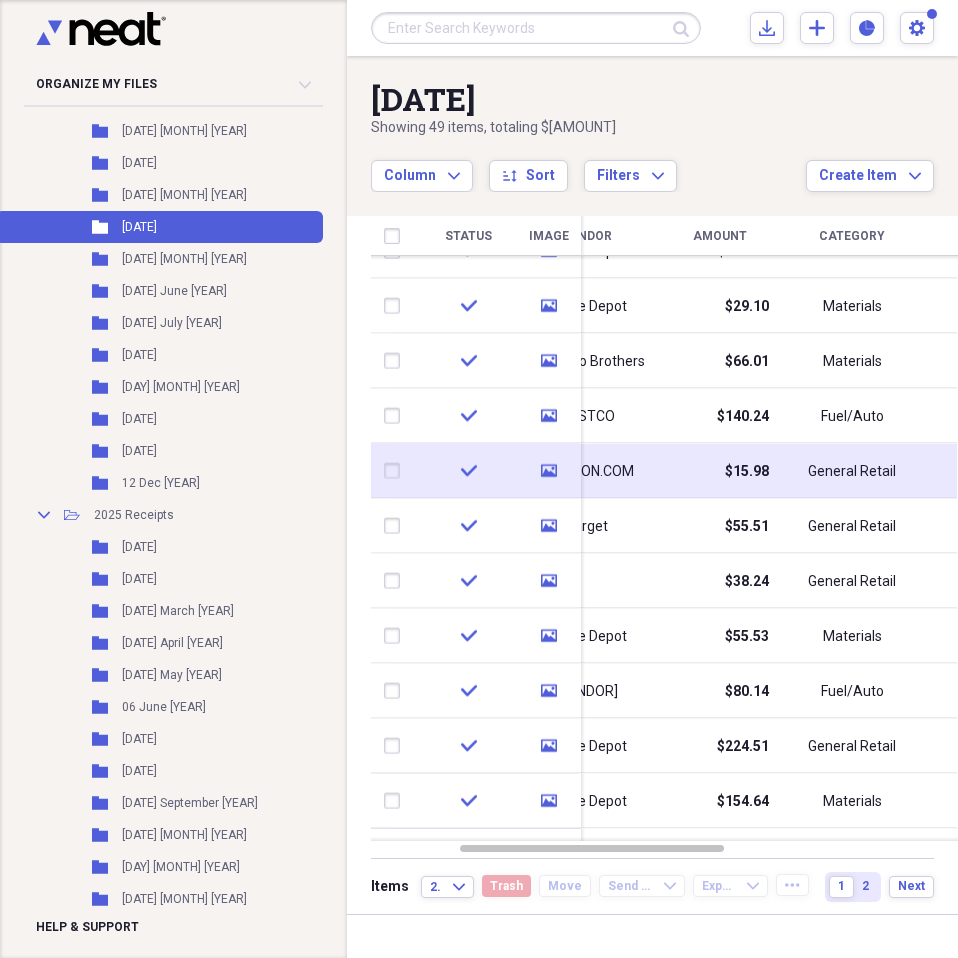 drag, startPoint x: 945, startPoint y: 306, endPoint x: 785, endPoint y: 459, distance: 221.37976 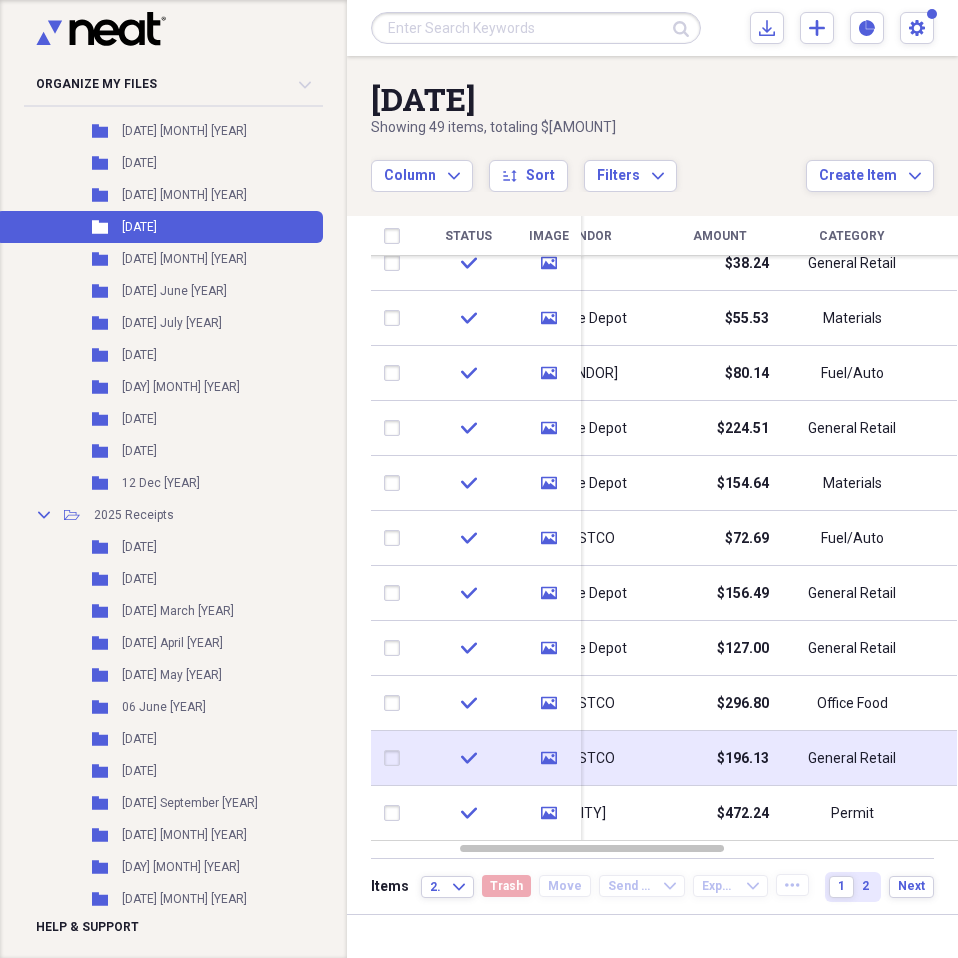 drag, startPoint x: 947, startPoint y: 307, endPoint x: 925, endPoint y: 736, distance: 429.56372 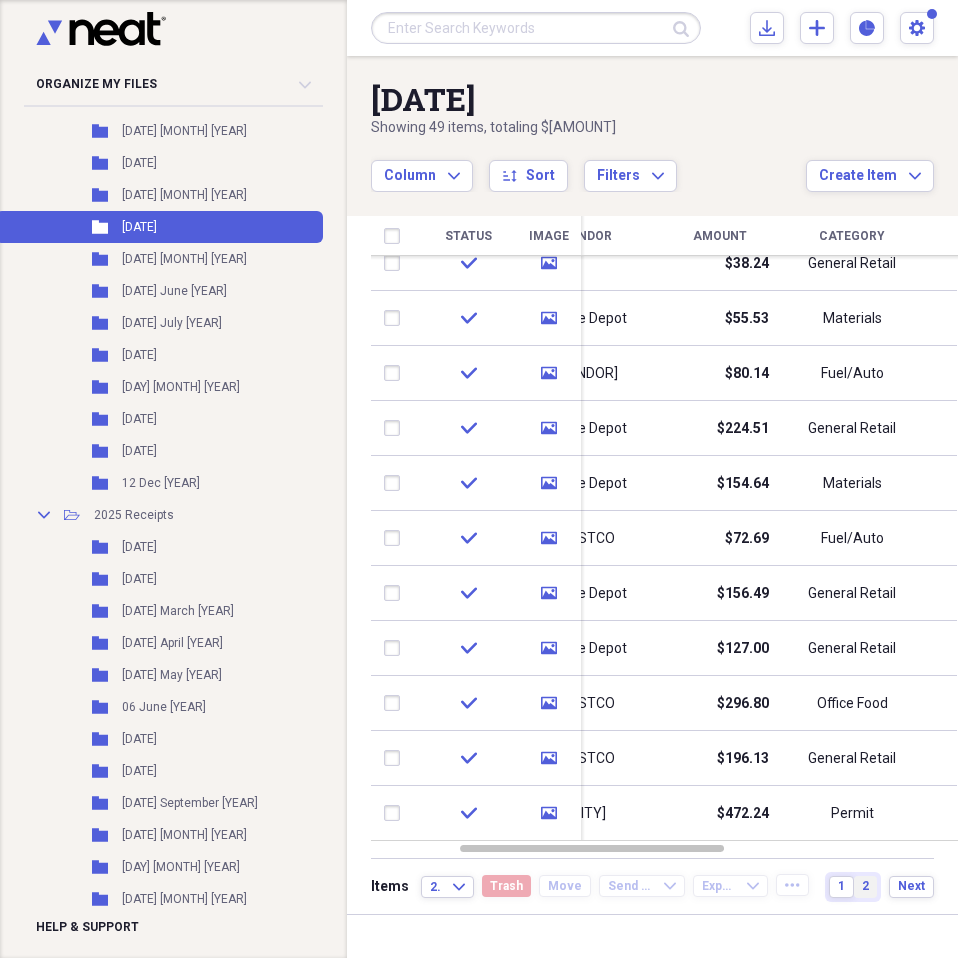 click on "2" at bounding box center [865, 887] 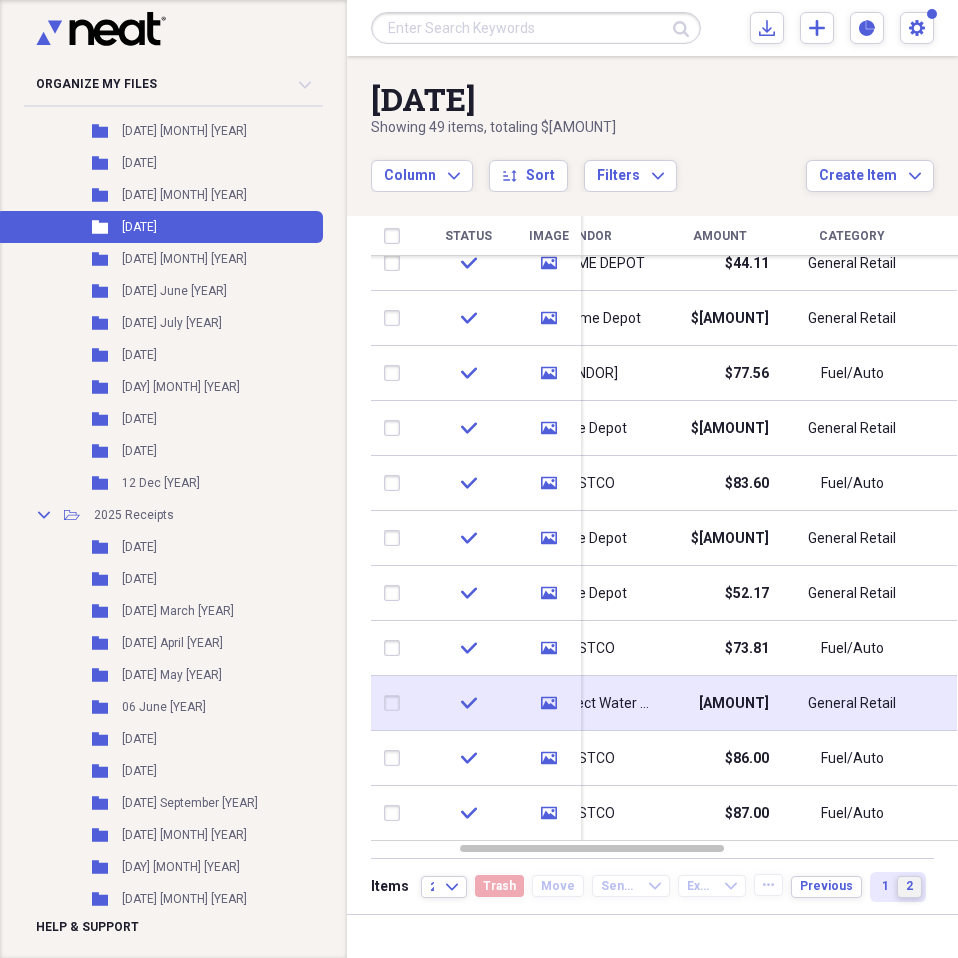 drag, startPoint x: 949, startPoint y: 319, endPoint x: 849, endPoint y: 696, distance: 390.03717 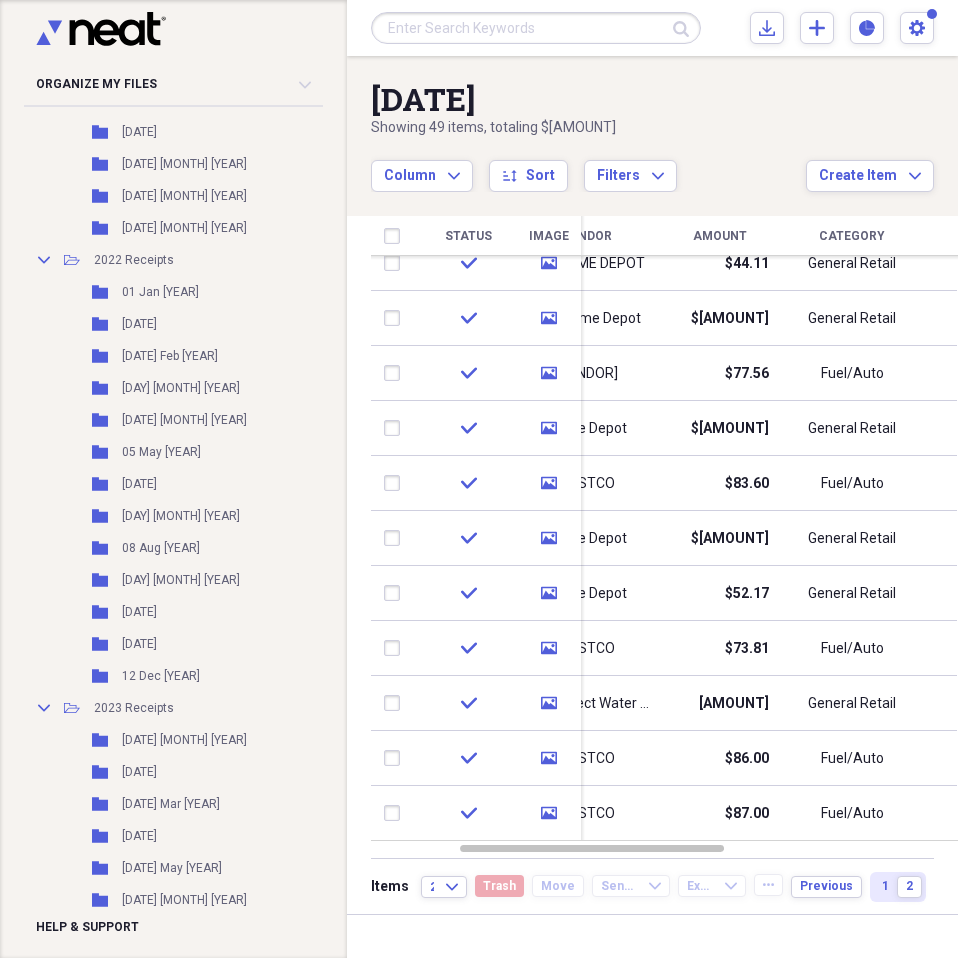 scroll, scrollTop: 600, scrollLeft: 0, axis: vertical 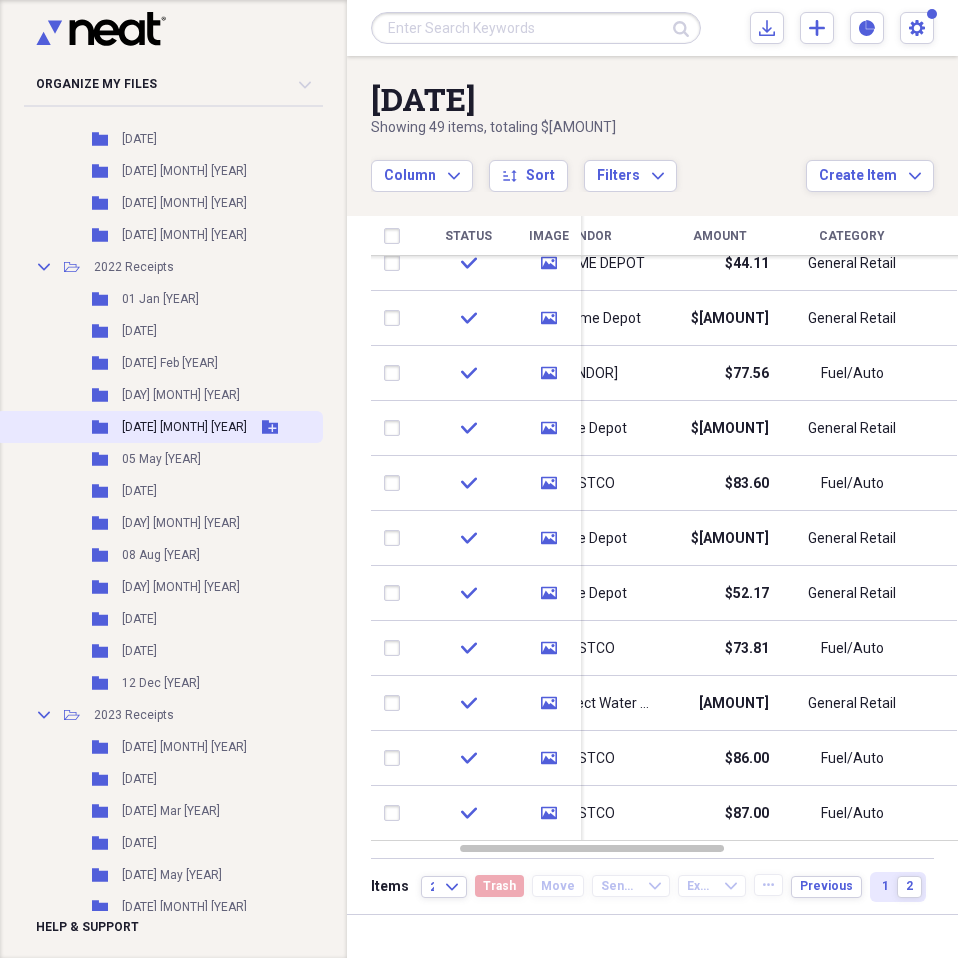 click on "[DATE] [MONTH] [YEAR]" at bounding box center [184, 427] 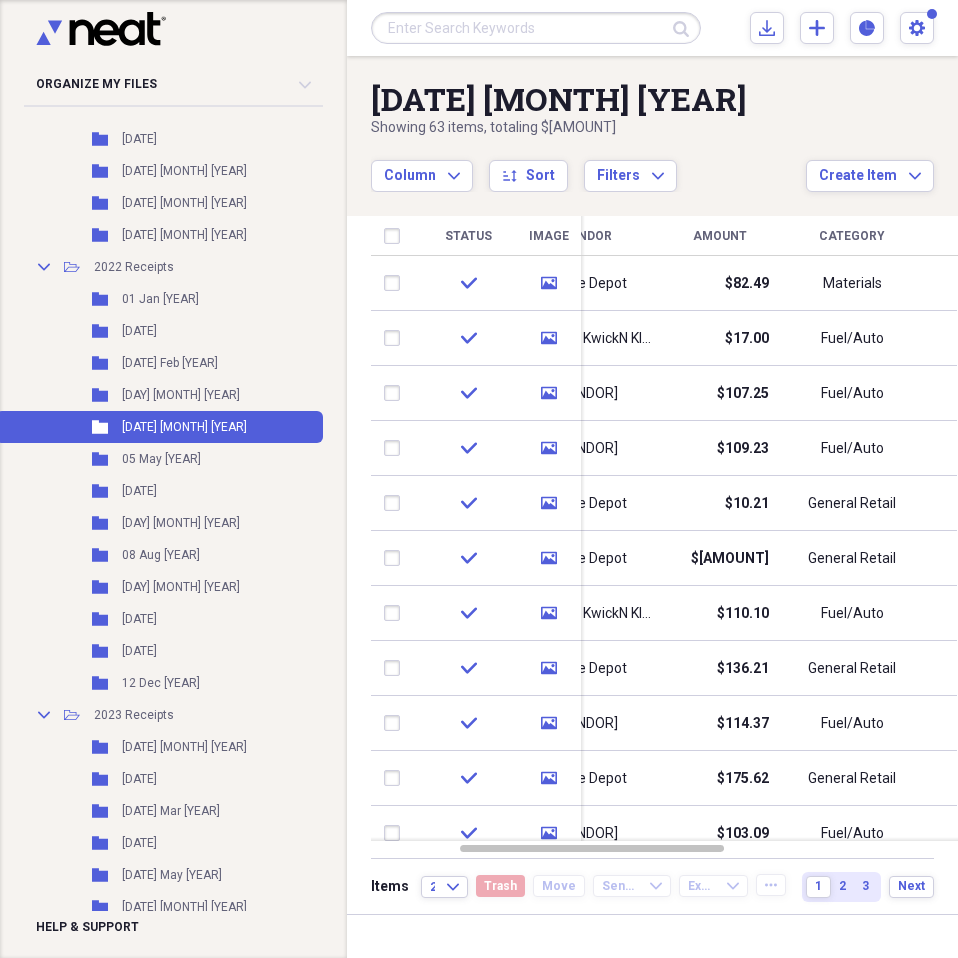 drag, startPoint x: 950, startPoint y: 277, endPoint x: 949, endPoint y: 255, distance: 22.022715 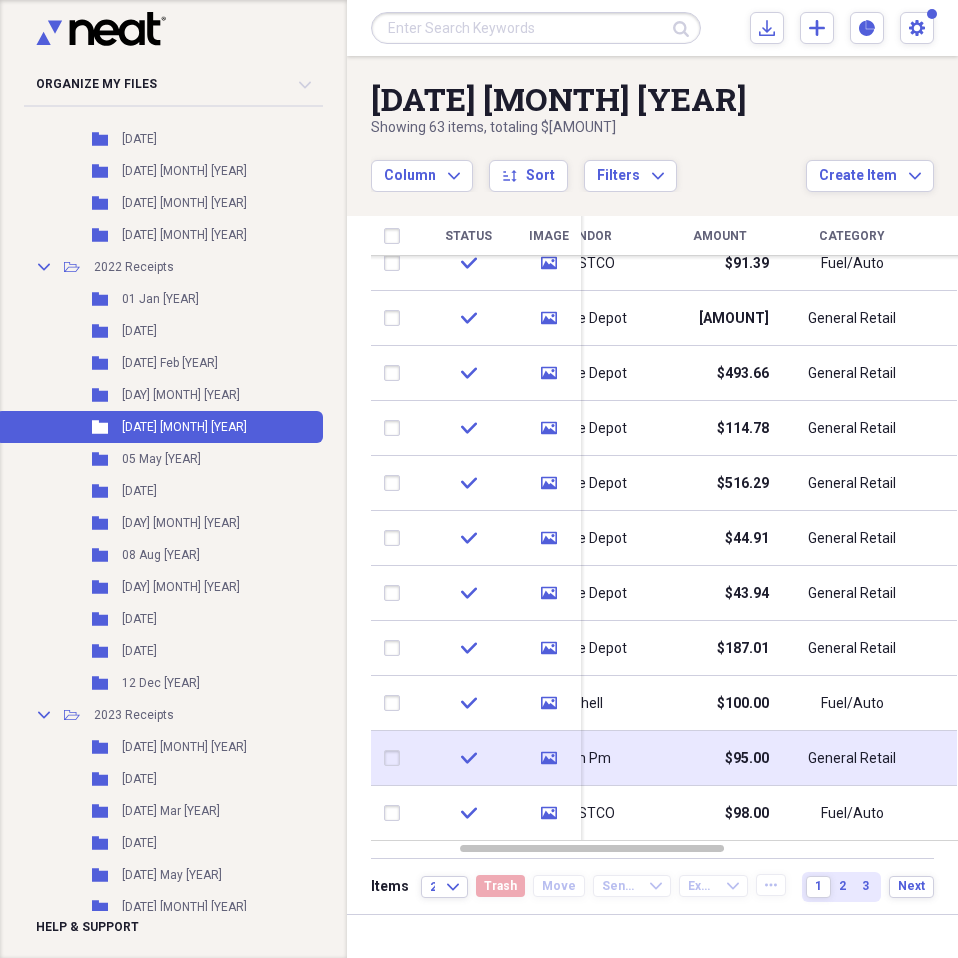 drag, startPoint x: 950, startPoint y: 295, endPoint x: 779, endPoint y: 780, distance: 514.2626 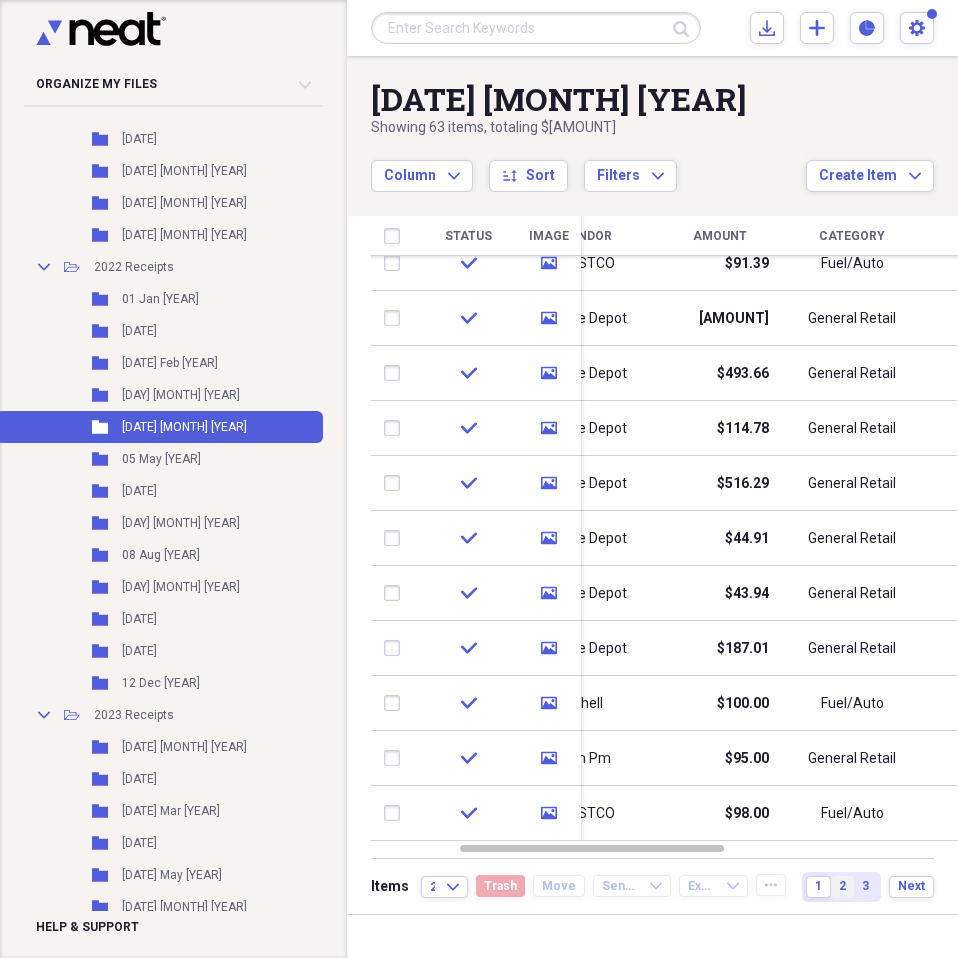 click on "2" at bounding box center [842, 887] 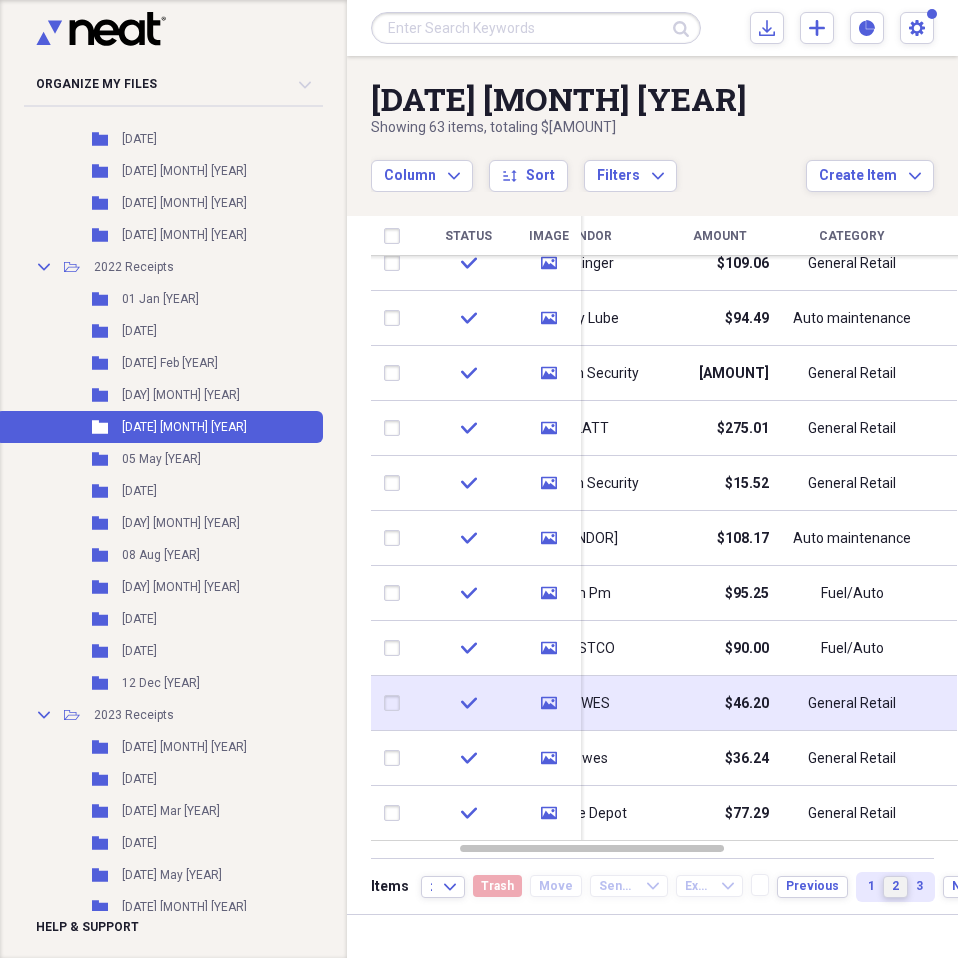 drag, startPoint x: 945, startPoint y: 298, endPoint x: 847, endPoint y: 700, distance: 413.7729 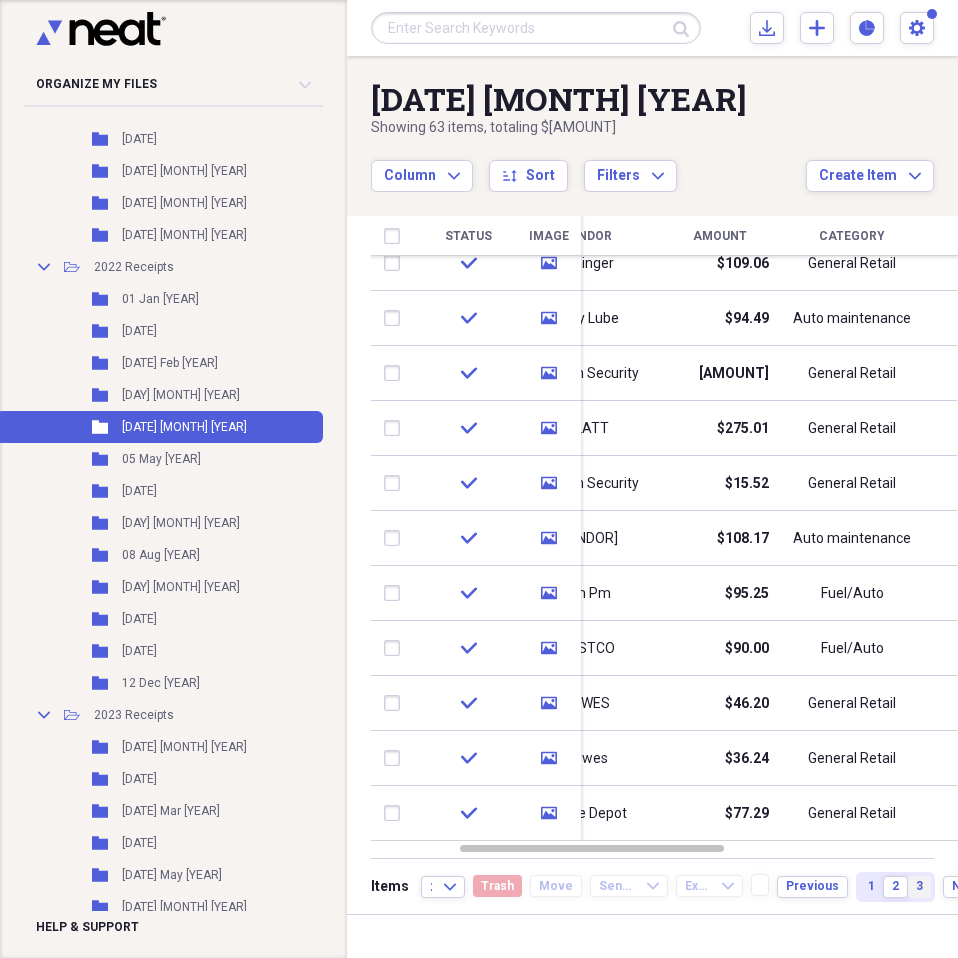 click on "3" at bounding box center [919, 886] 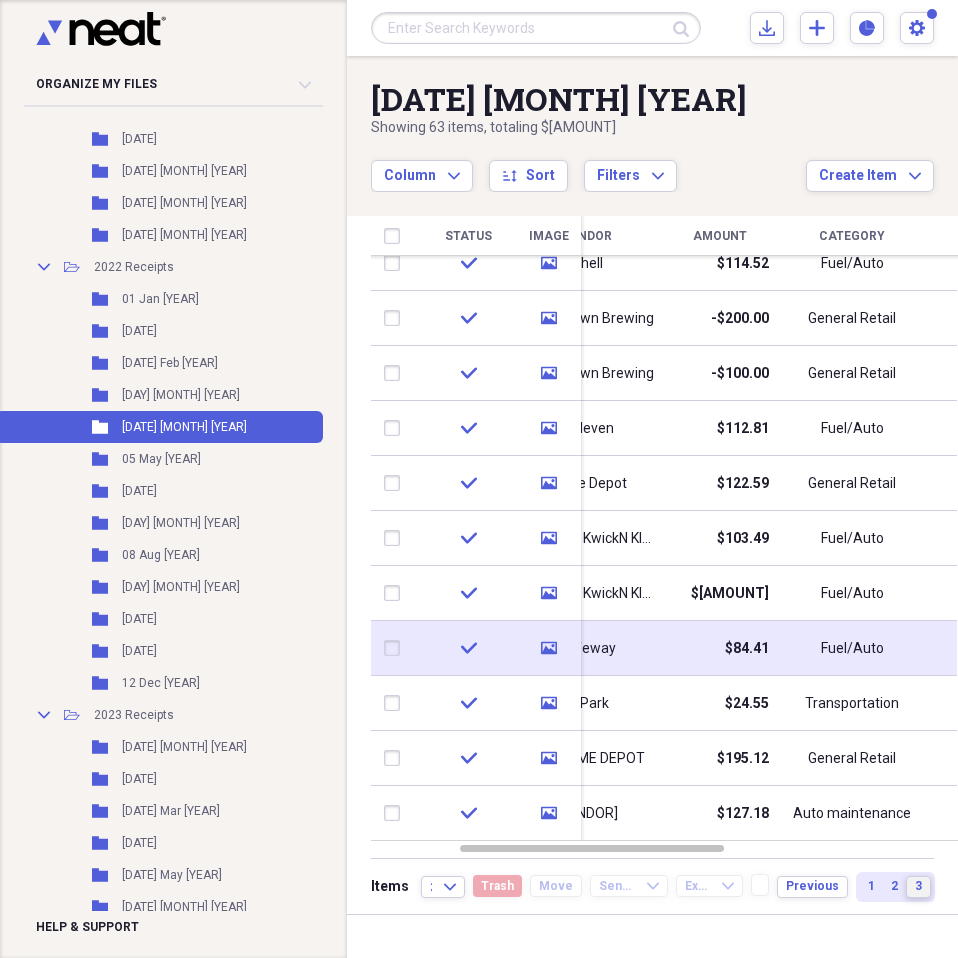 drag, startPoint x: 945, startPoint y: 346, endPoint x: 878, endPoint y: 636, distance: 297.63904 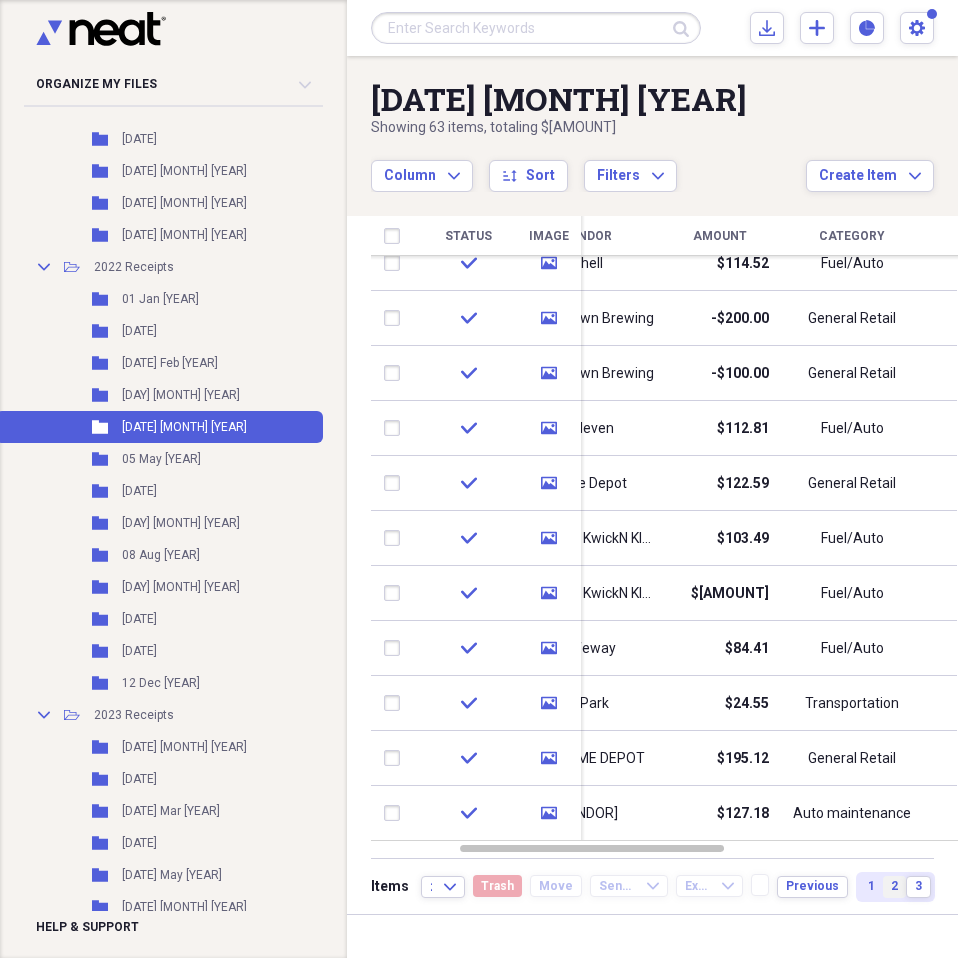 click on "2" at bounding box center (894, 887) 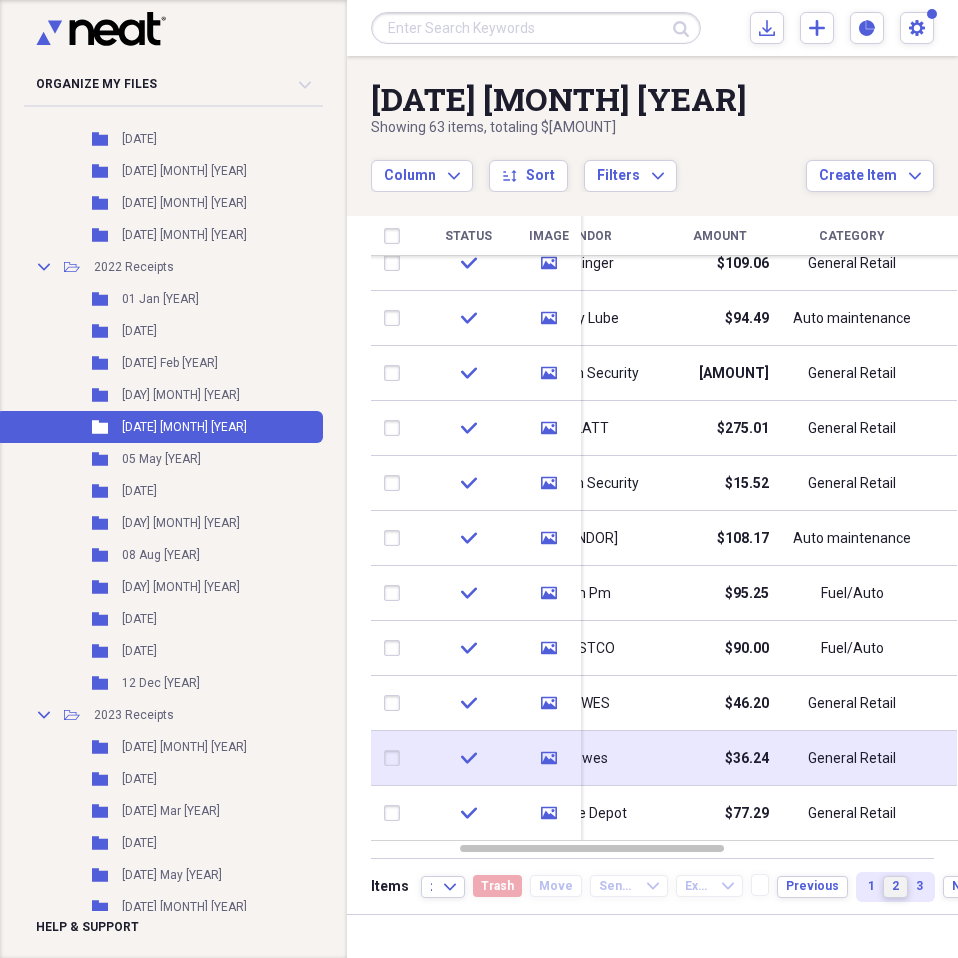 drag, startPoint x: 950, startPoint y: 303, endPoint x: 802, endPoint y: 749, distance: 469.9149 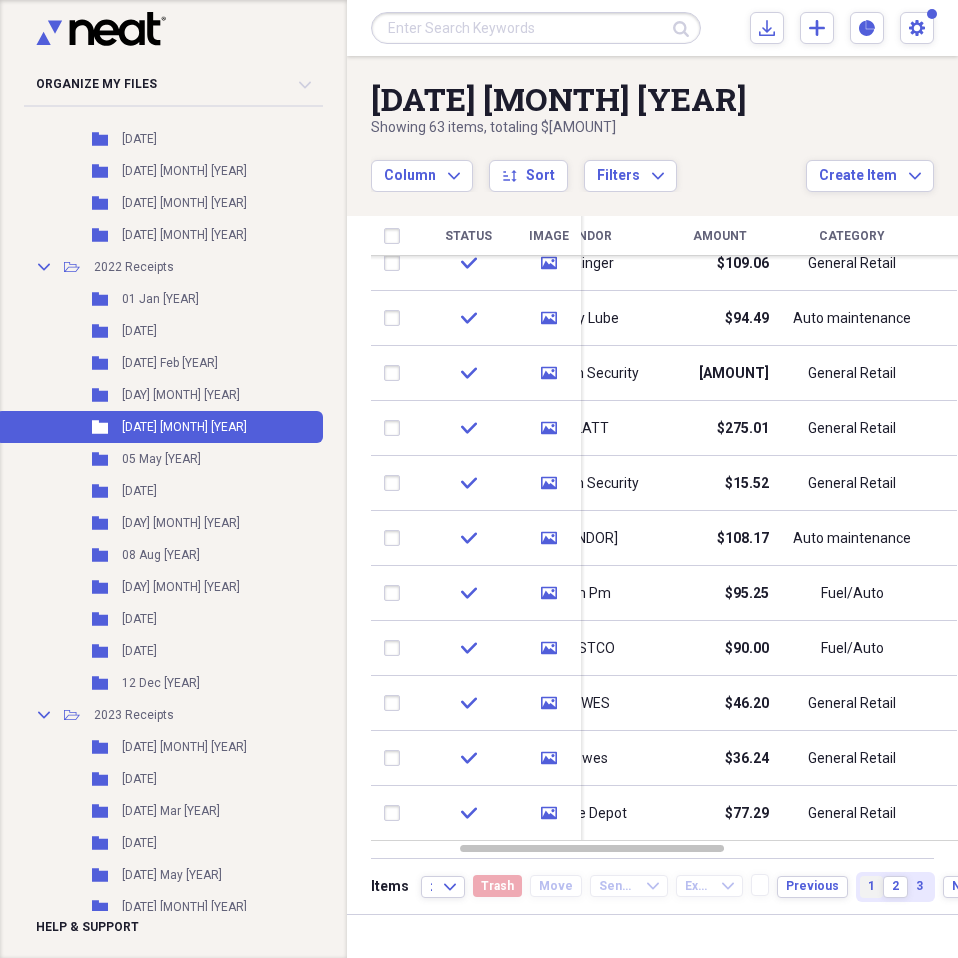 click on "1" at bounding box center (871, 887) 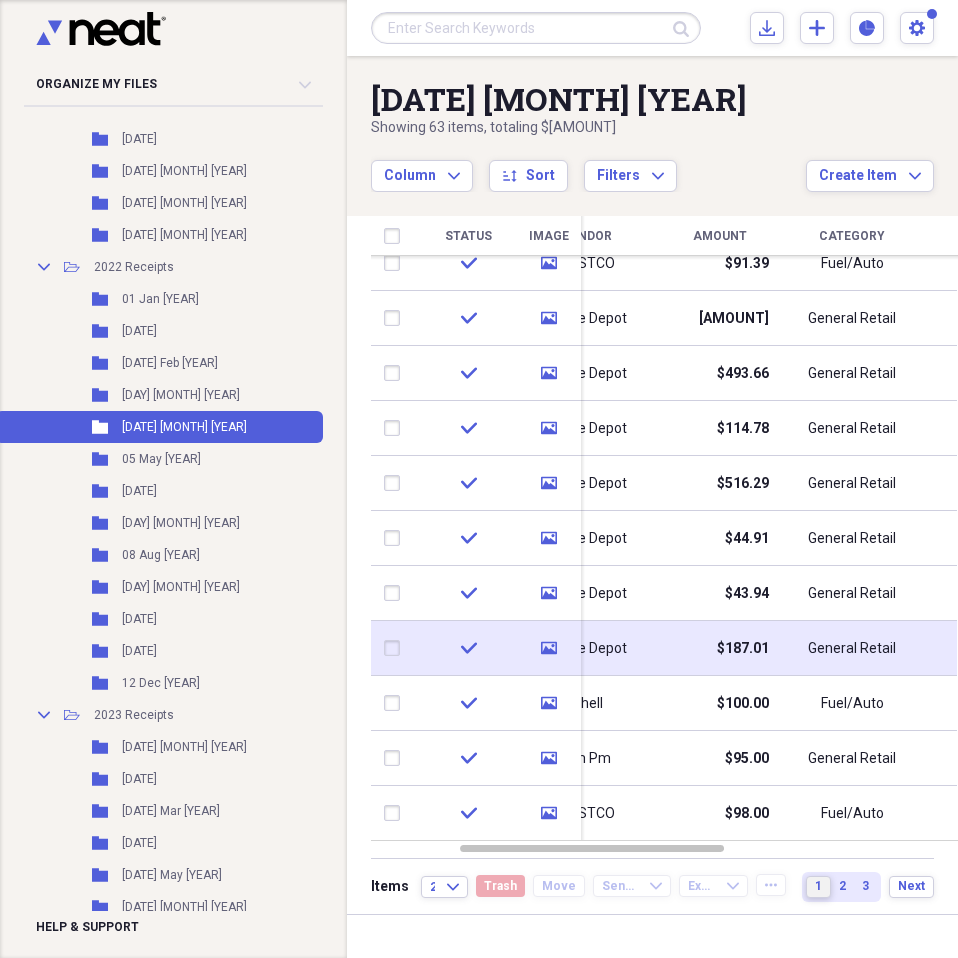 drag, startPoint x: 948, startPoint y: 290, endPoint x: 905, endPoint y: 672, distance: 384.41254 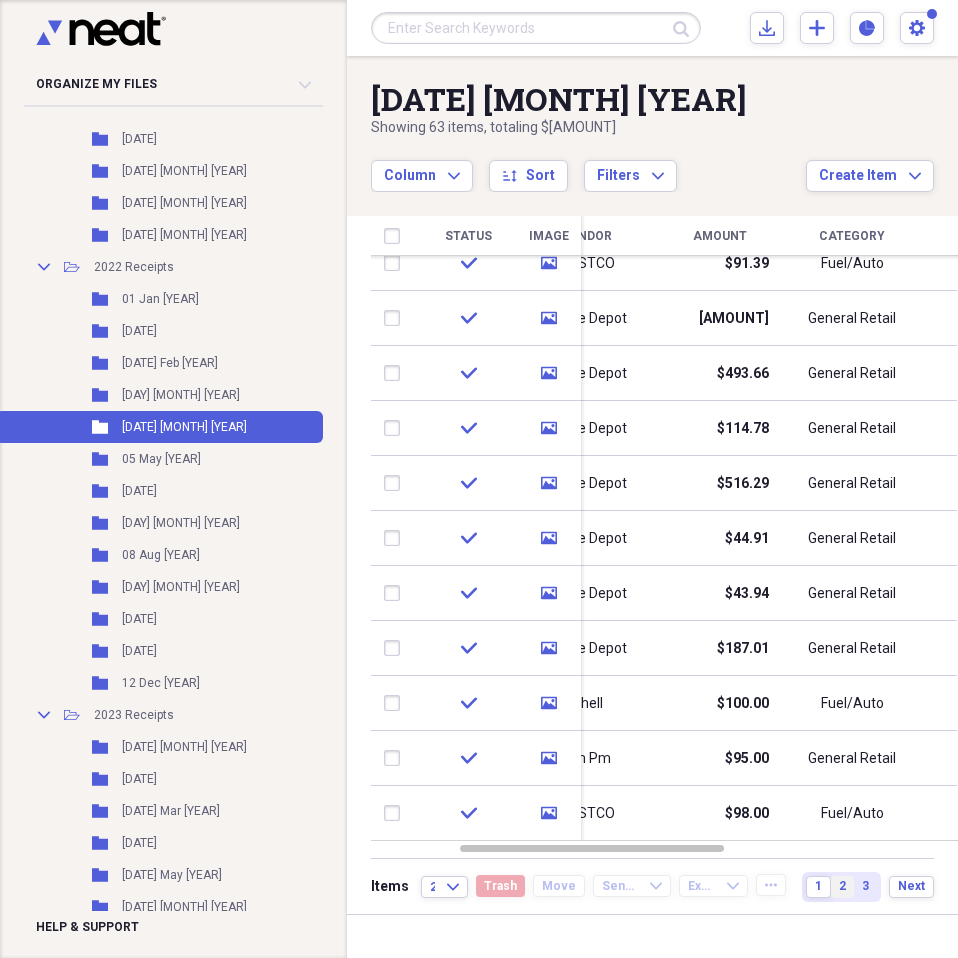 click on "2" at bounding box center [842, 887] 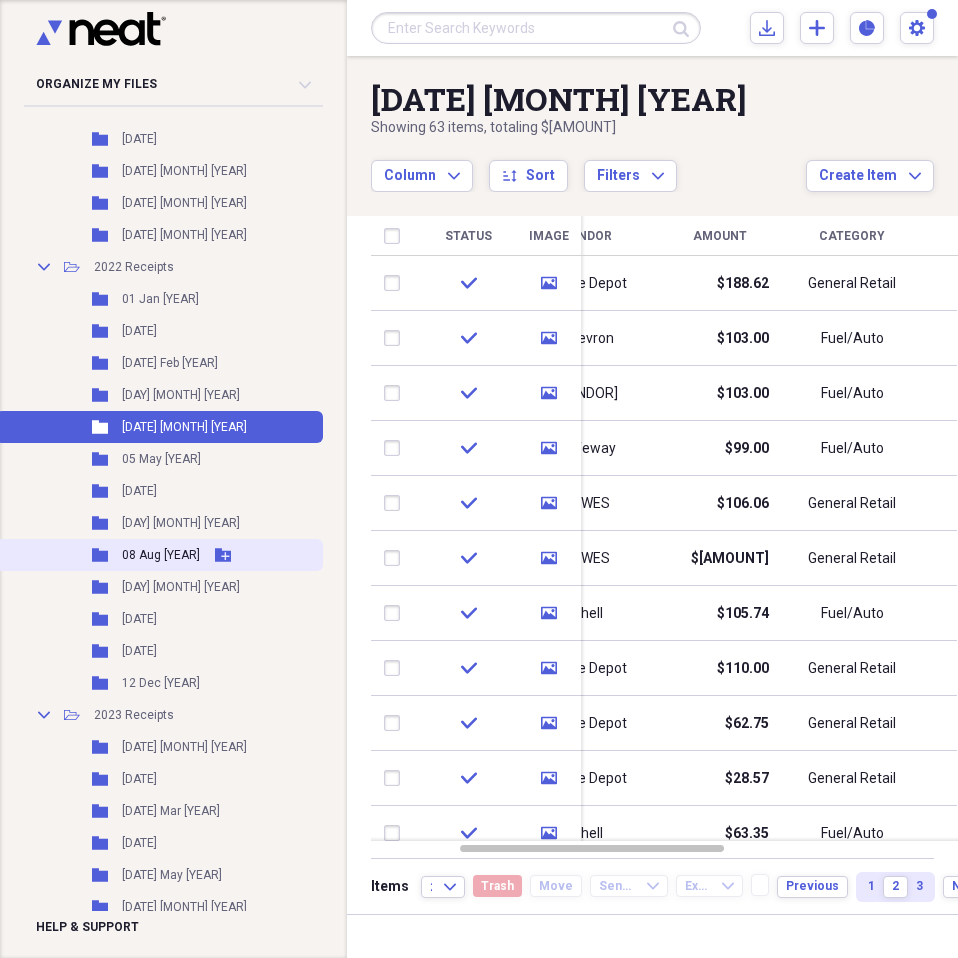 click on "Folder 08 Aug [YEAR] Add Folder" at bounding box center (159, 555) 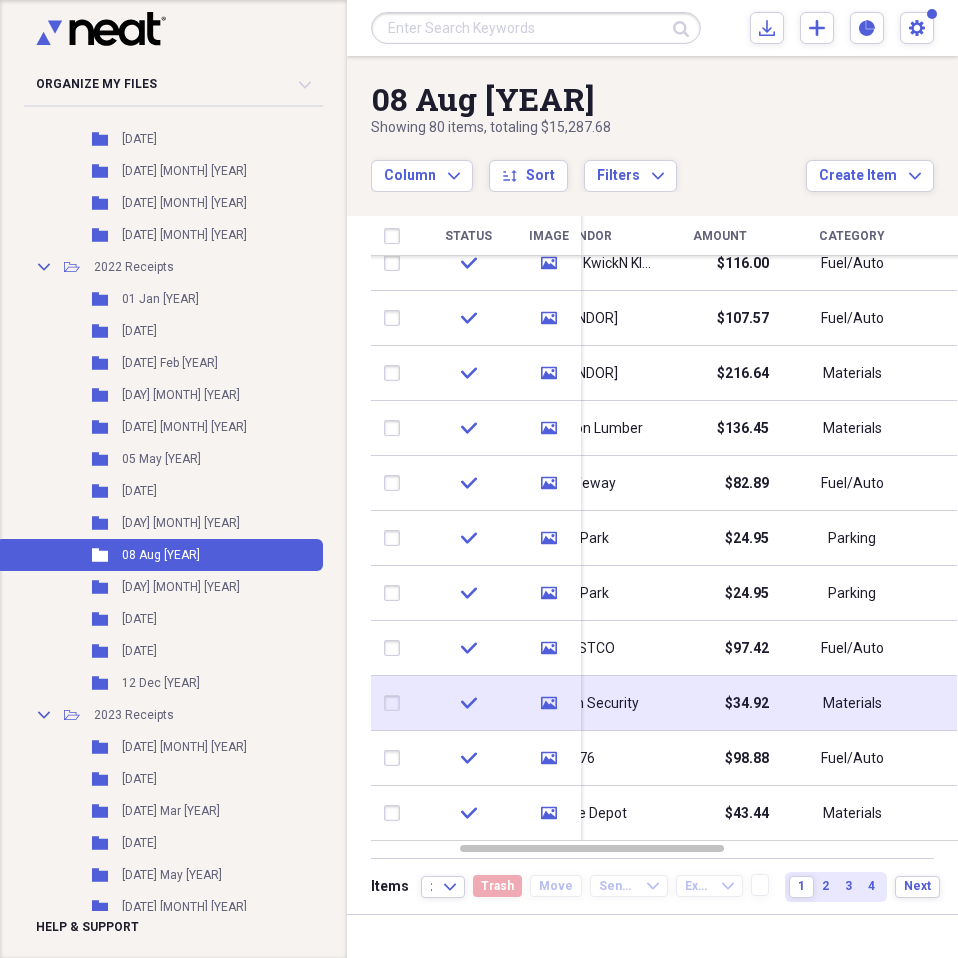 drag, startPoint x: 953, startPoint y: 320, endPoint x: 817, endPoint y: 718, distance: 420.59482 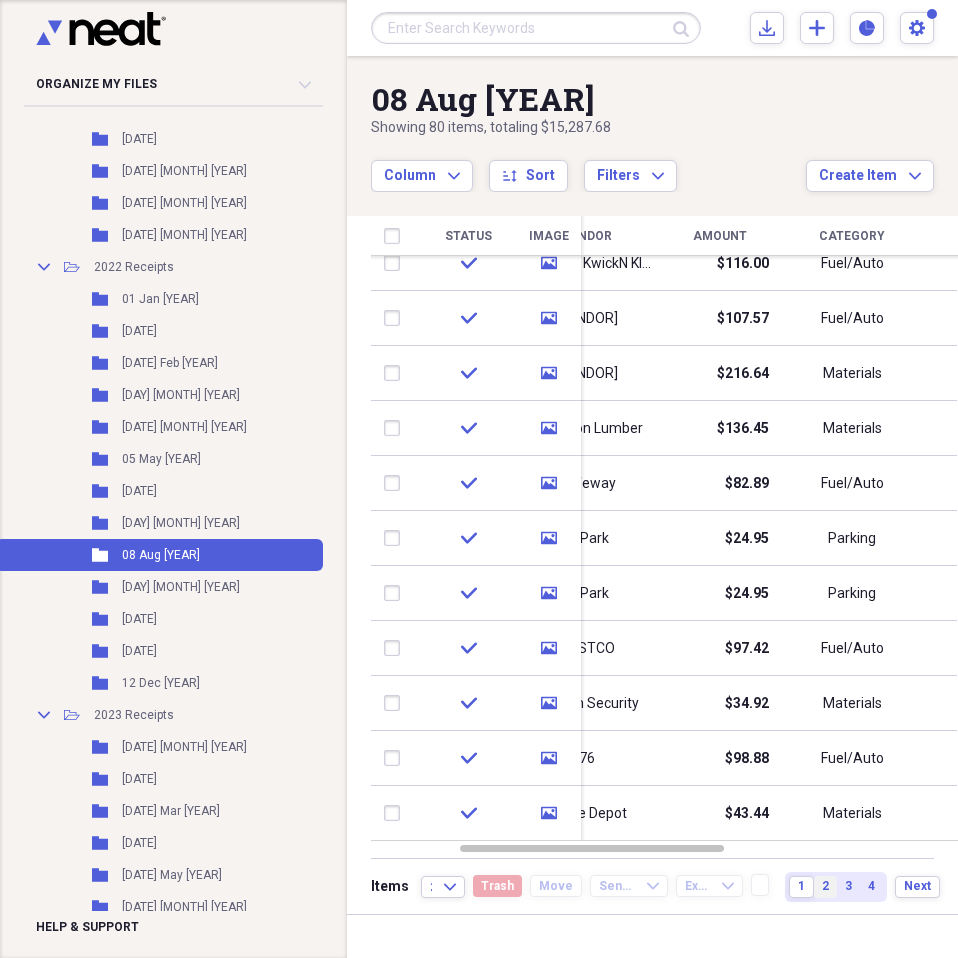 click on "2" at bounding box center [825, 887] 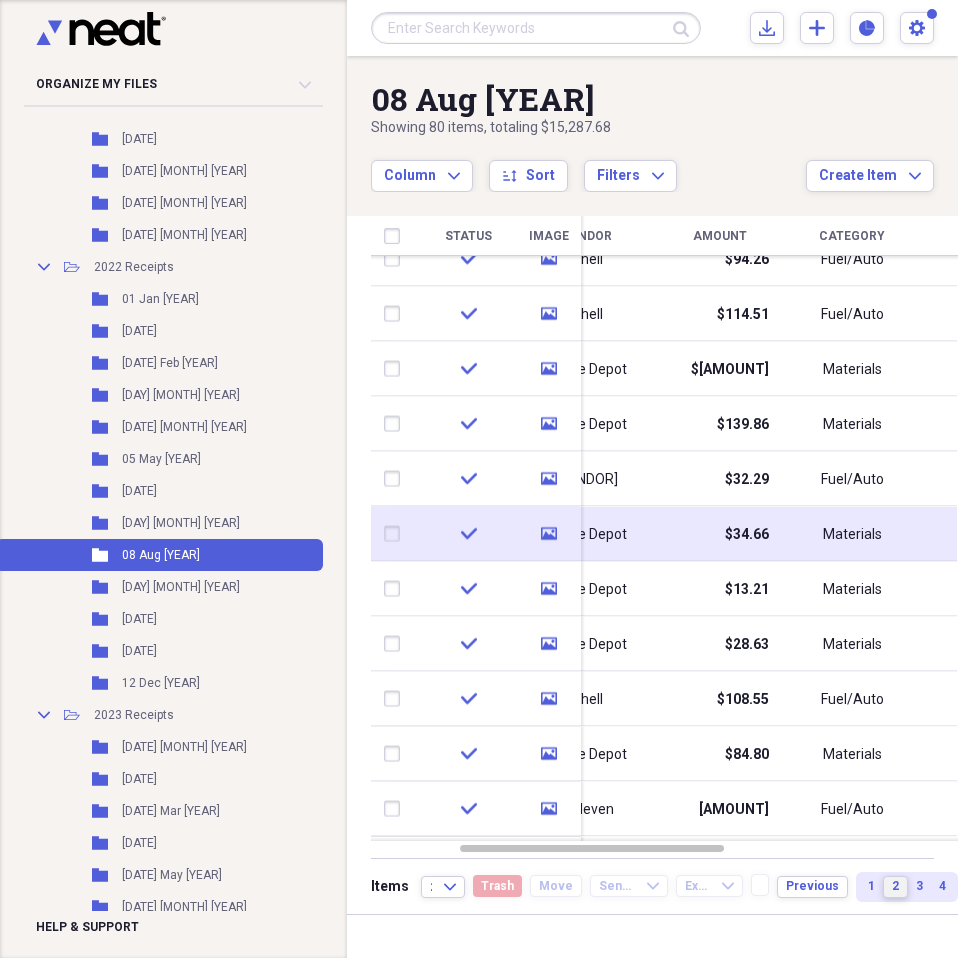 drag, startPoint x: 952, startPoint y: 316, endPoint x: 900, endPoint y: 505, distance: 196.02296 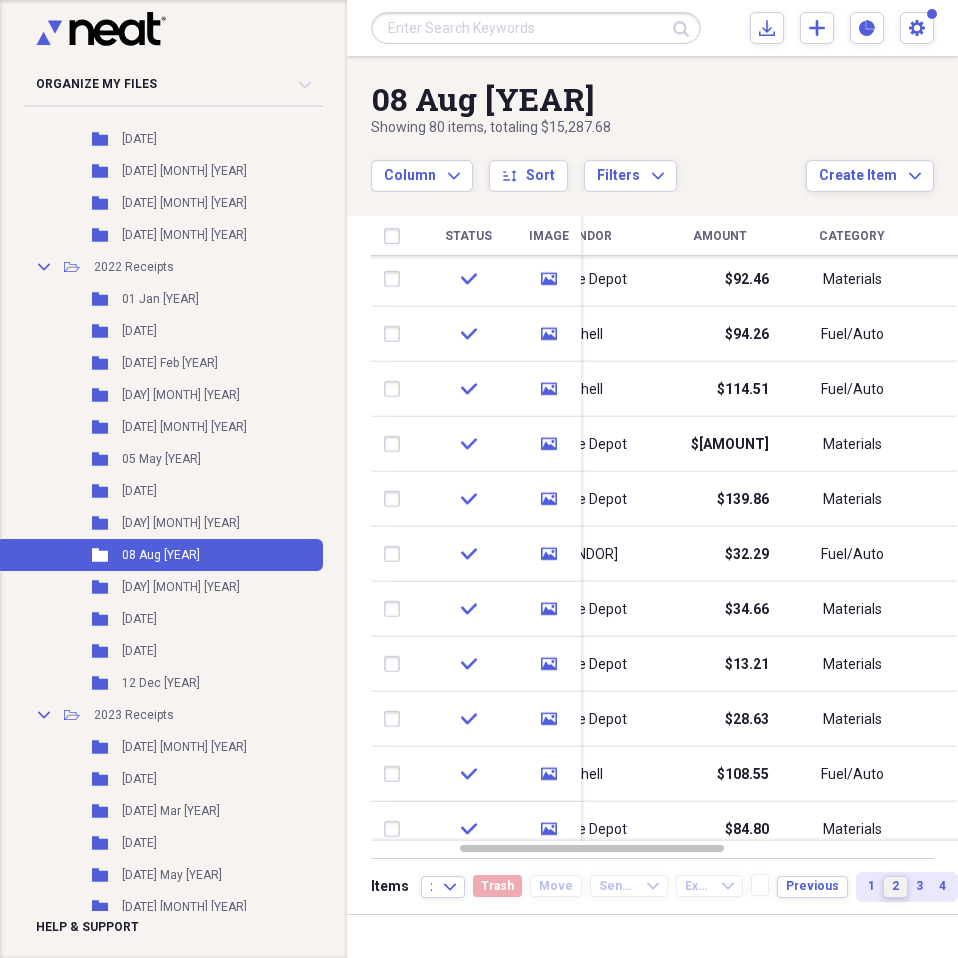 drag, startPoint x: 951, startPoint y: 526, endPoint x: 958, endPoint y: 473, distance: 53.460266 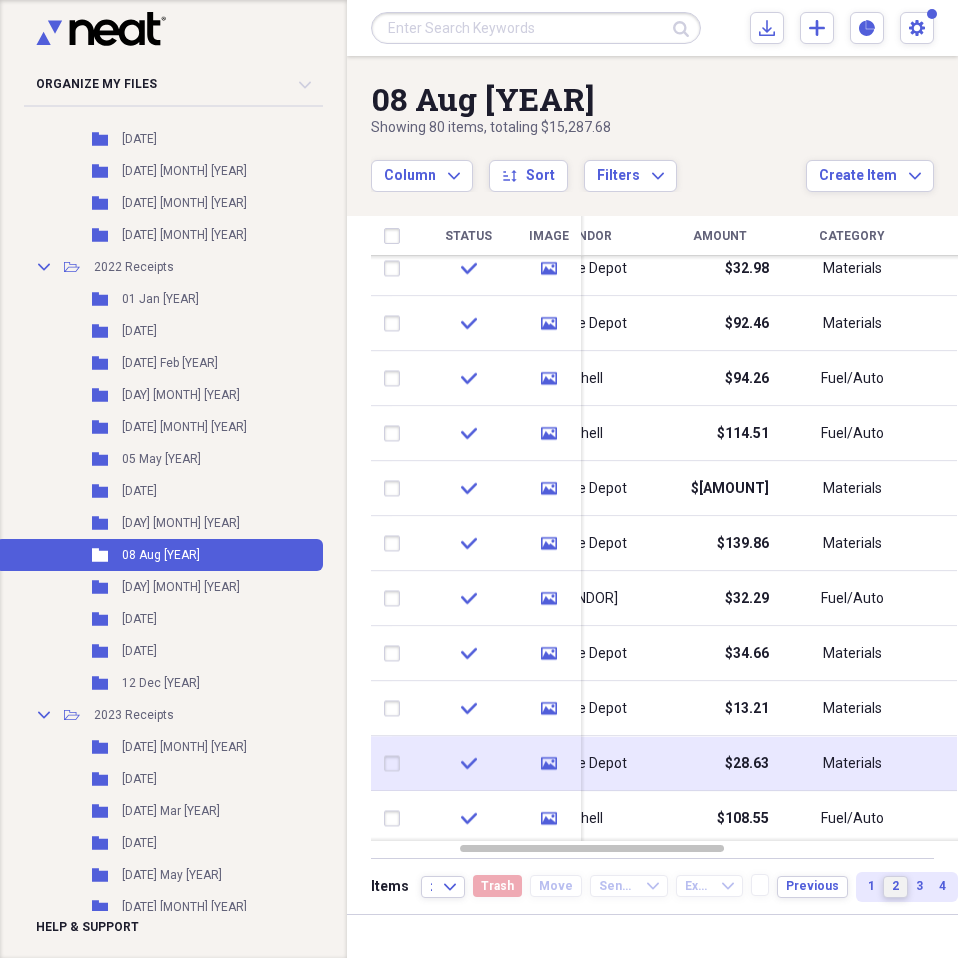 type 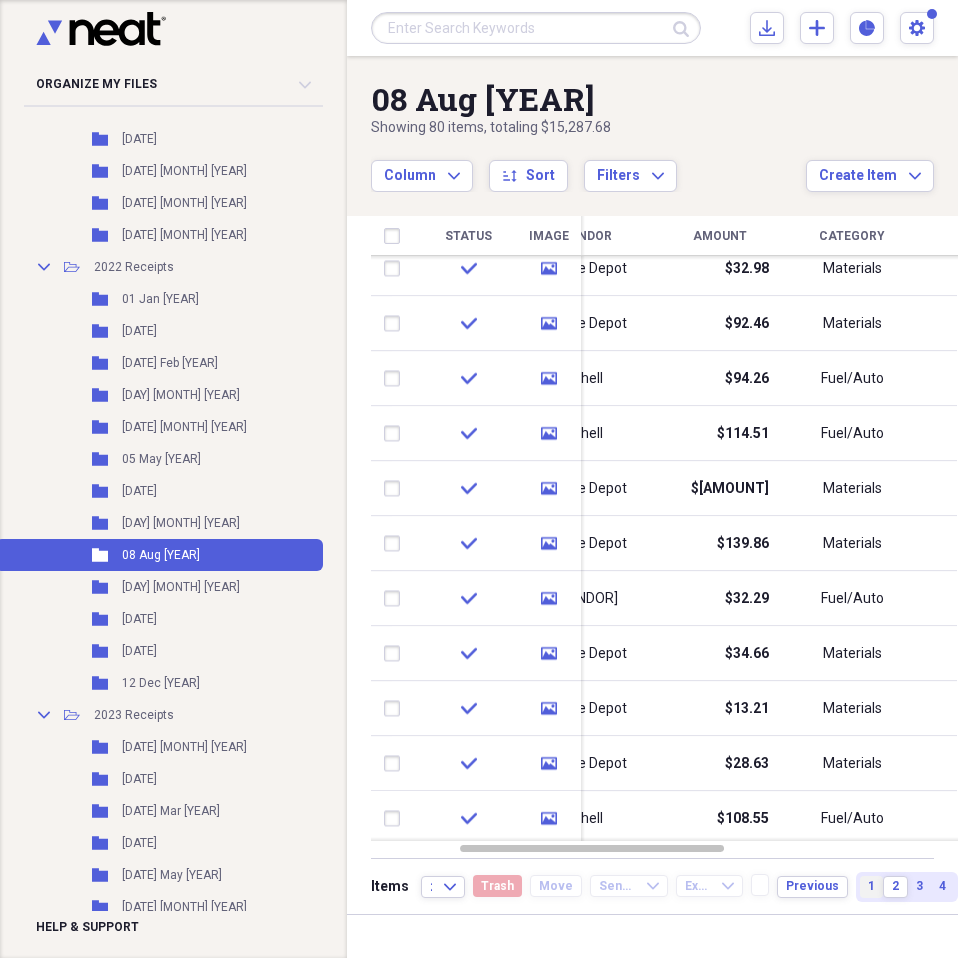 click on "1" at bounding box center [871, 886] 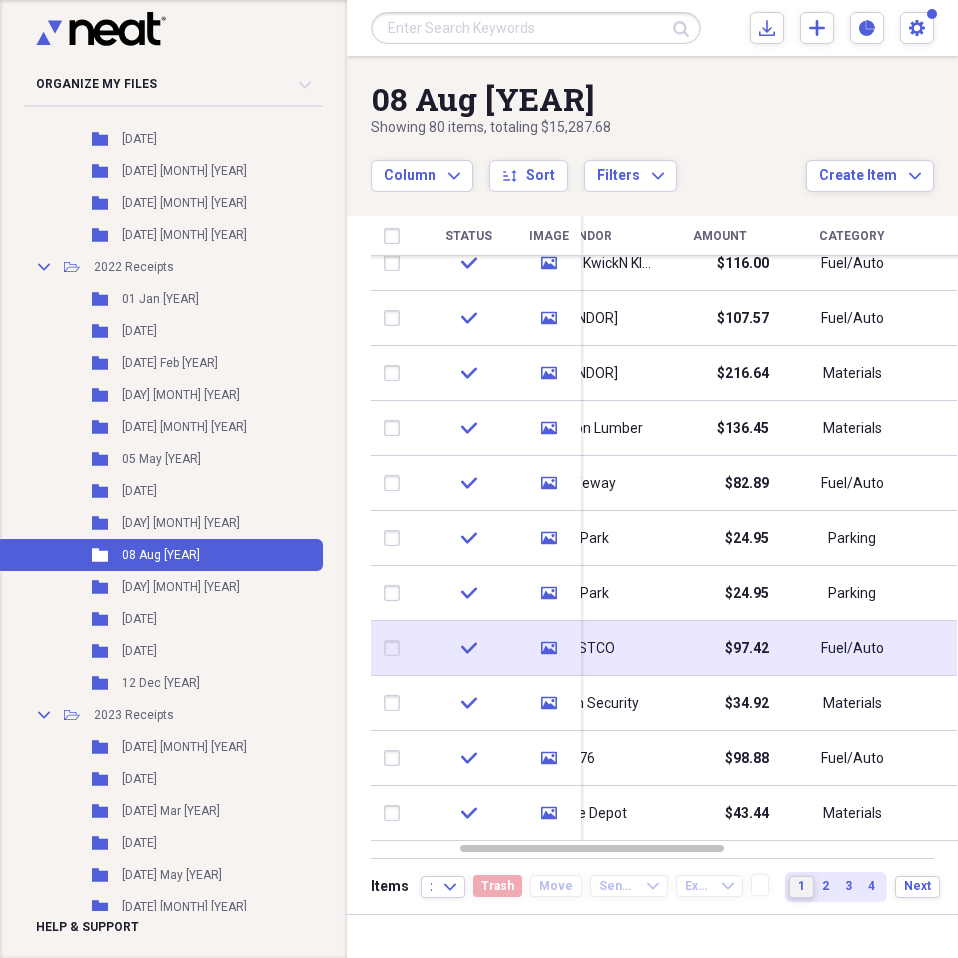 drag, startPoint x: 946, startPoint y: 303, endPoint x: 655, endPoint y: 659, distance: 459.80106 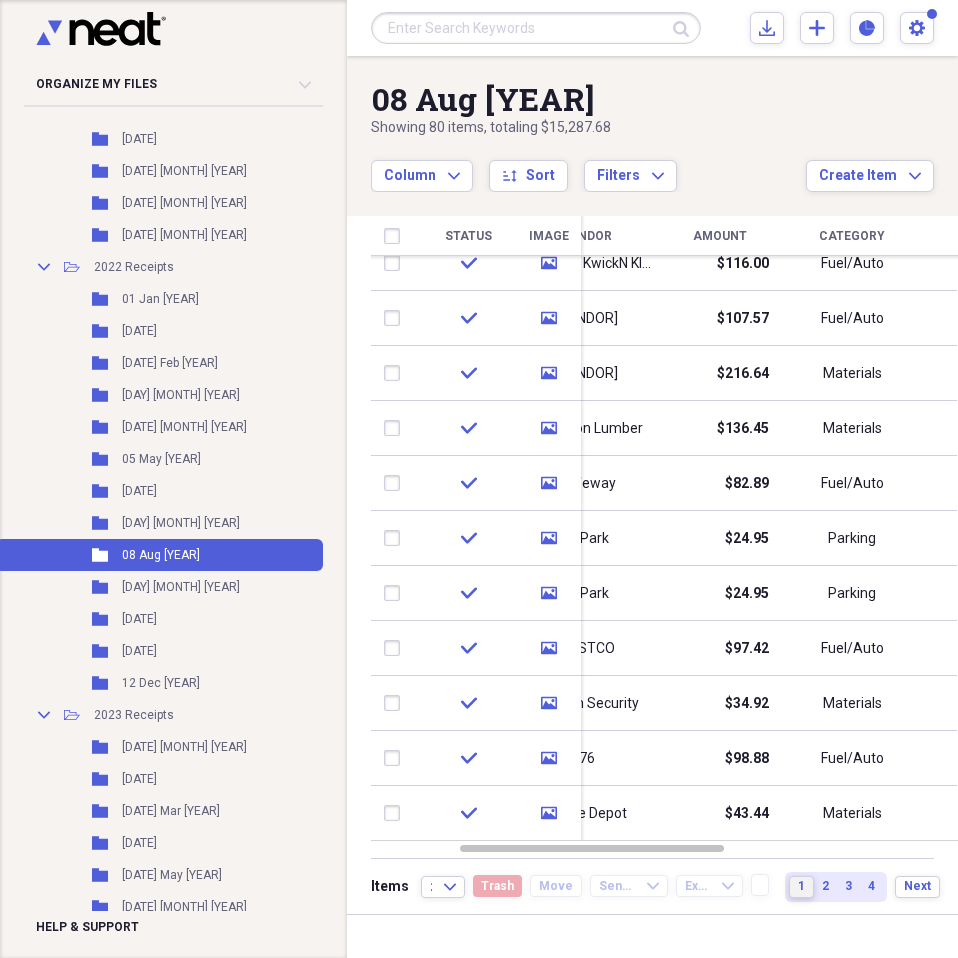 click on "1" at bounding box center (801, 887) 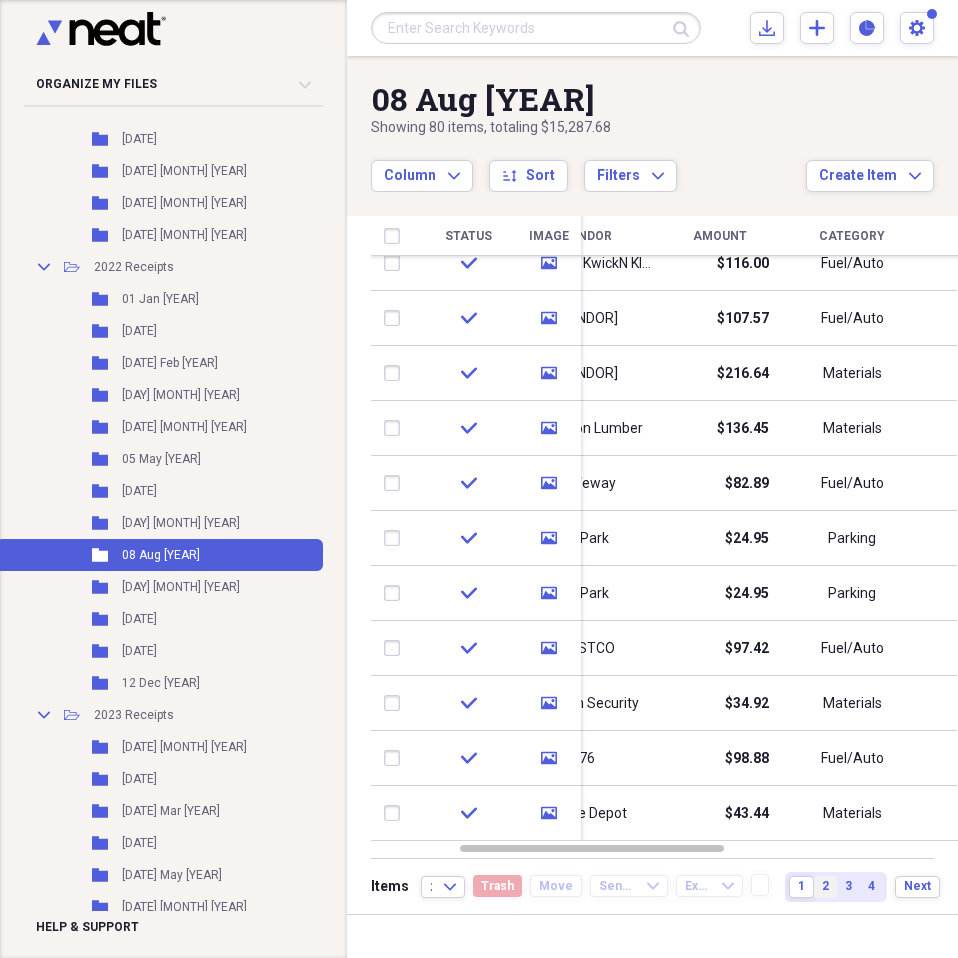 click on "2" at bounding box center [825, 886] 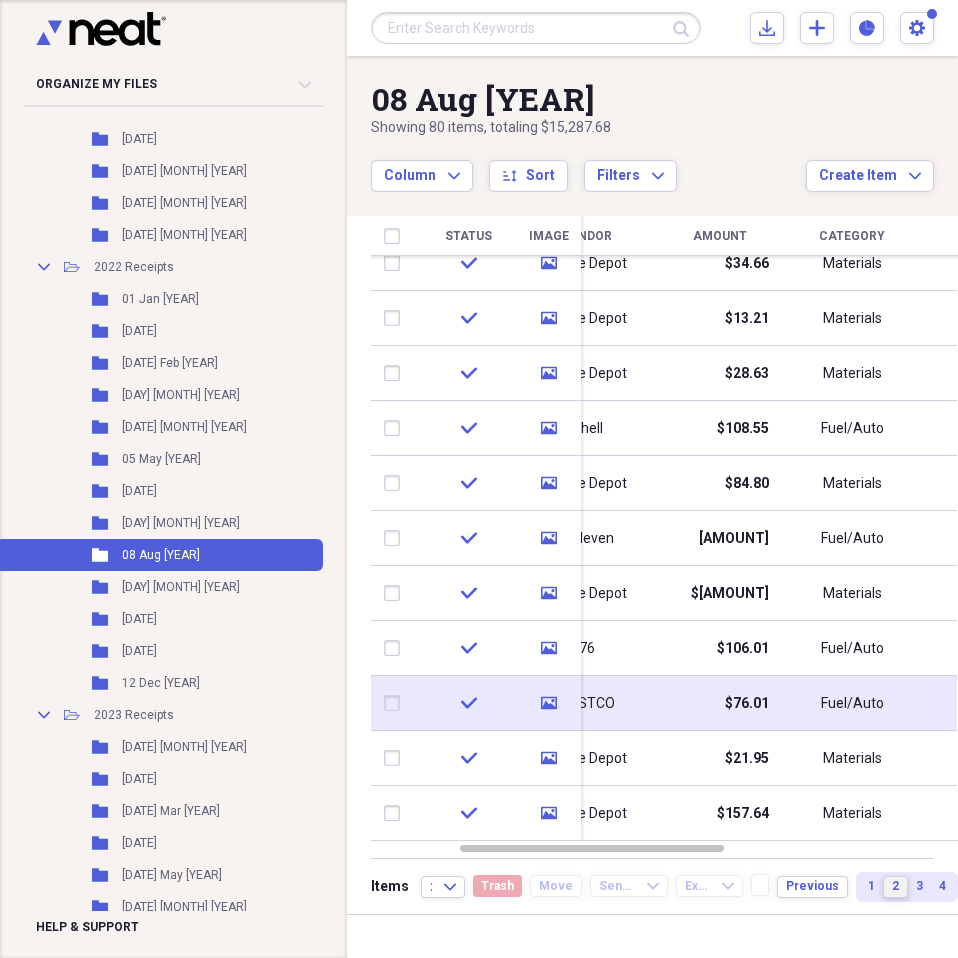drag, startPoint x: 949, startPoint y: 350, endPoint x: 837, endPoint y: 718, distance: 384.66608 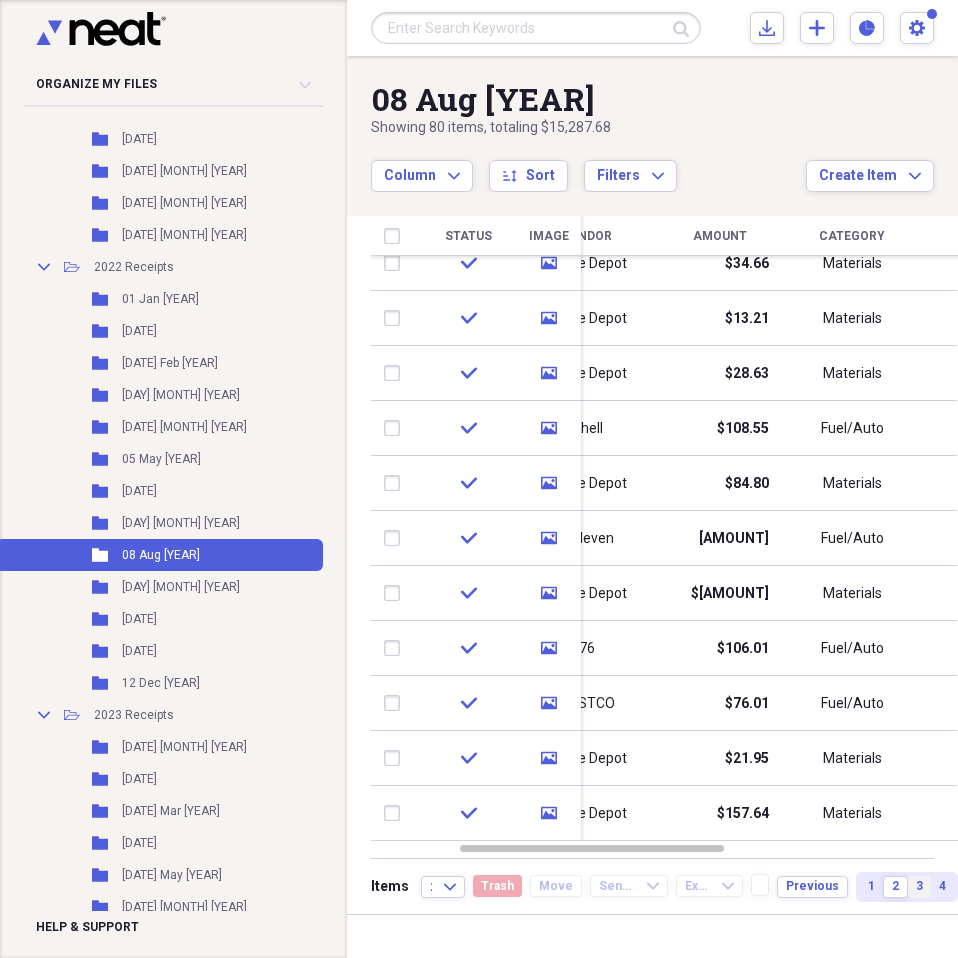 click on "3" at bounding box center [919, 886] 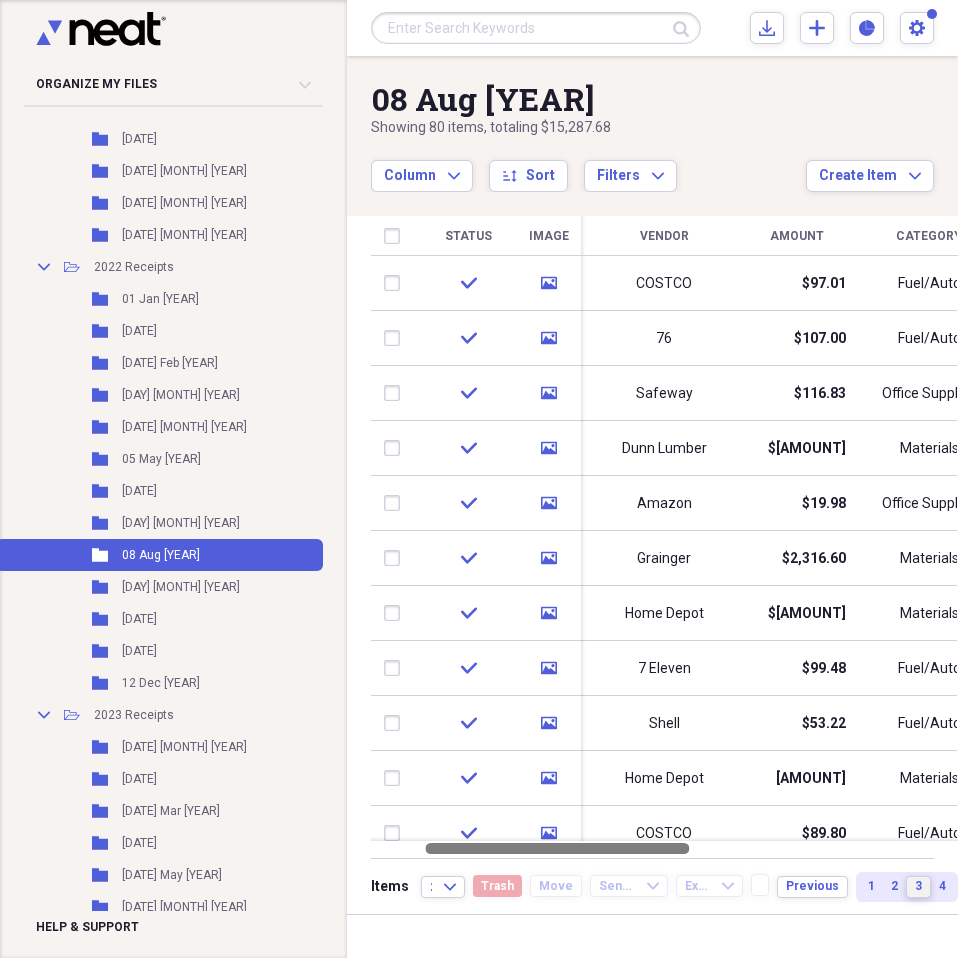 drag, startPoint x: 686, startPoint y: 849, endPoint x: 654, endPoint y: 838, distance: 33.83785 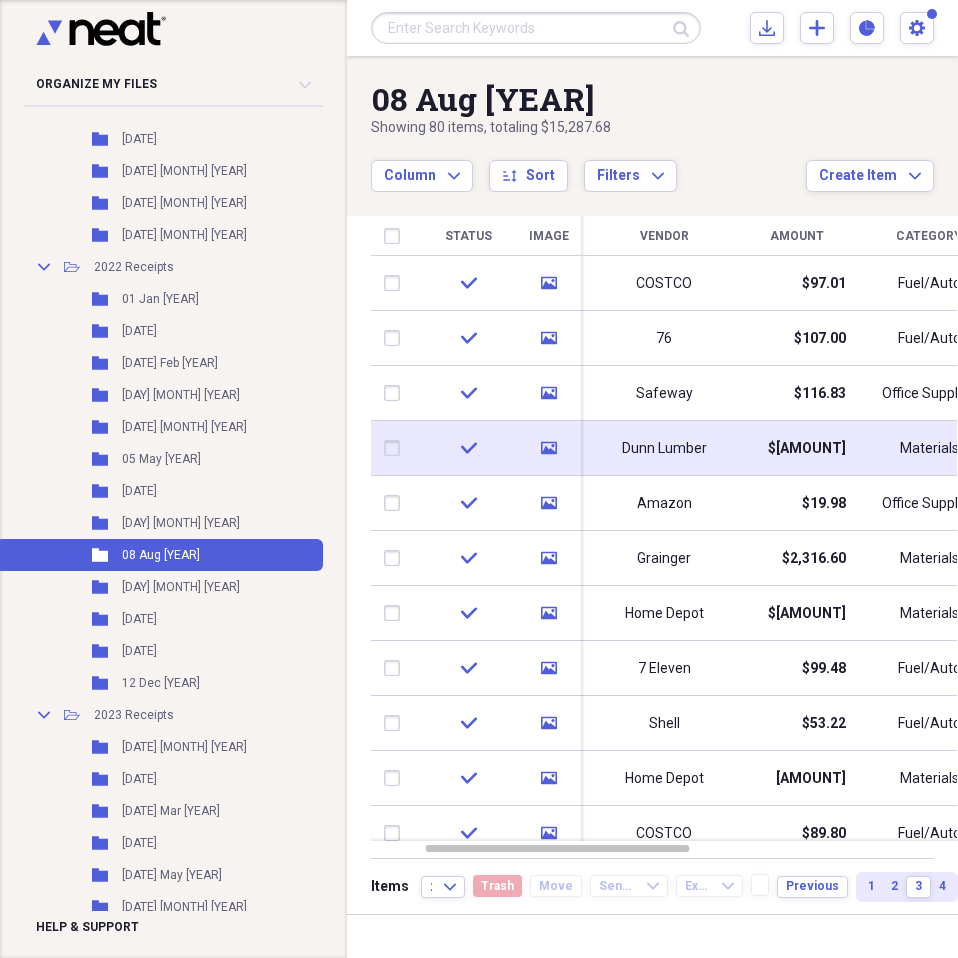click on "$[AMOUNT]" at bounding box center [807, 449] 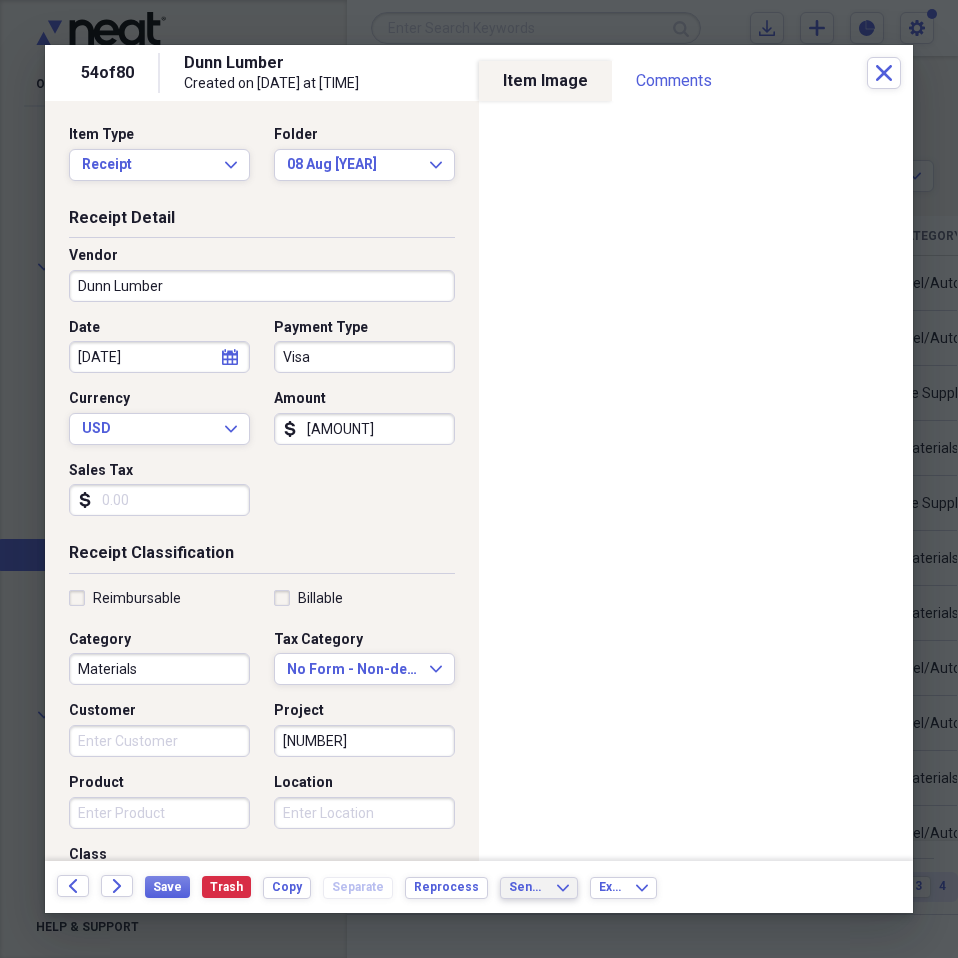 click on "Expand" 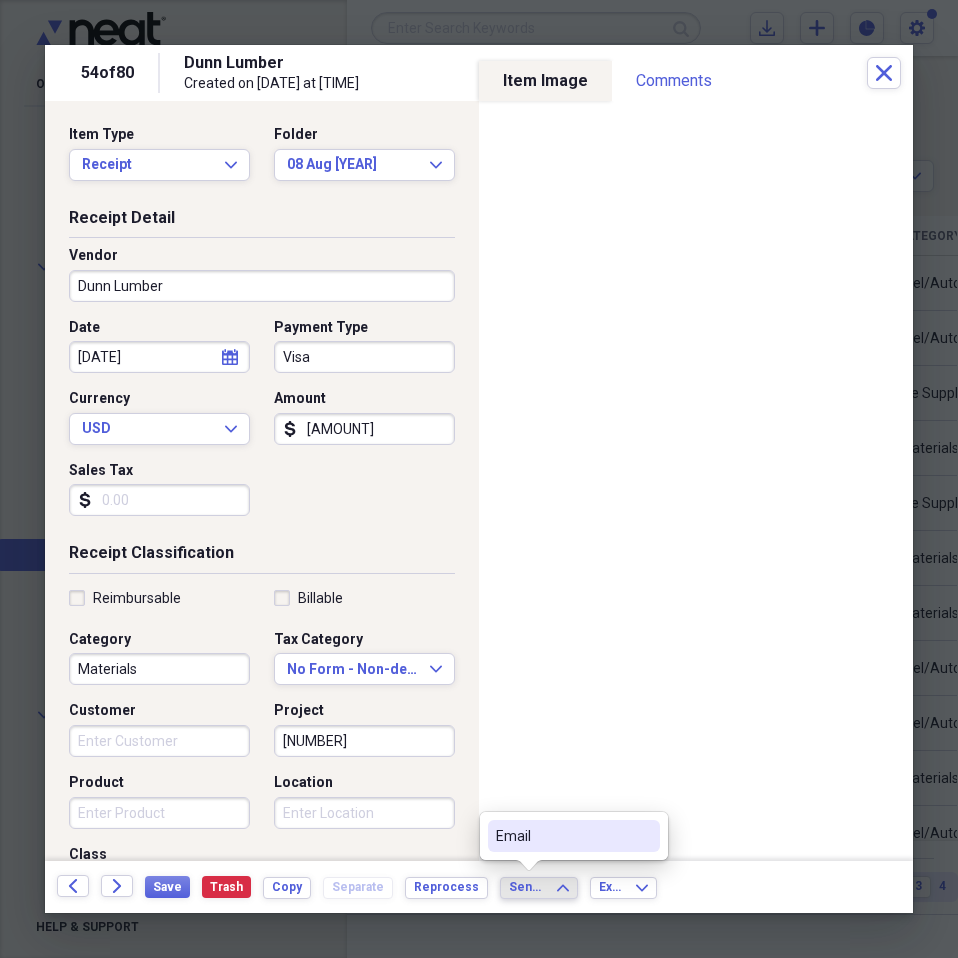 click on "Send To" at bounding box center (527, 887) 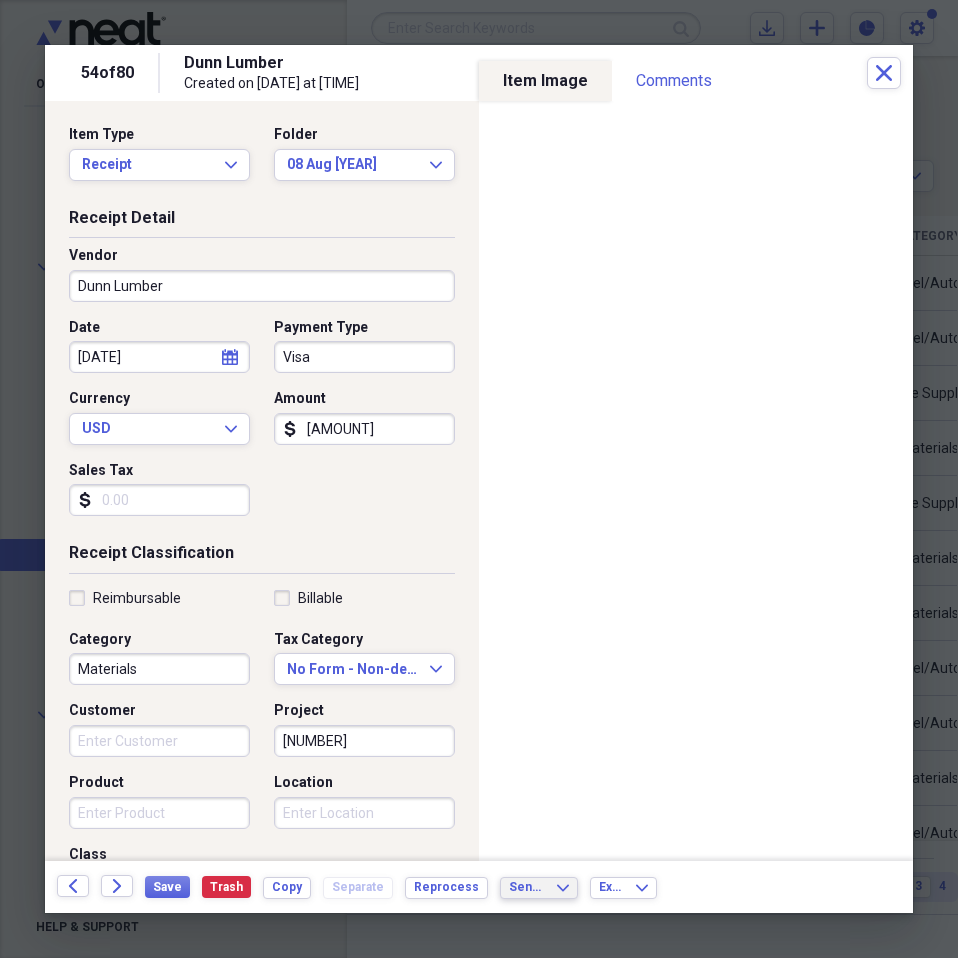 click on "Send To Expand" at bounding box center (539, 887) 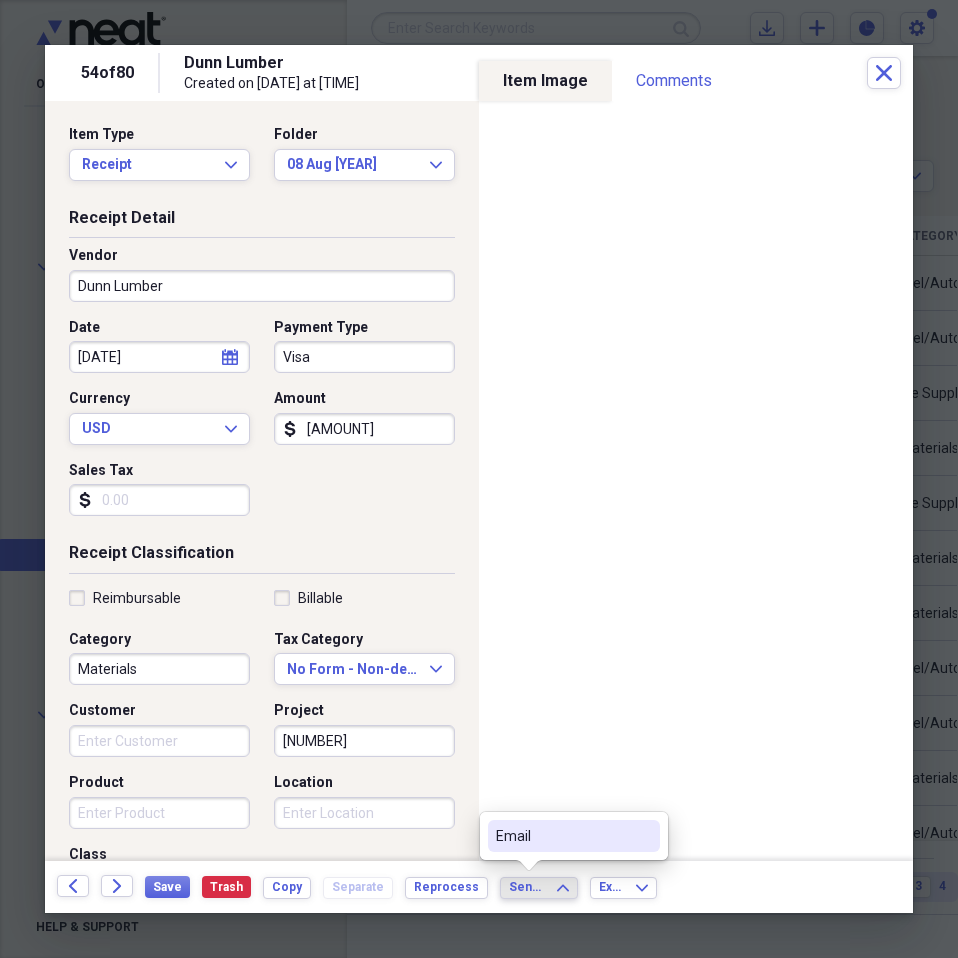 click on "Email" at bounding box center (574, 836) 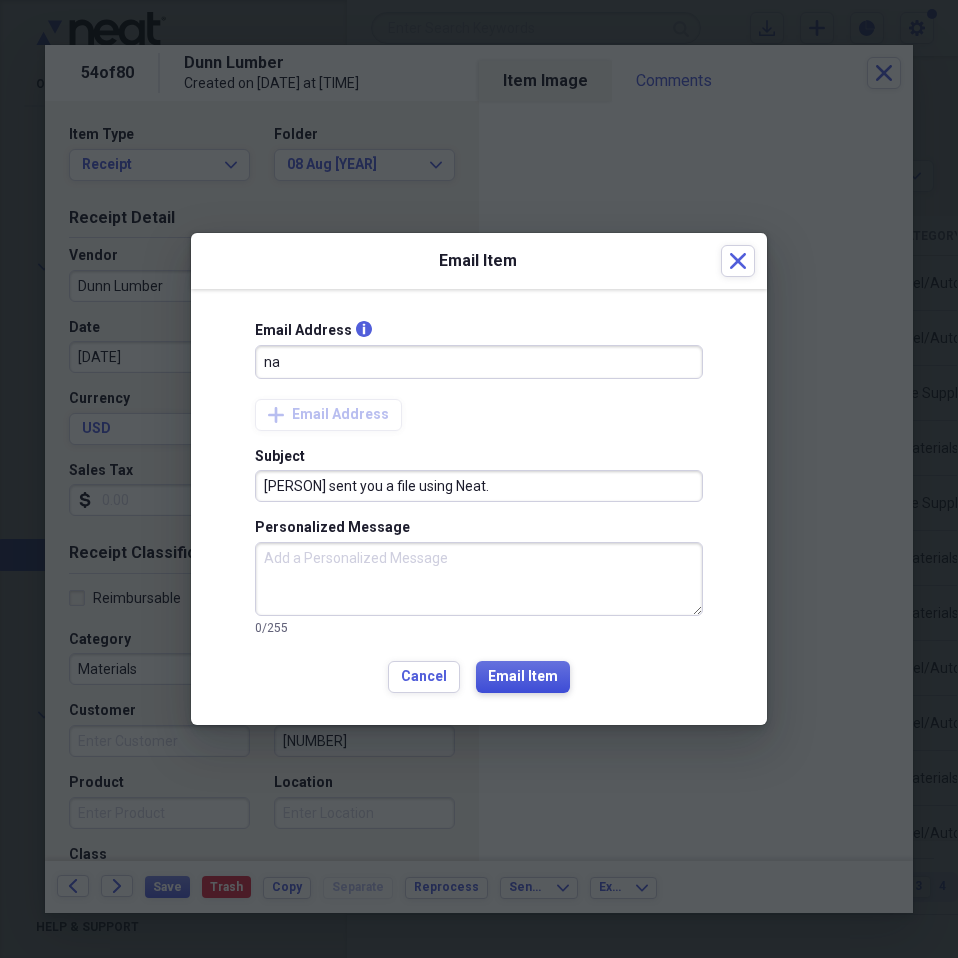 type on "n" 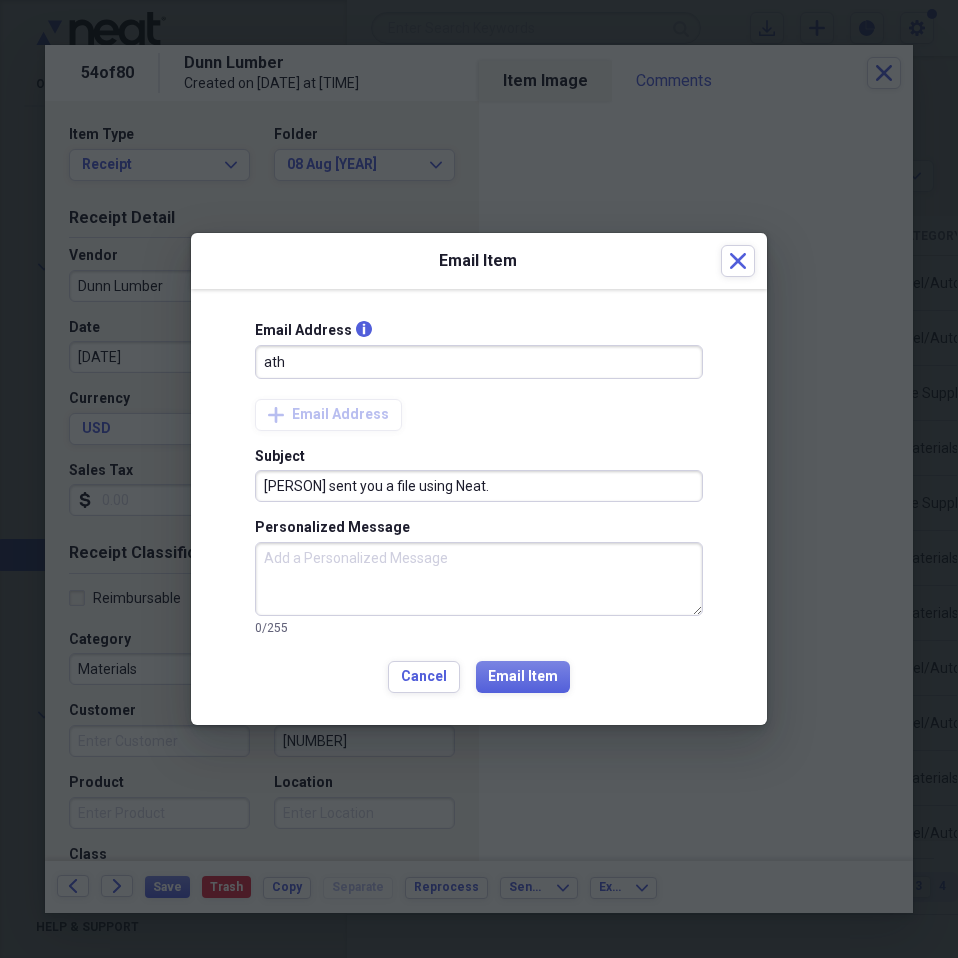 type on "[EMAIL]" 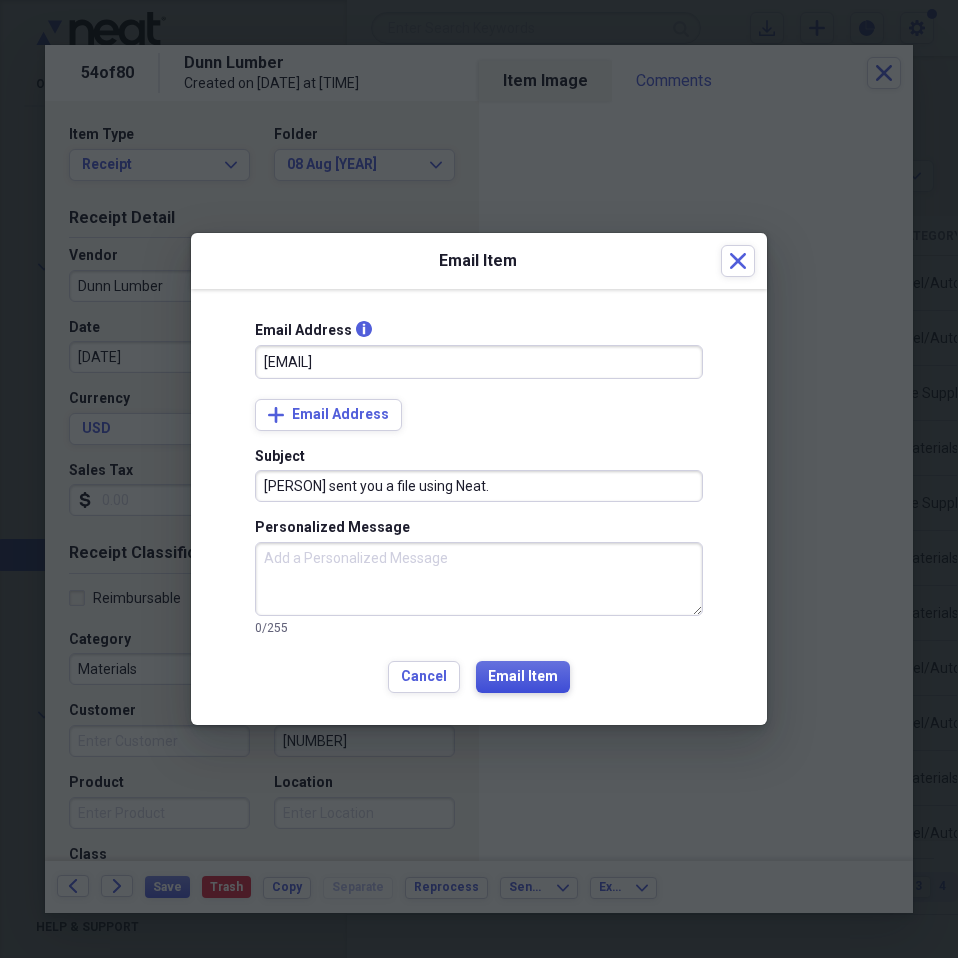 click on "Email Item" at bounding box center [523, 677] 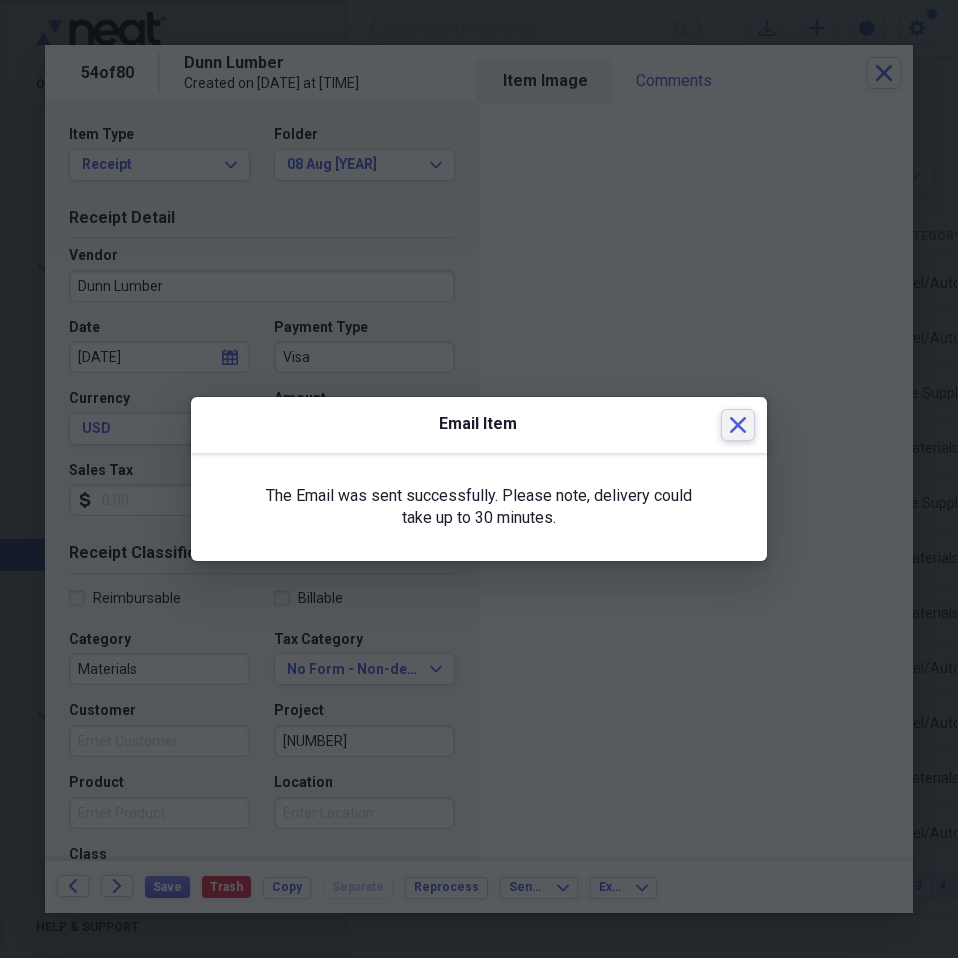 click on "Close" 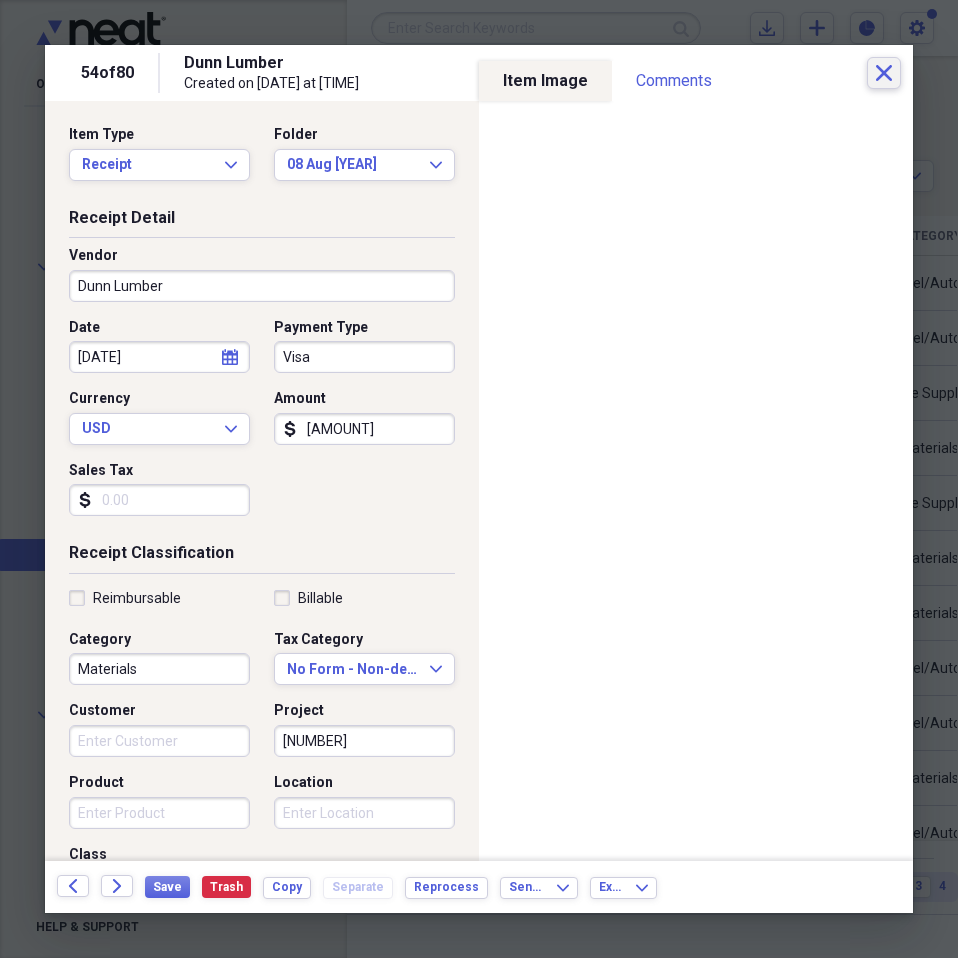 click on "Close" at bounding box center (884, 73) 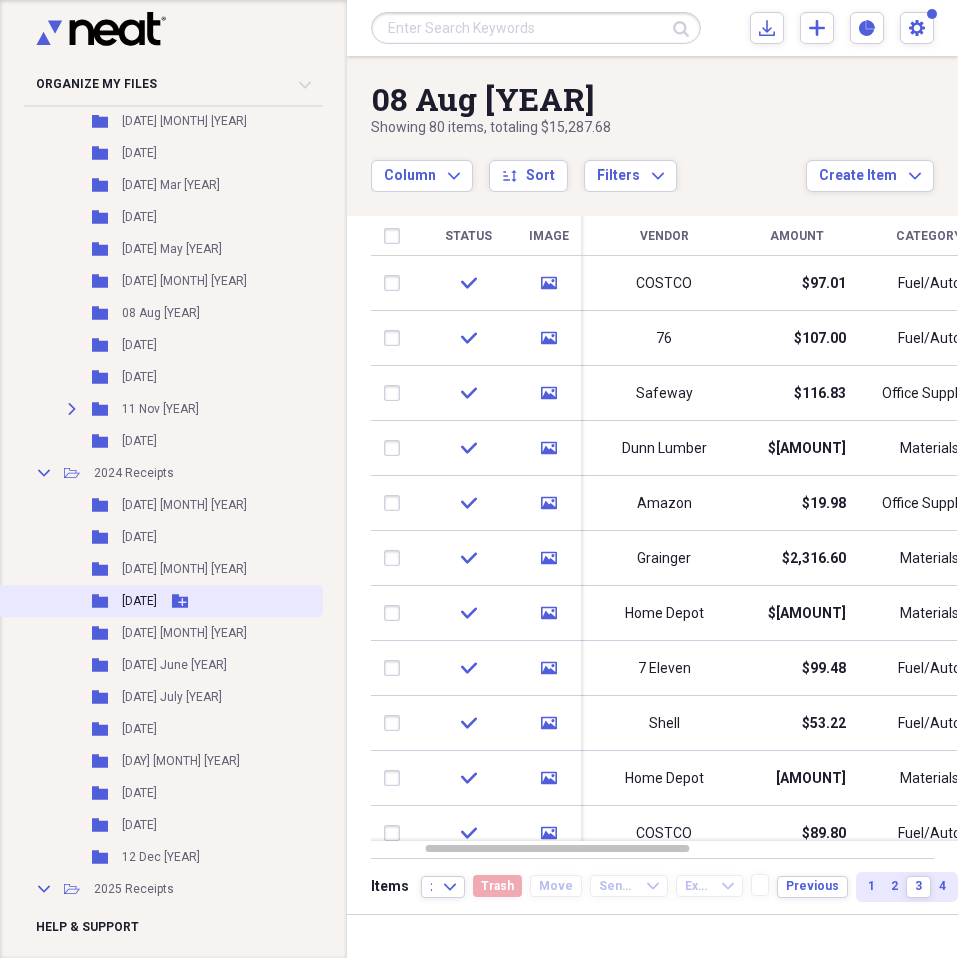 scroll, scrollTop: 1300, scrollLeft: 0, axis: vertical 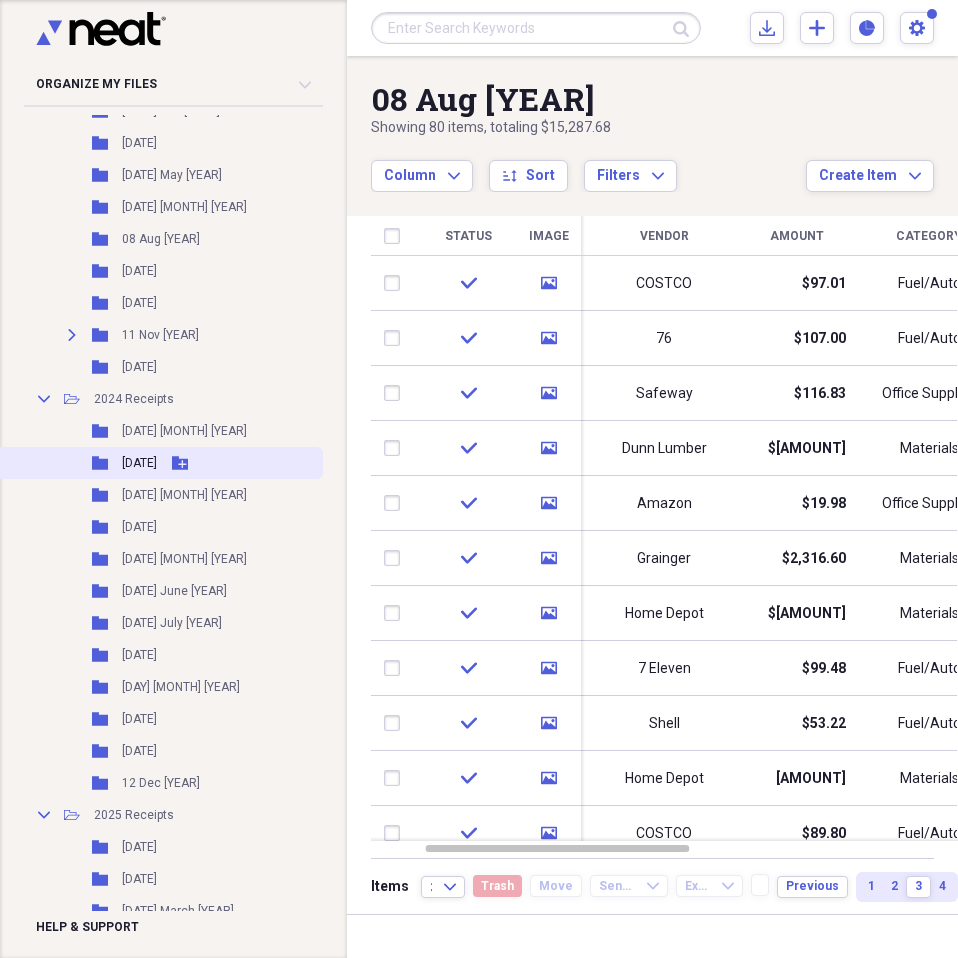 click on "[DATE]" at bounding box center [139, 463] 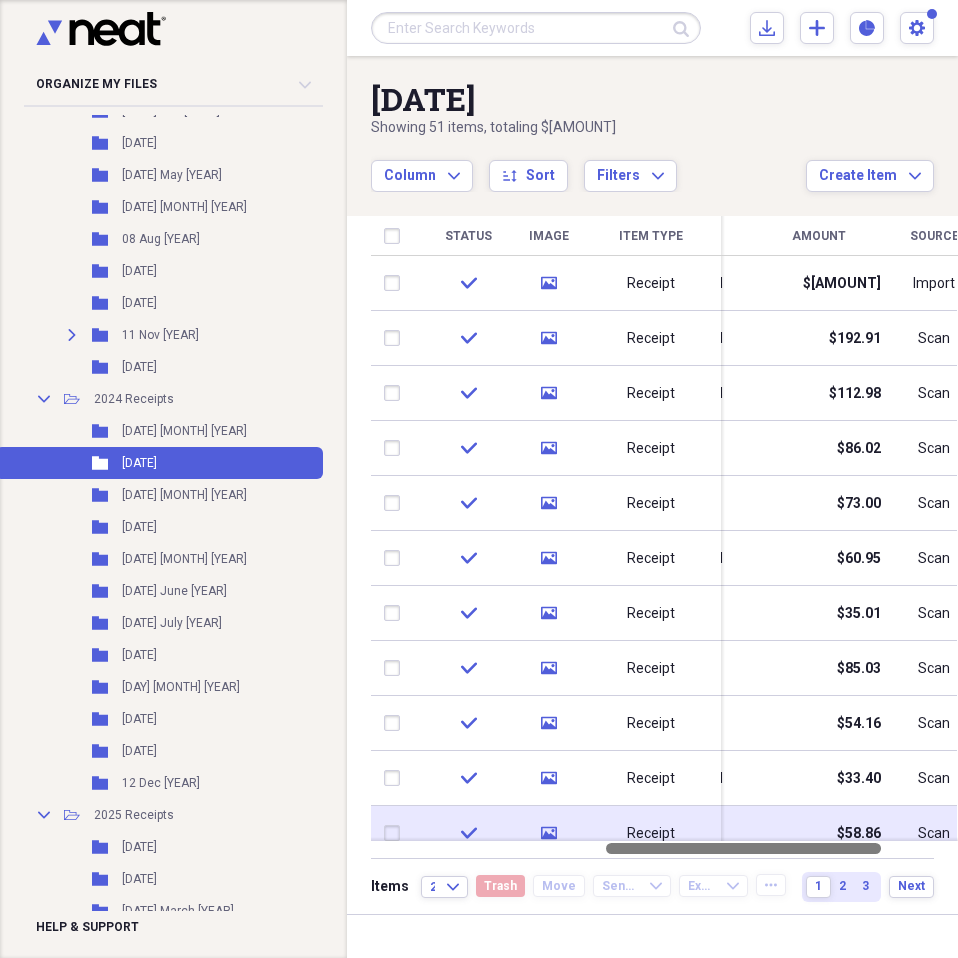 drag, startPoint x: 620, startPoint y: 850, endPoint x: 803, endPoint y: 826, distance: 184.56706 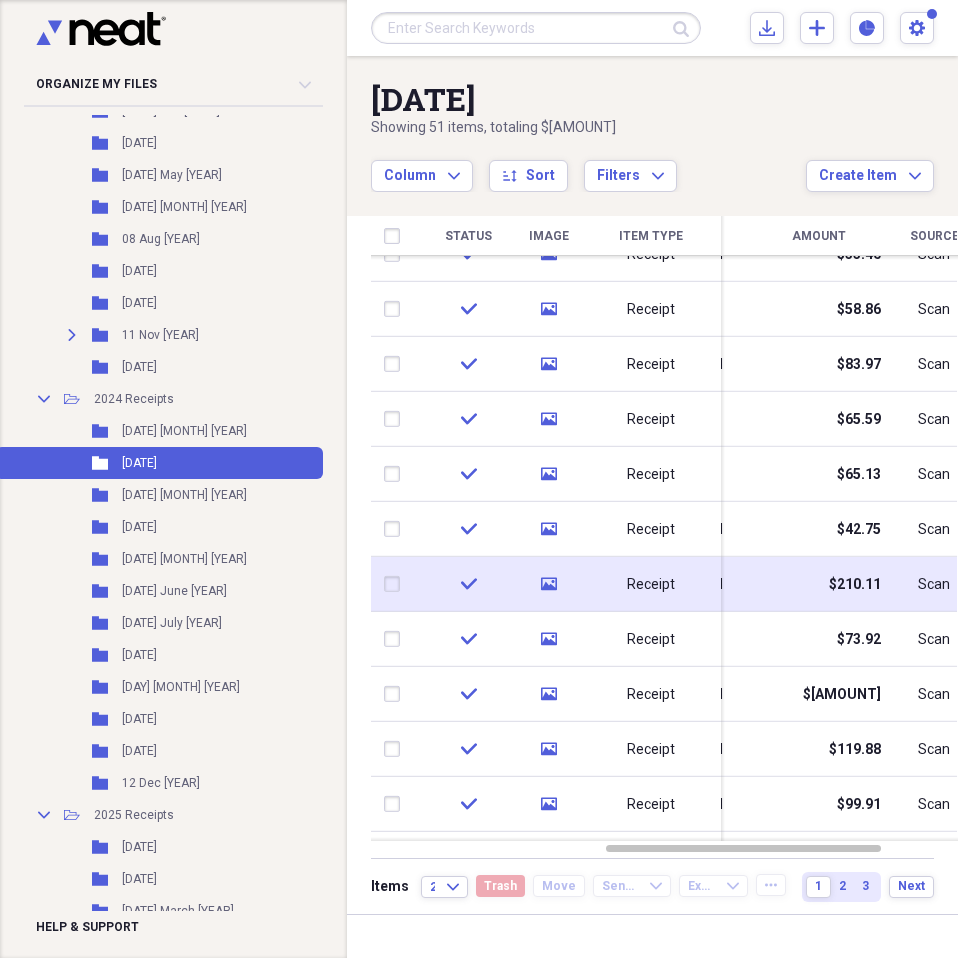drag, startPoint x: 950, startPoint y: 393, endPoint x: 896, endPoint y: 575, distance: 189.84204 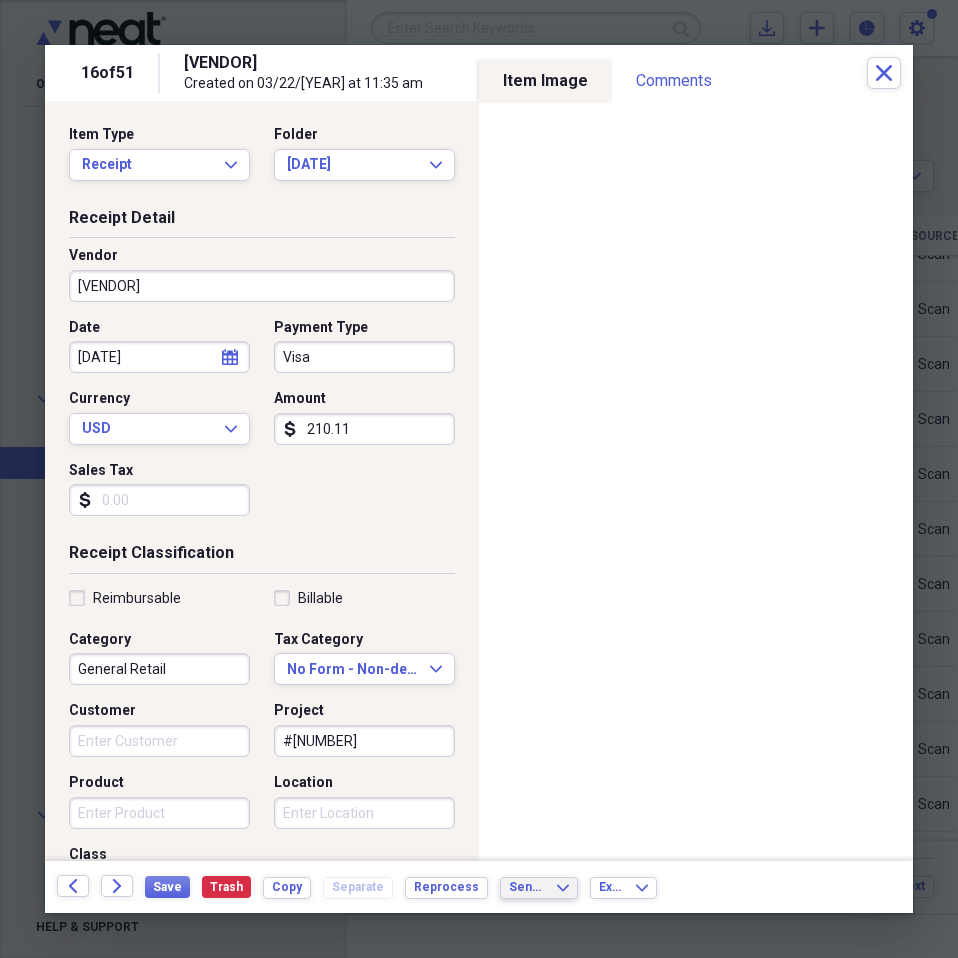 click on "Send To" at bounding box center [527, 887] 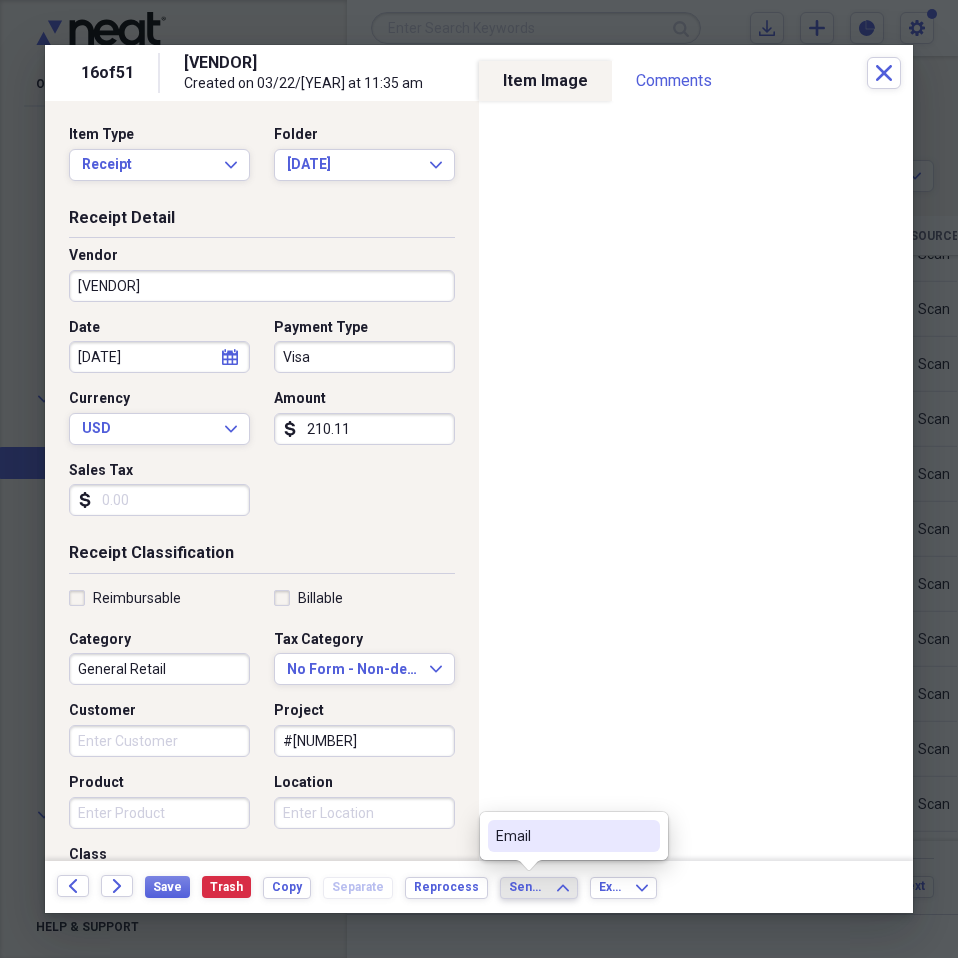 click on "Email" at bounding box center [562, 836] 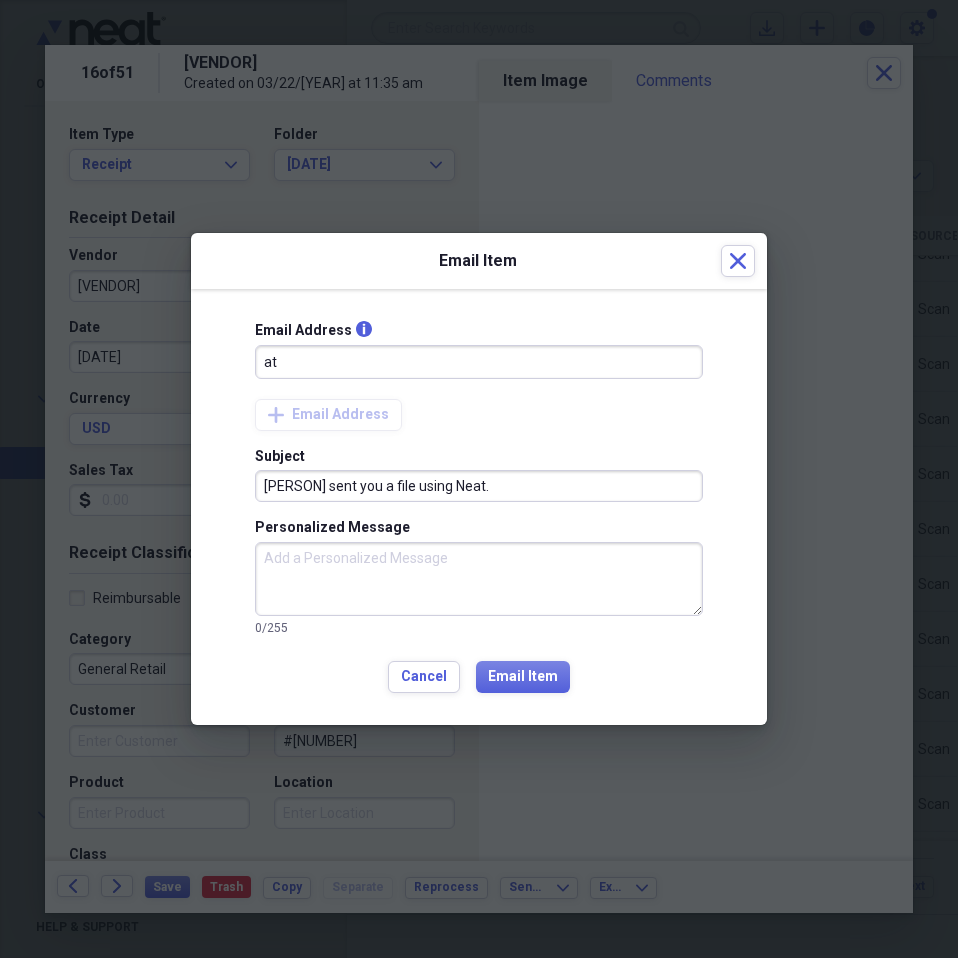 type on "[EMAIL]" 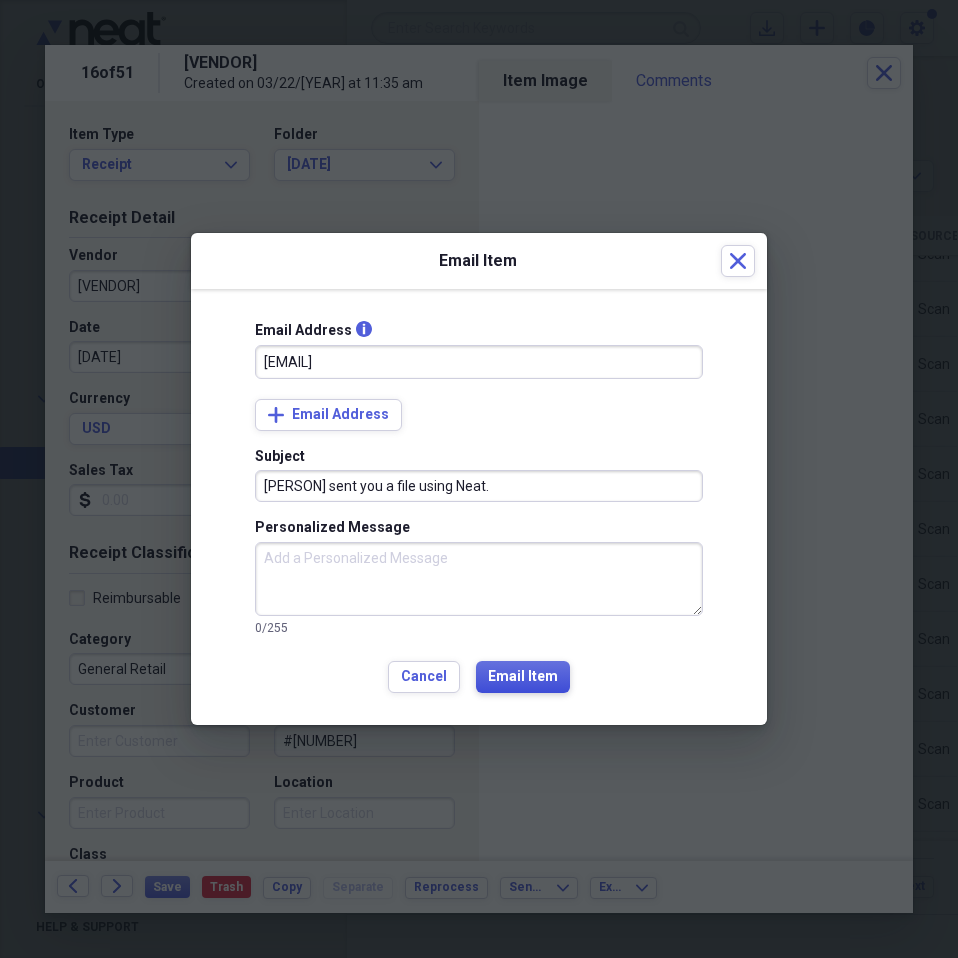 click on "Email Item" at bounding box center (523, 677) 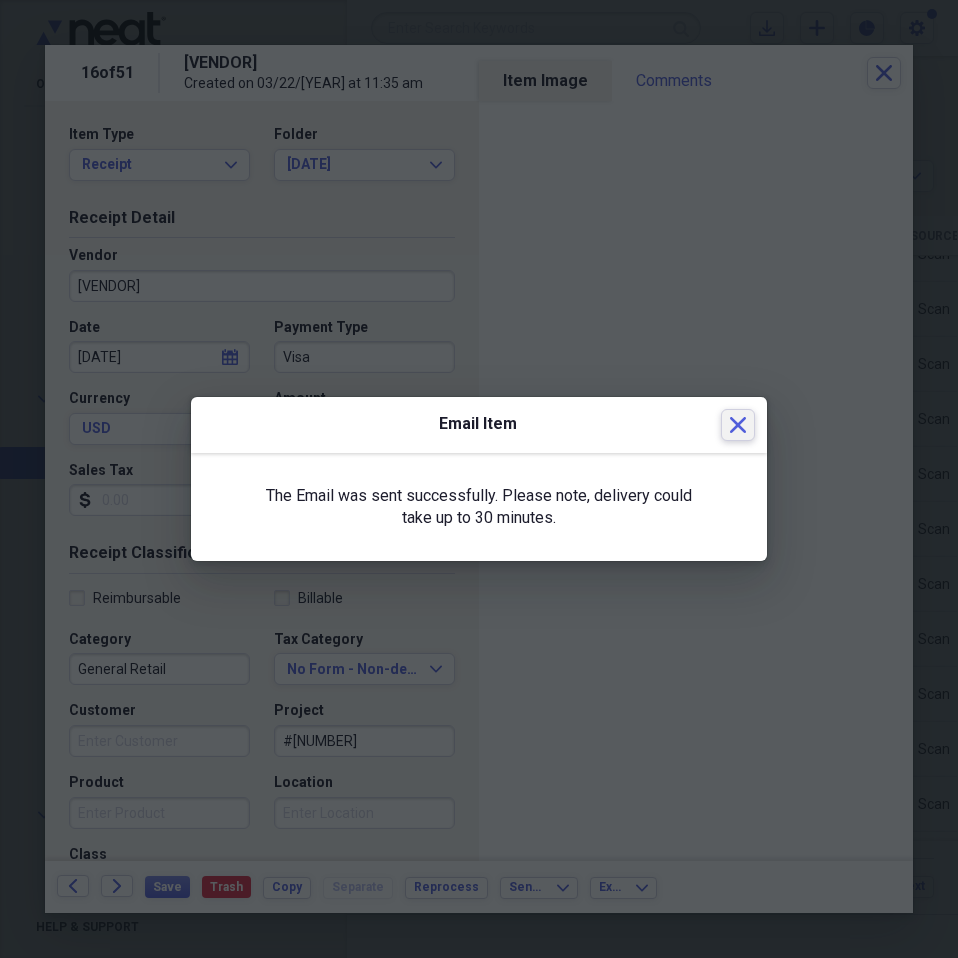 click on "Close" 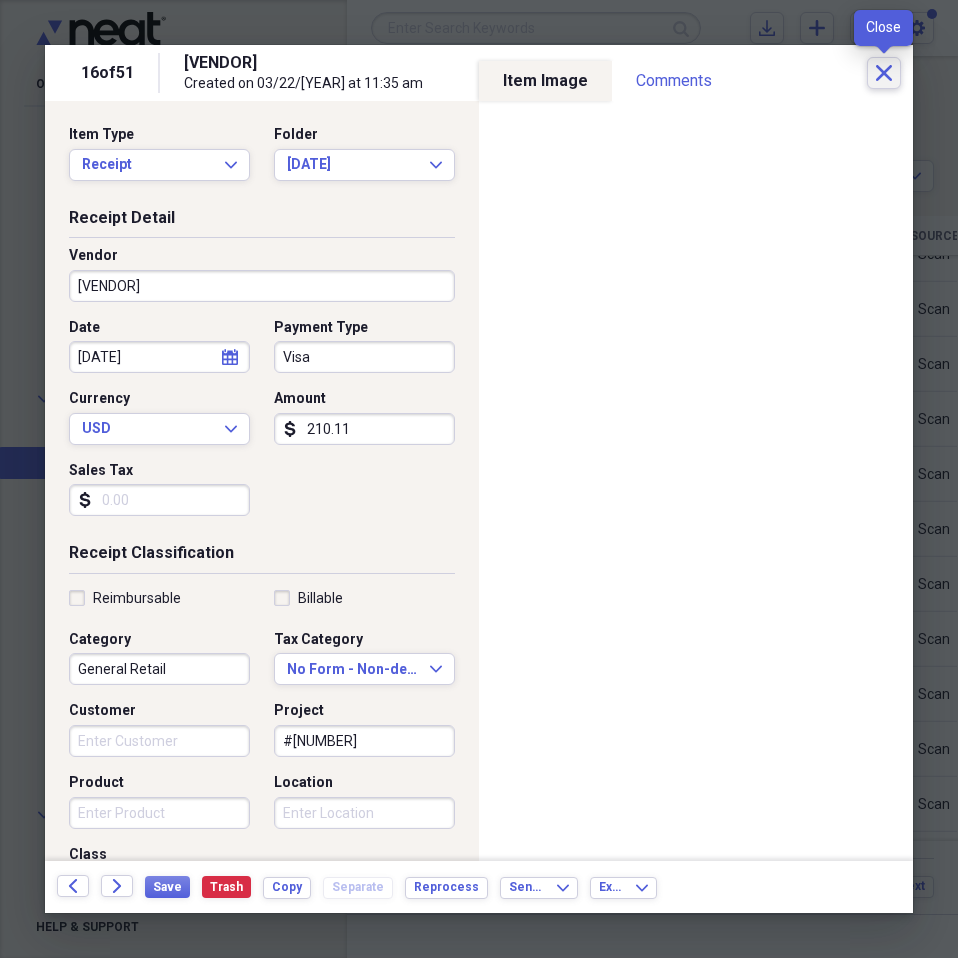 click on "Close" at bounding box center [884, 73] 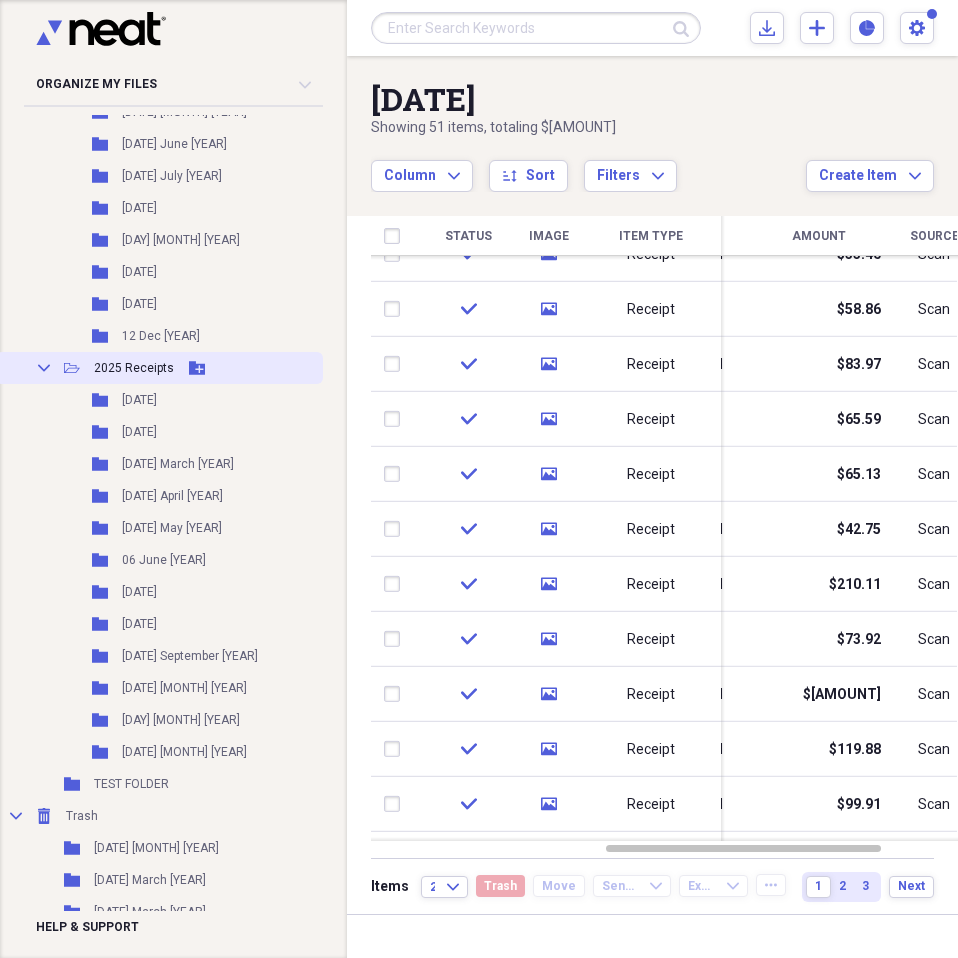 scroll, scrollTop: 1700, scrollLeft: 0, axis: vertical 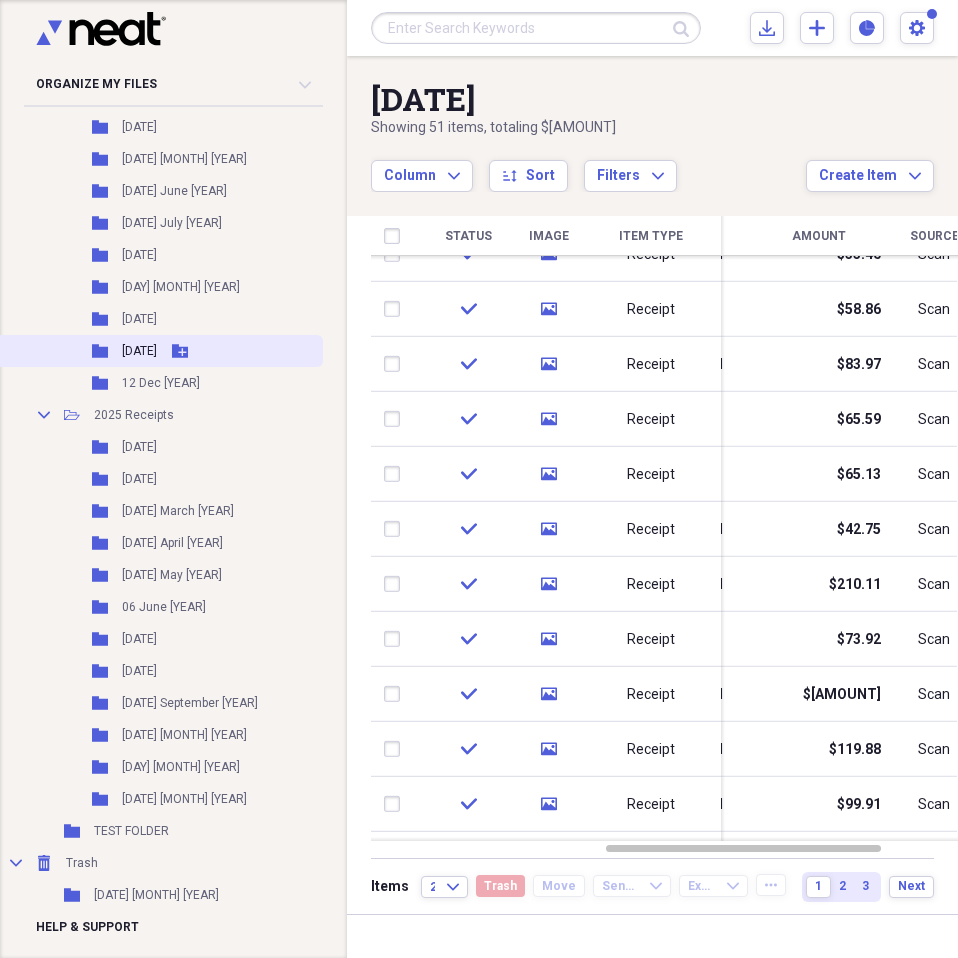 click on "[DATE]" at bounding box center (139, 351) 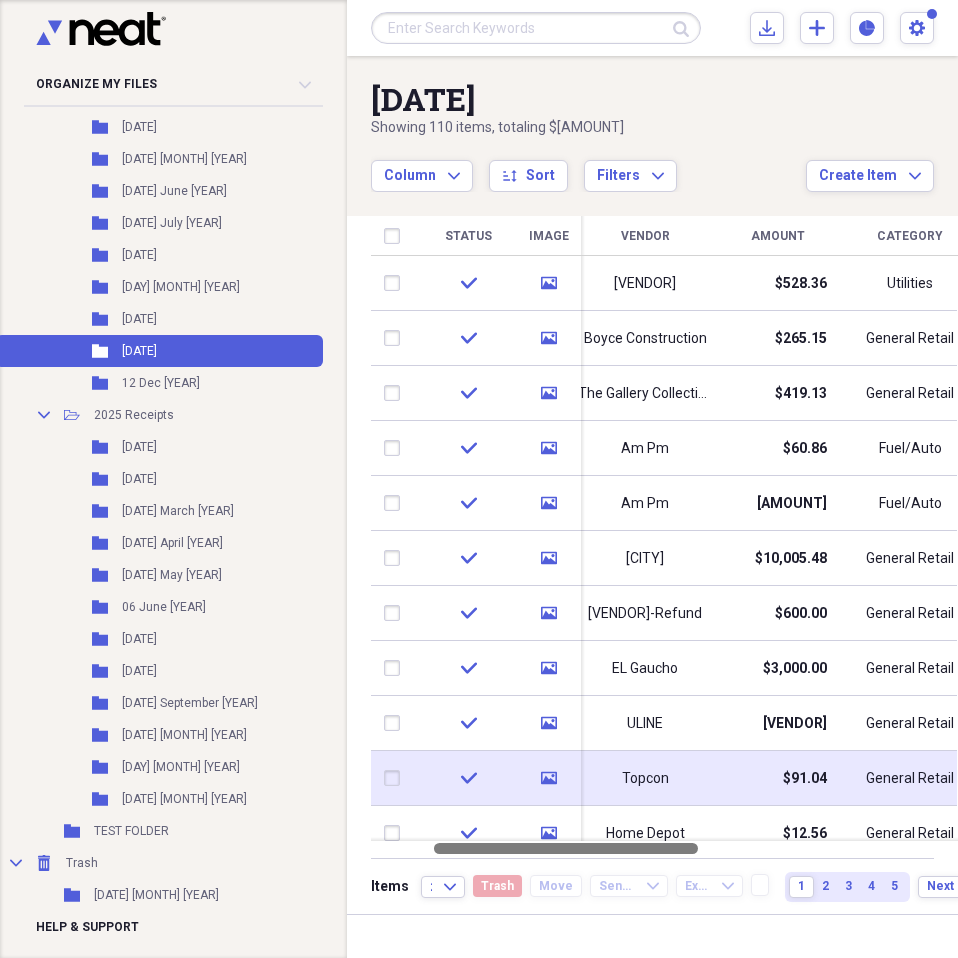 drag, startPoint x: 730, startPoint y: 845, endPoint x: 685, endPoint y: 804, distance: 60.876926 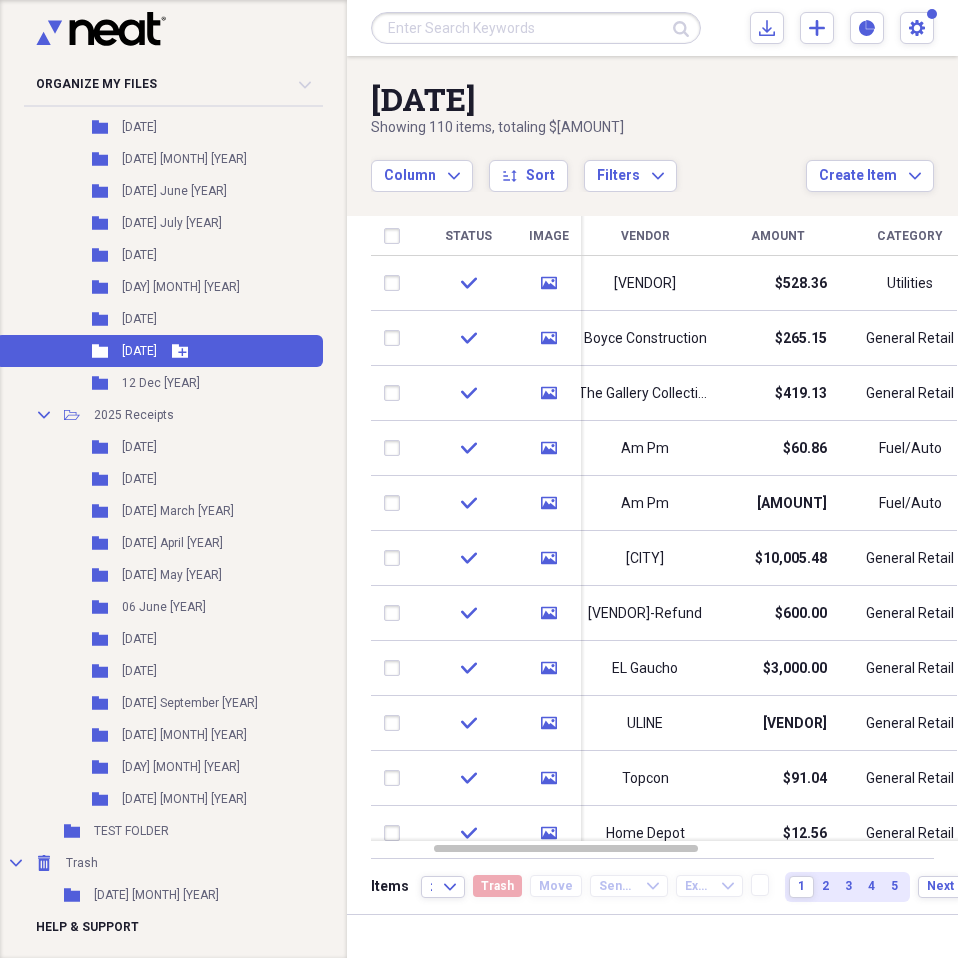 click on "[DATE]" at bounding box center (139, 351) 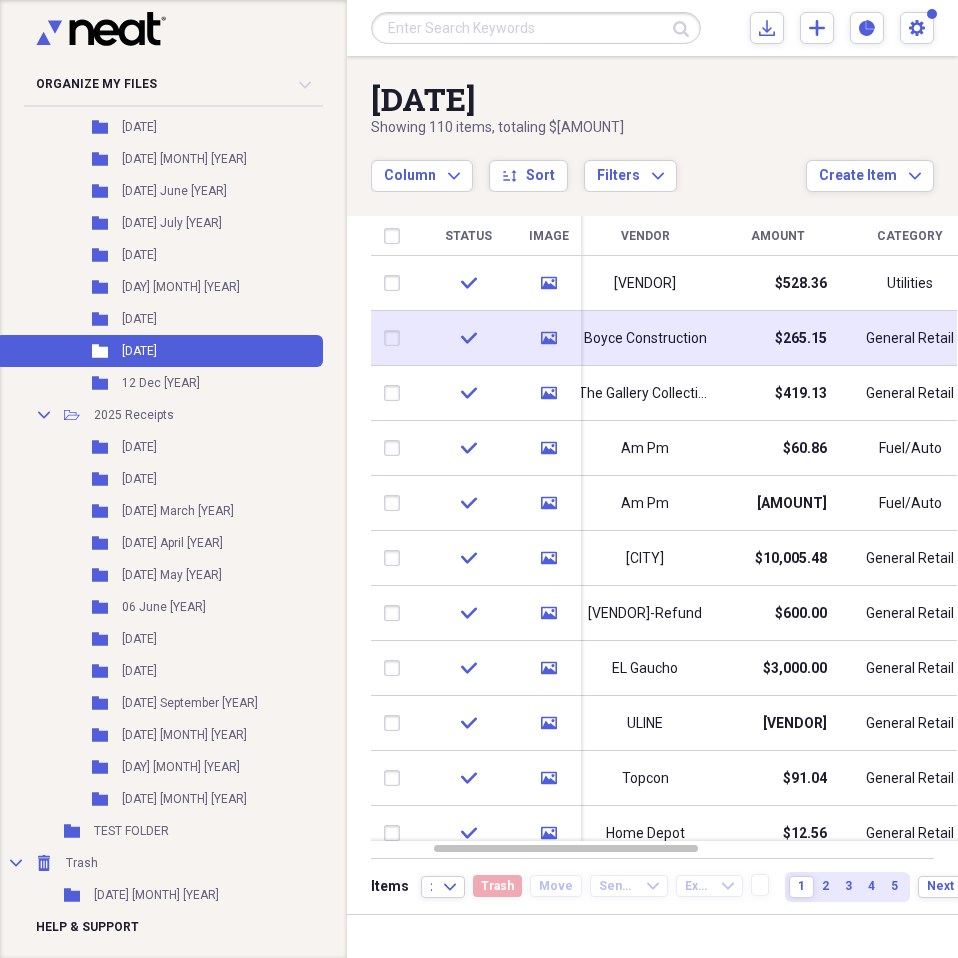 drag, startPoint x: 947, startPoint y: 334, endPoint x: 937, endPoint y: 322, distance: 15.6205 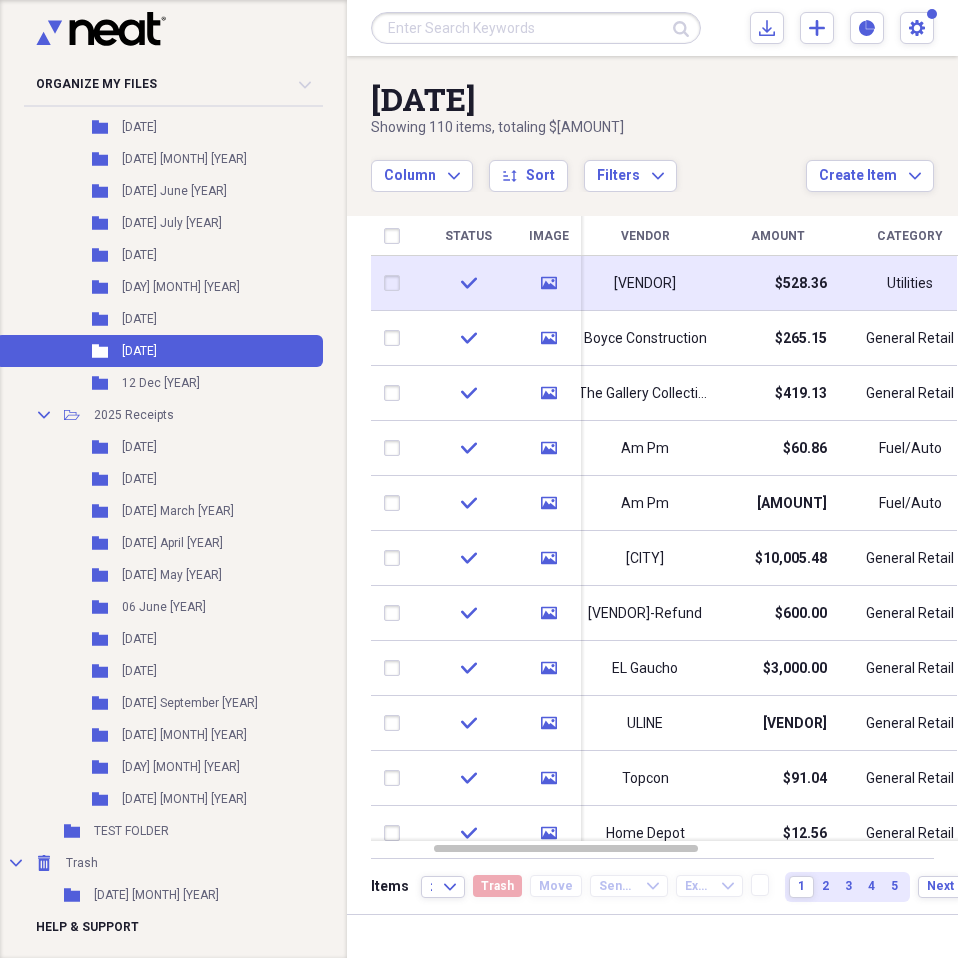 click on "Utilities" at bounding box center [910, 283] 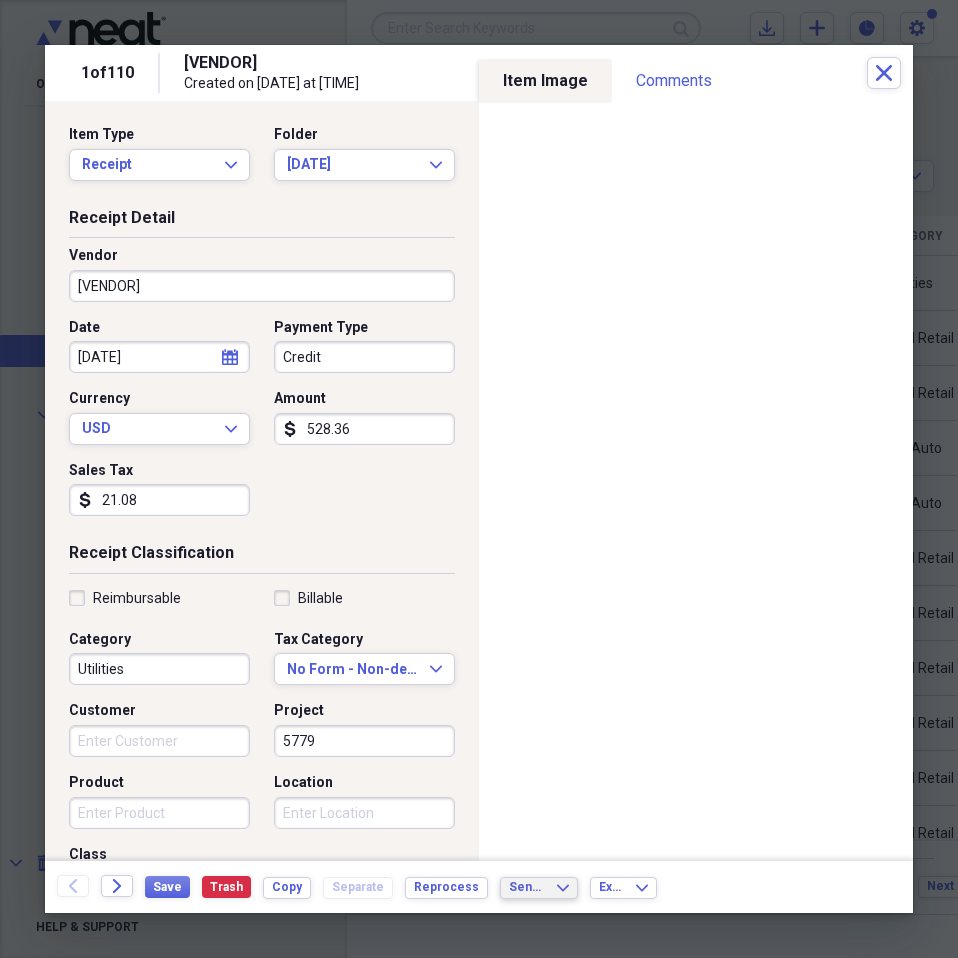 click on "Send To" at bounding box center [527, 887] 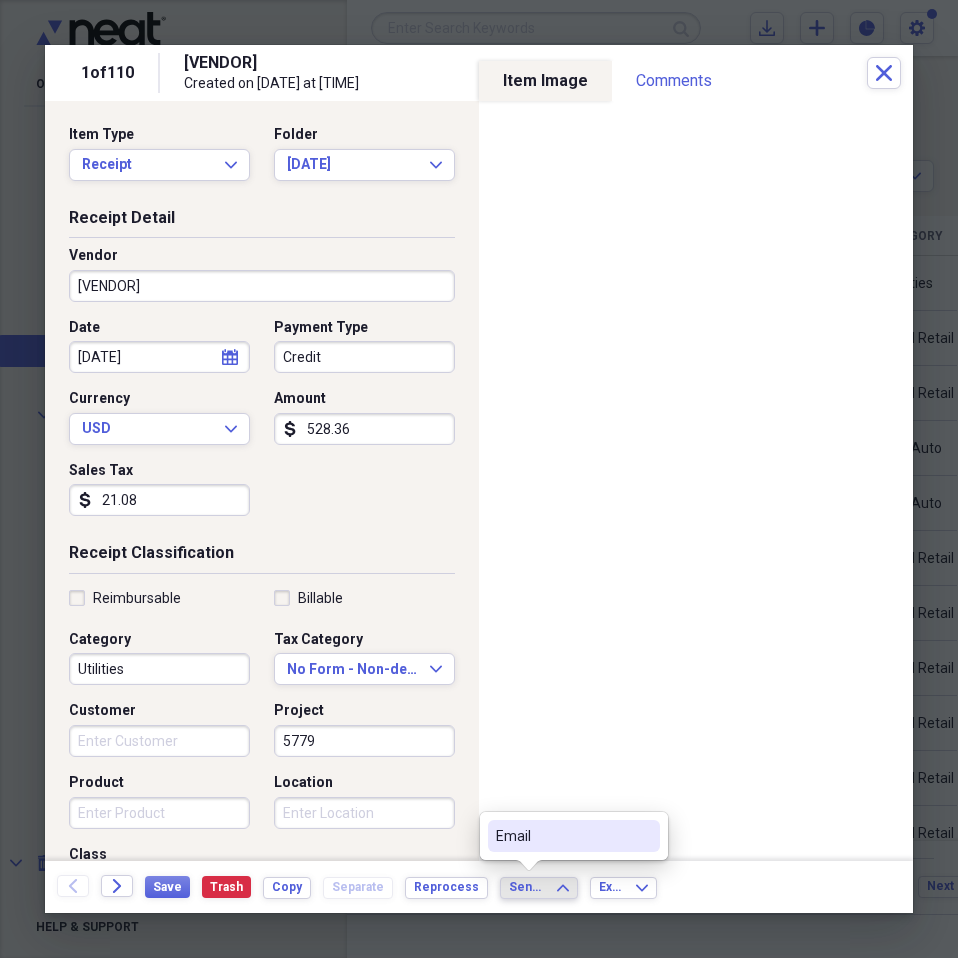 click on "Email" at bounding box center (562, 836) 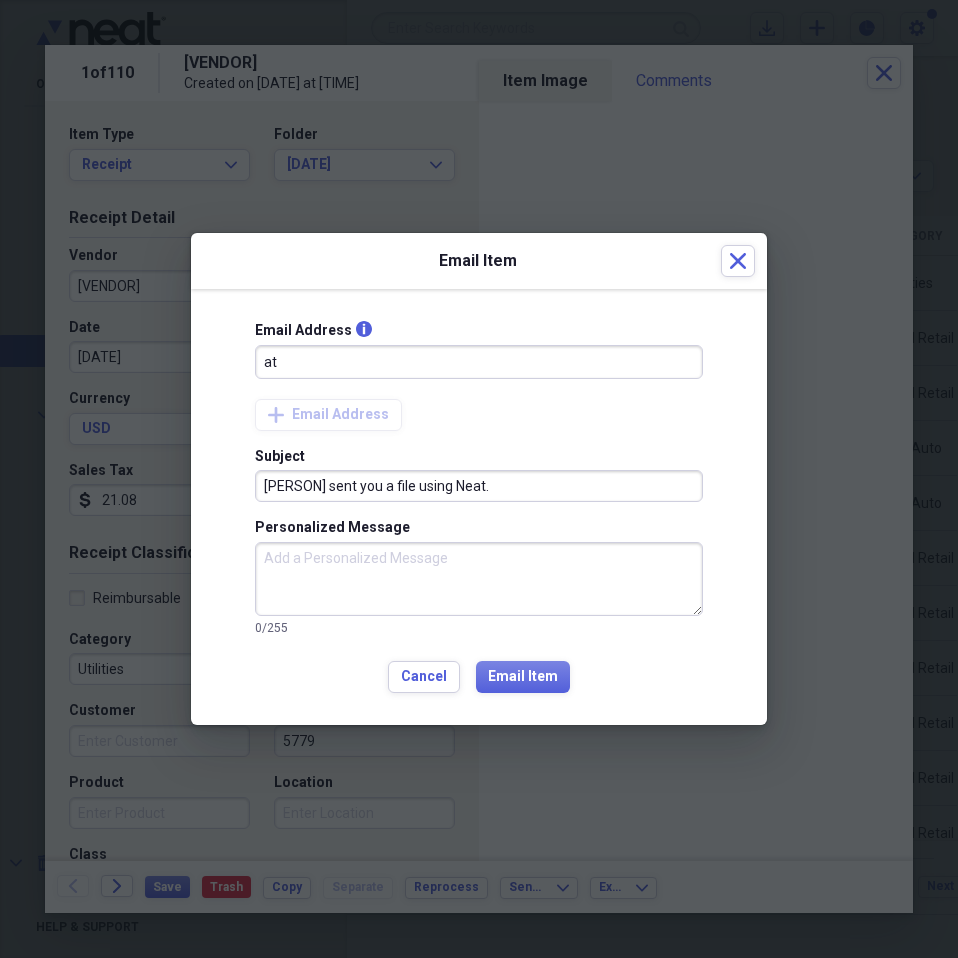 type on "[EMAIL]" 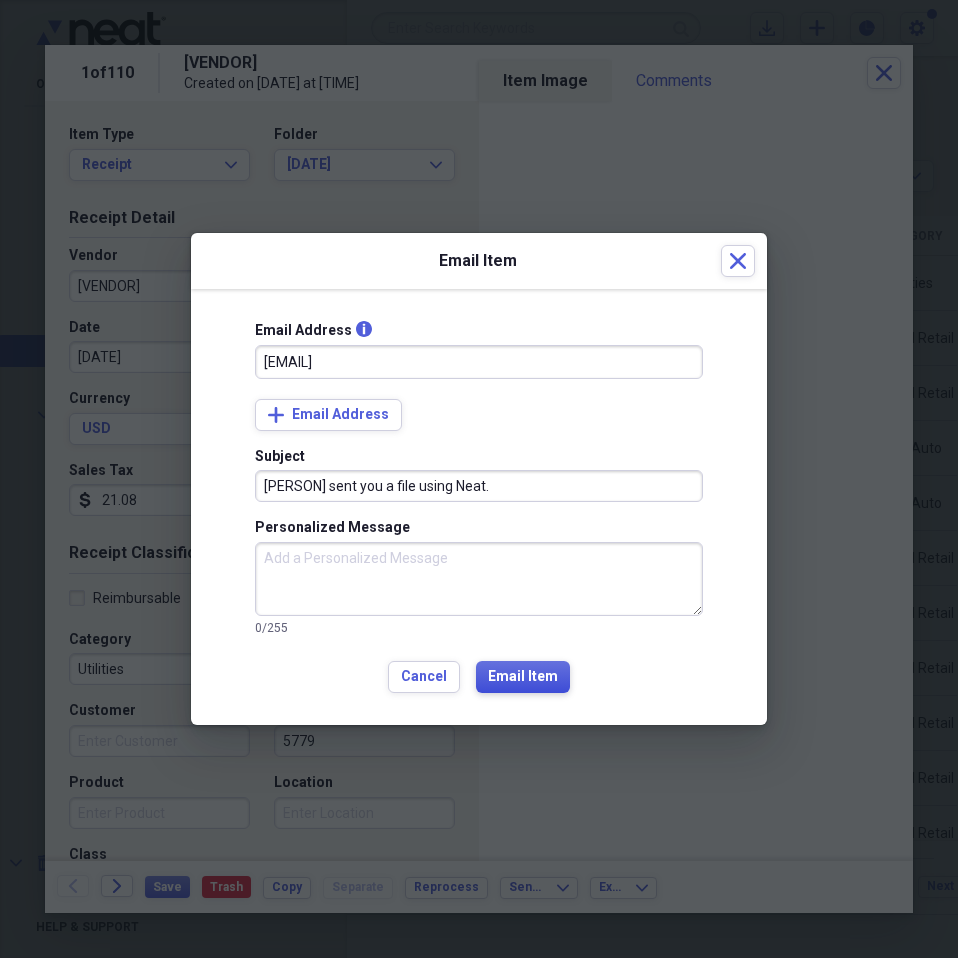 click on "Email Item" at bounding box center [523, 677] 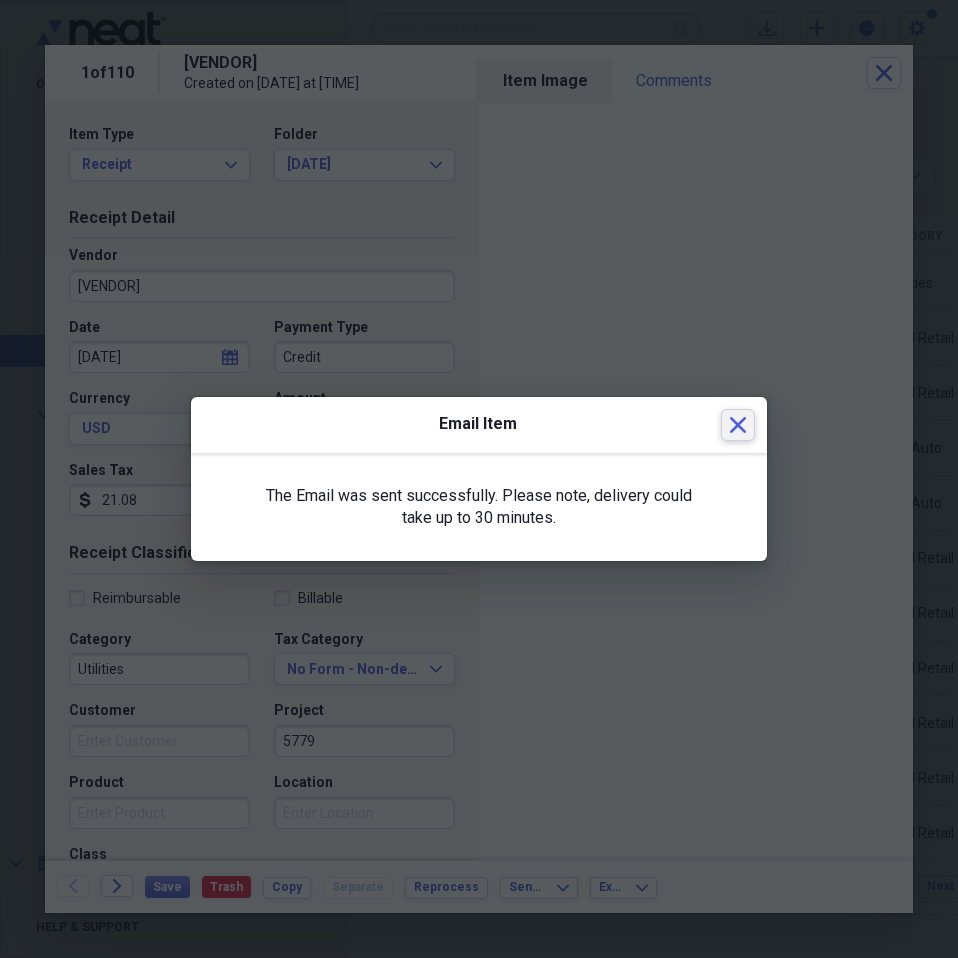 click on "Close" 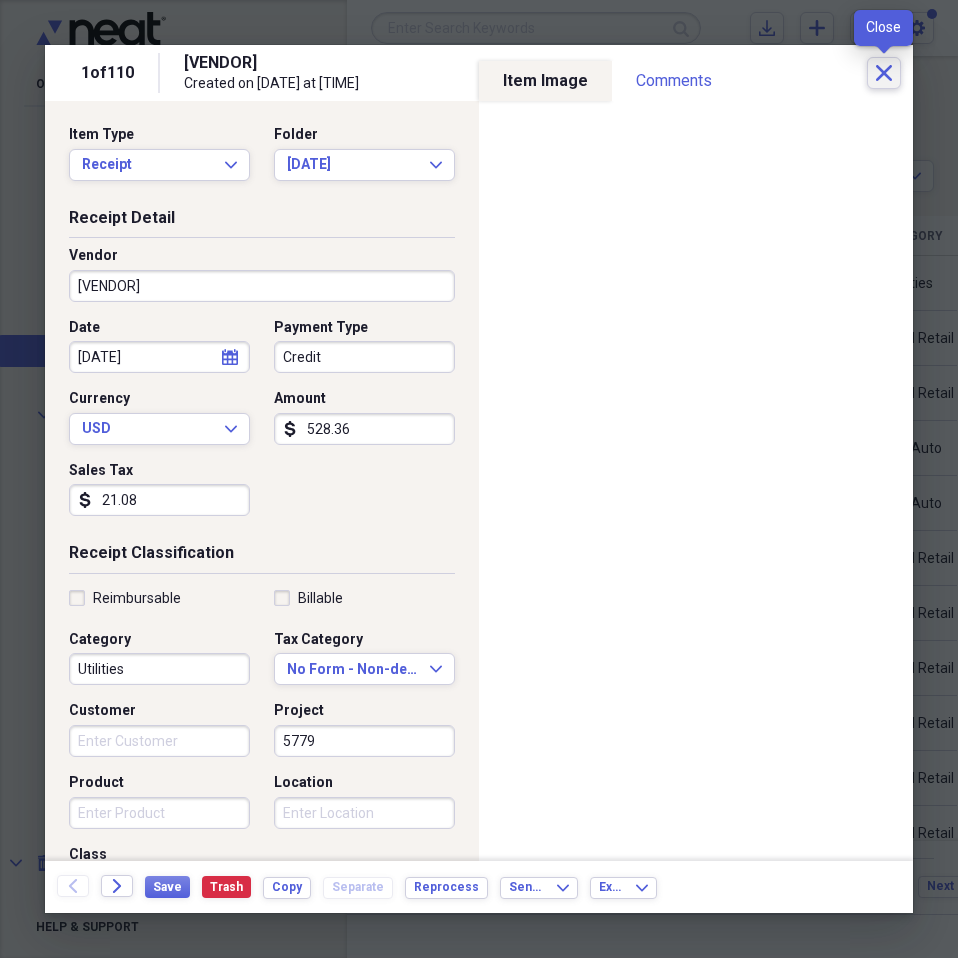 click on "Close" 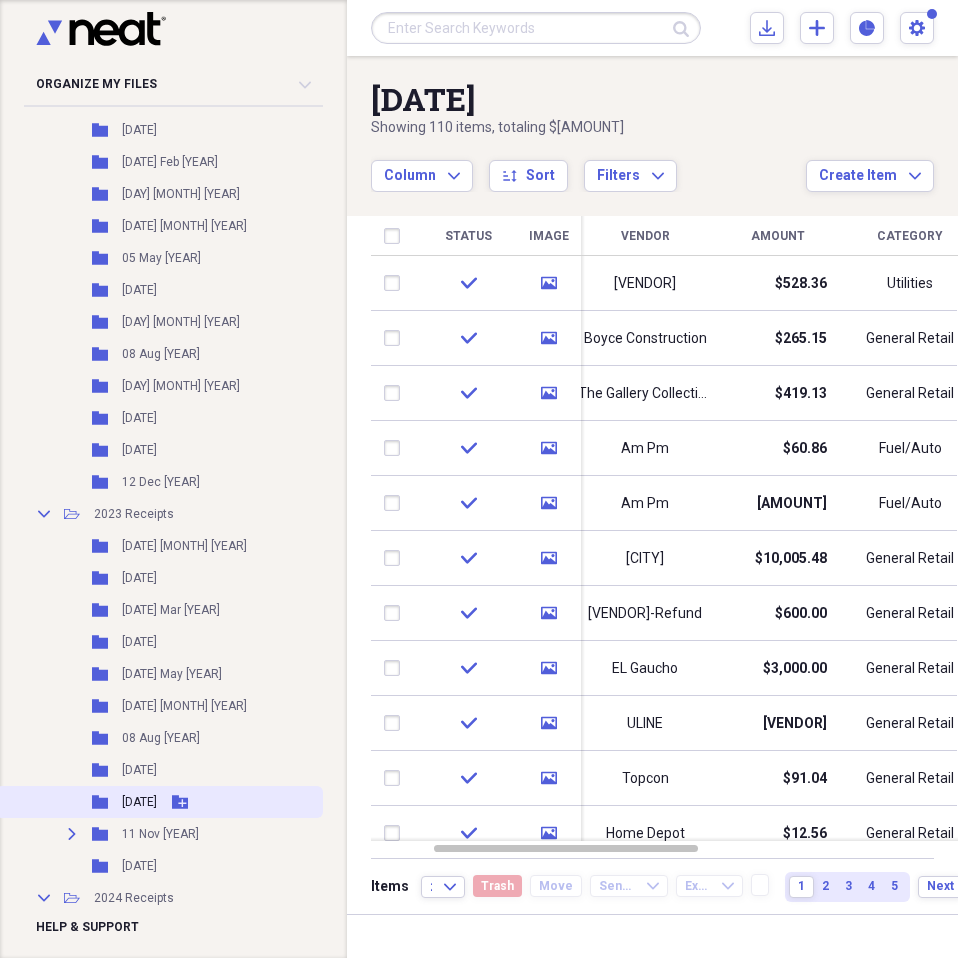 scroll, scrollTop: 800, scrollLeft: 0, axis: vertical 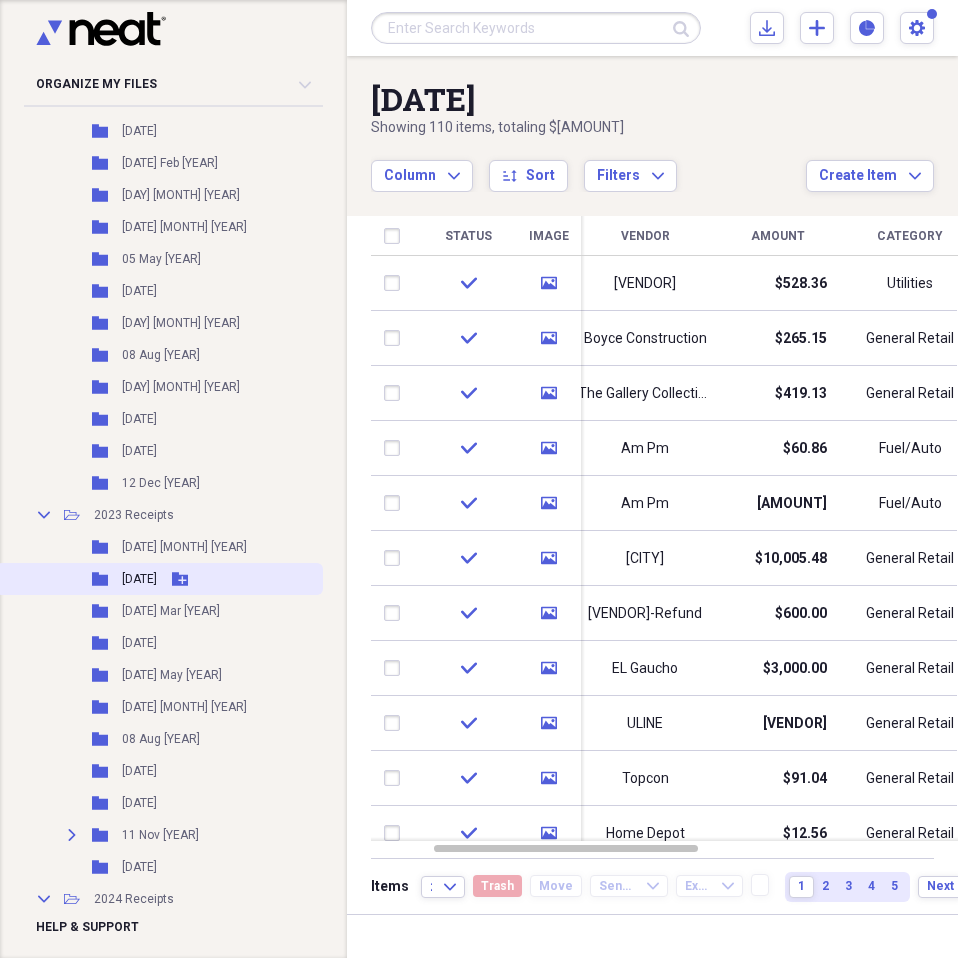 click on "Folder [DATE] Add Folder" at bounding box center [159, 579] 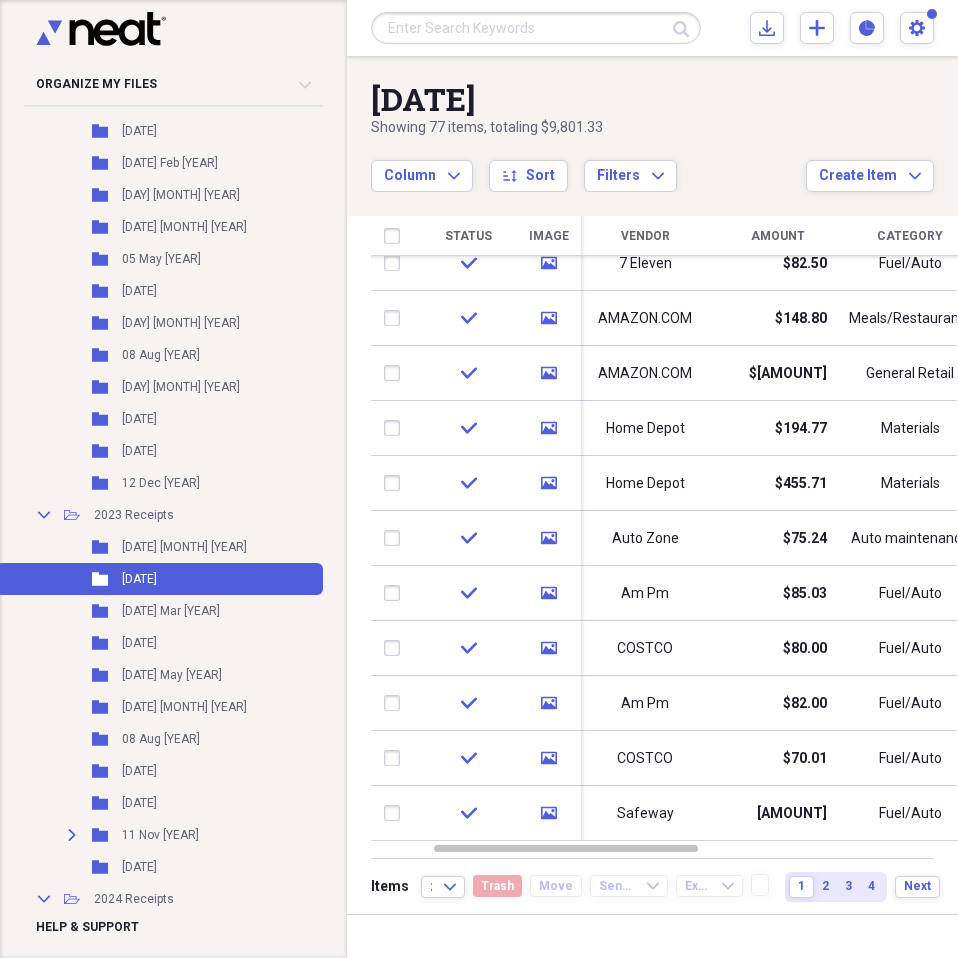 drag, startPoint x: 952, startPoint y: 291, endPoint x: 955, endPoint y: 839, distance: 548.00824 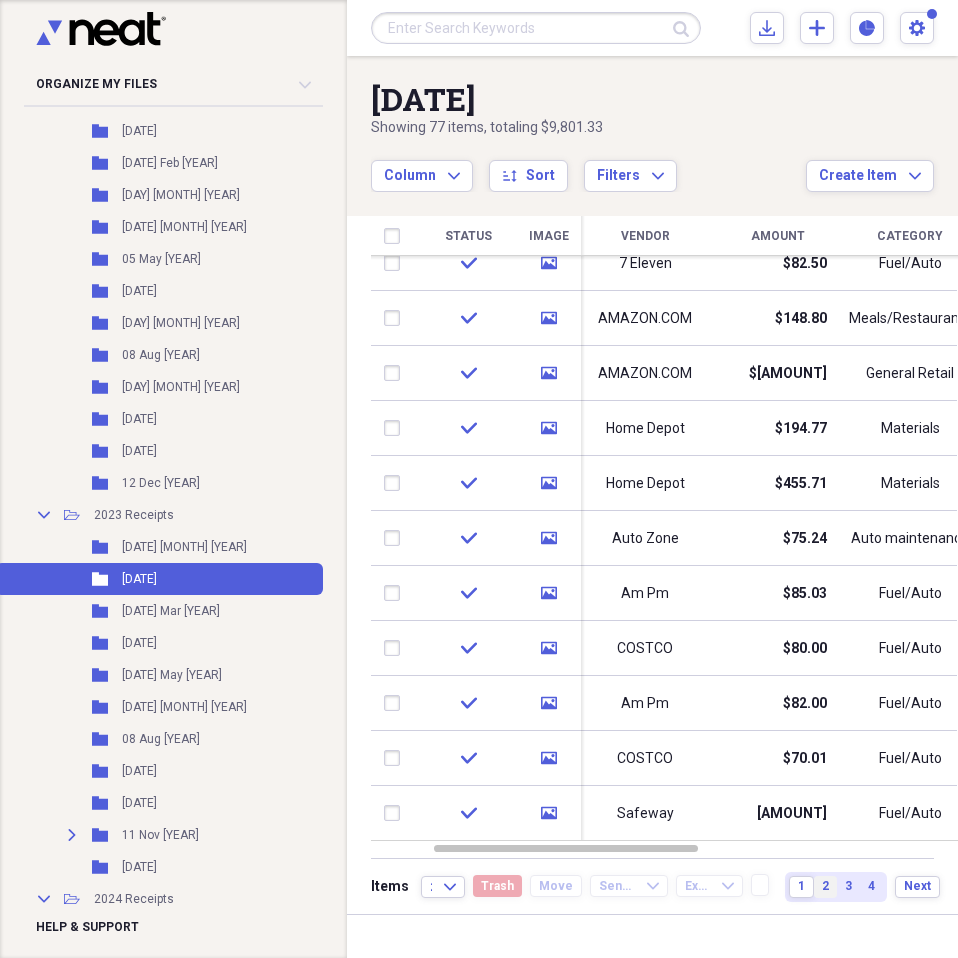 click on "2" at bounding box center (825, 887) 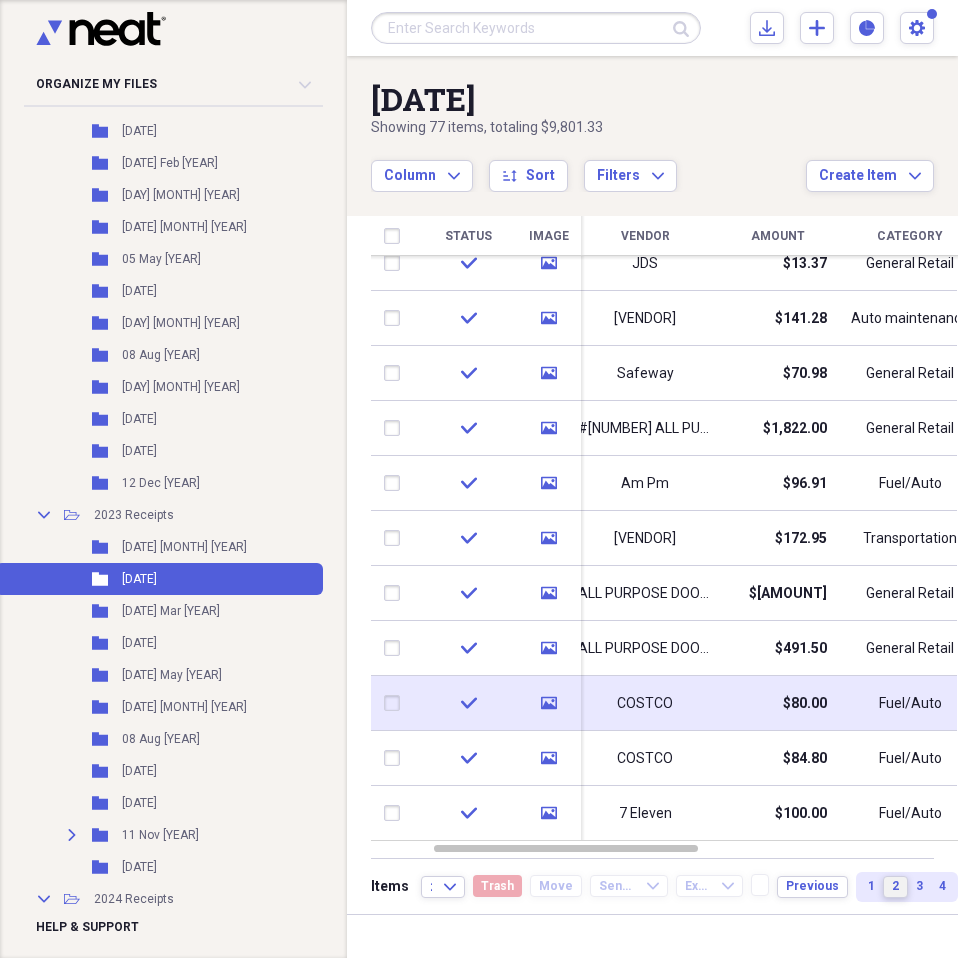 drag, startPoint x: 951, startPoint y: 294, endPoint x: 837, endPoint y: 699, distance: 420.73865 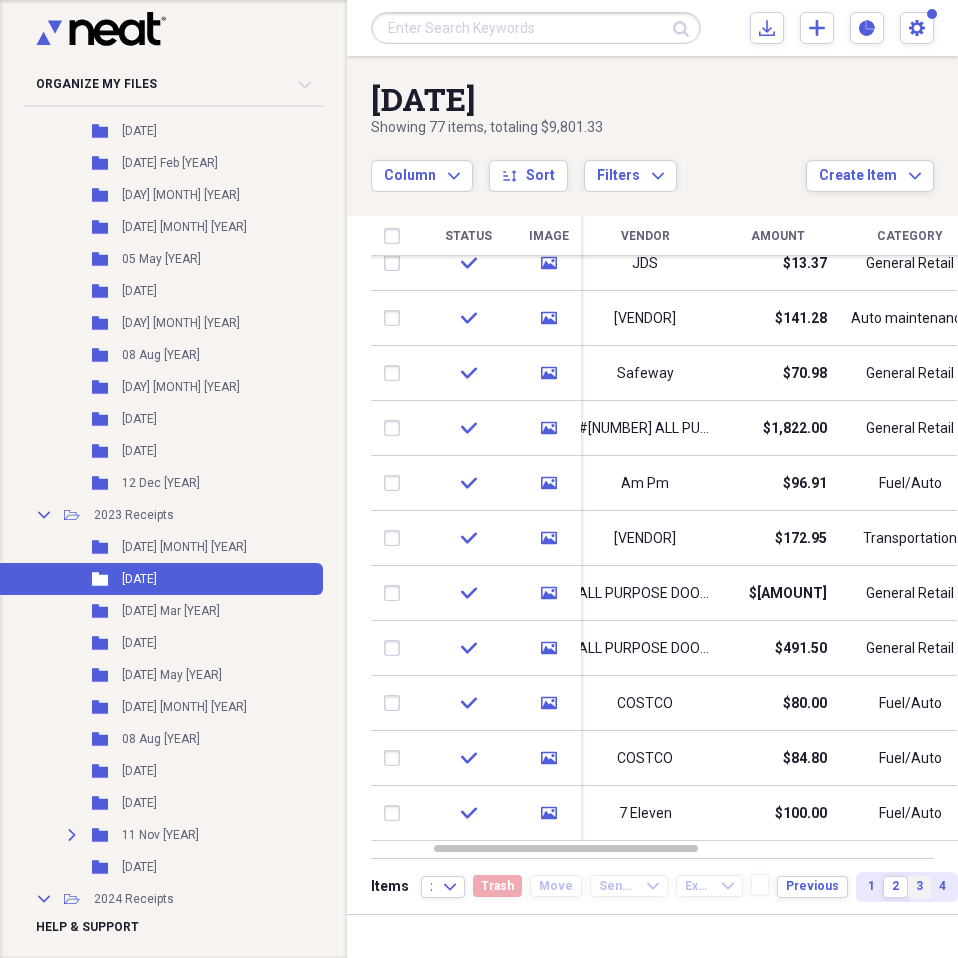 click on "3" at bounding box center [919, 887] 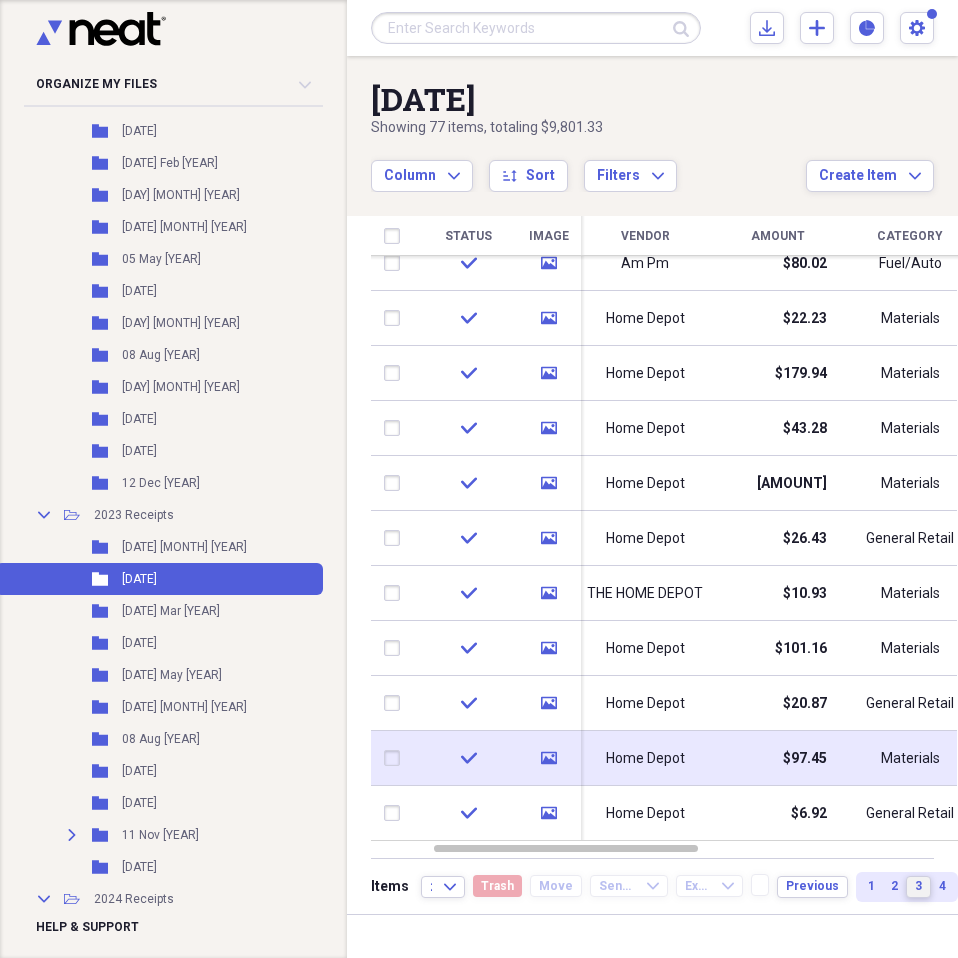 drag, startPoint x: 948, startPoint y: 304, endPoint x: 893, endPoint y: 738, distance: 437.47113 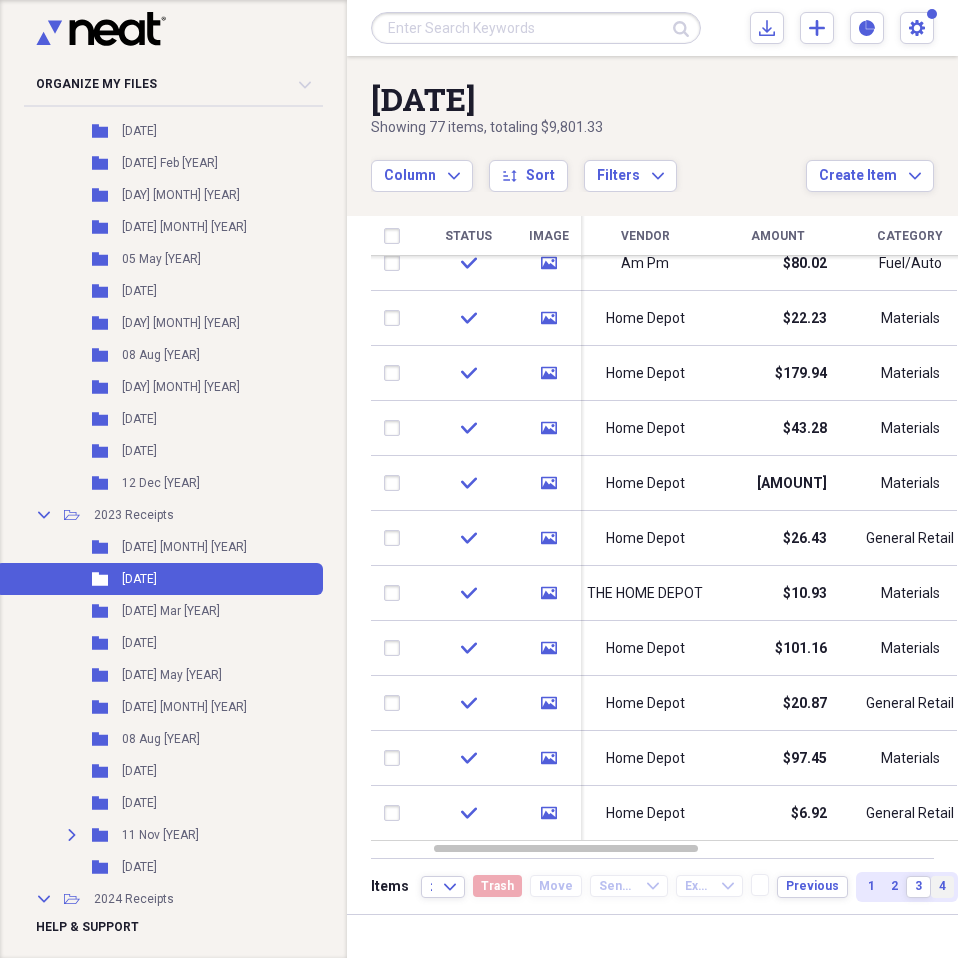 click on "4" at bounding box center (942, 887) 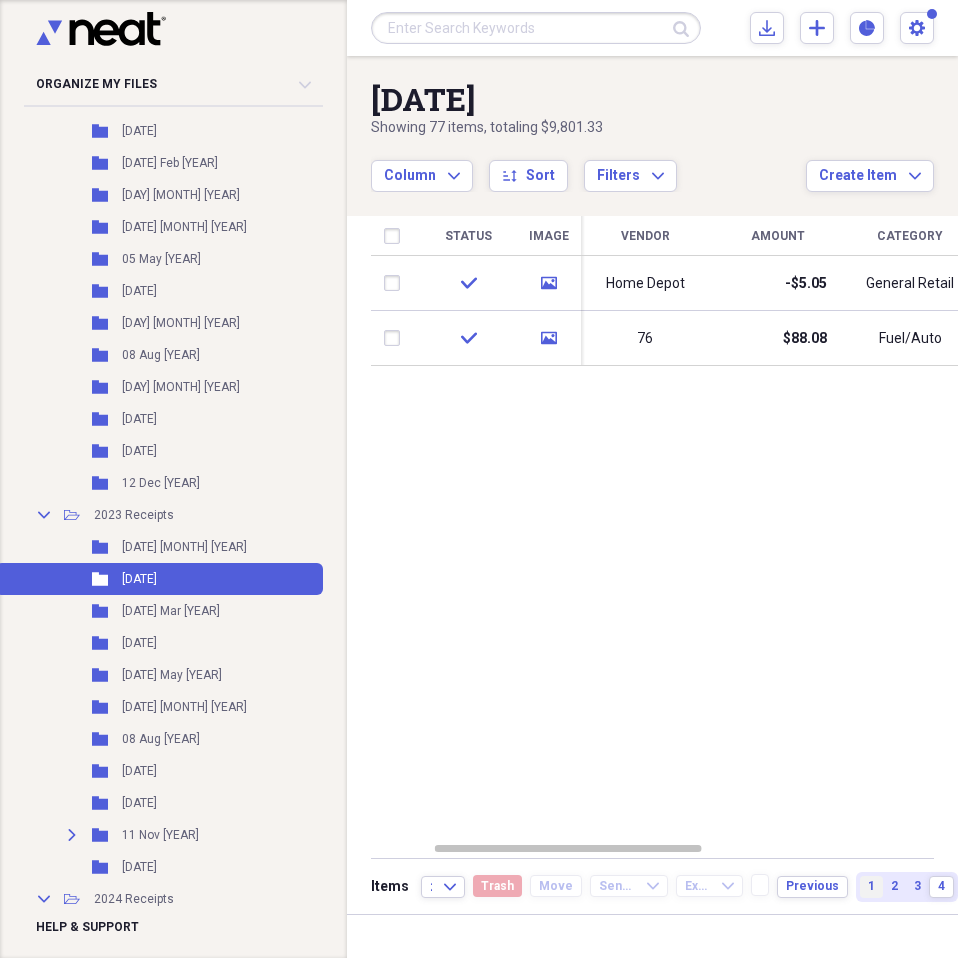 click on "1" at bounding box center (871, 887) 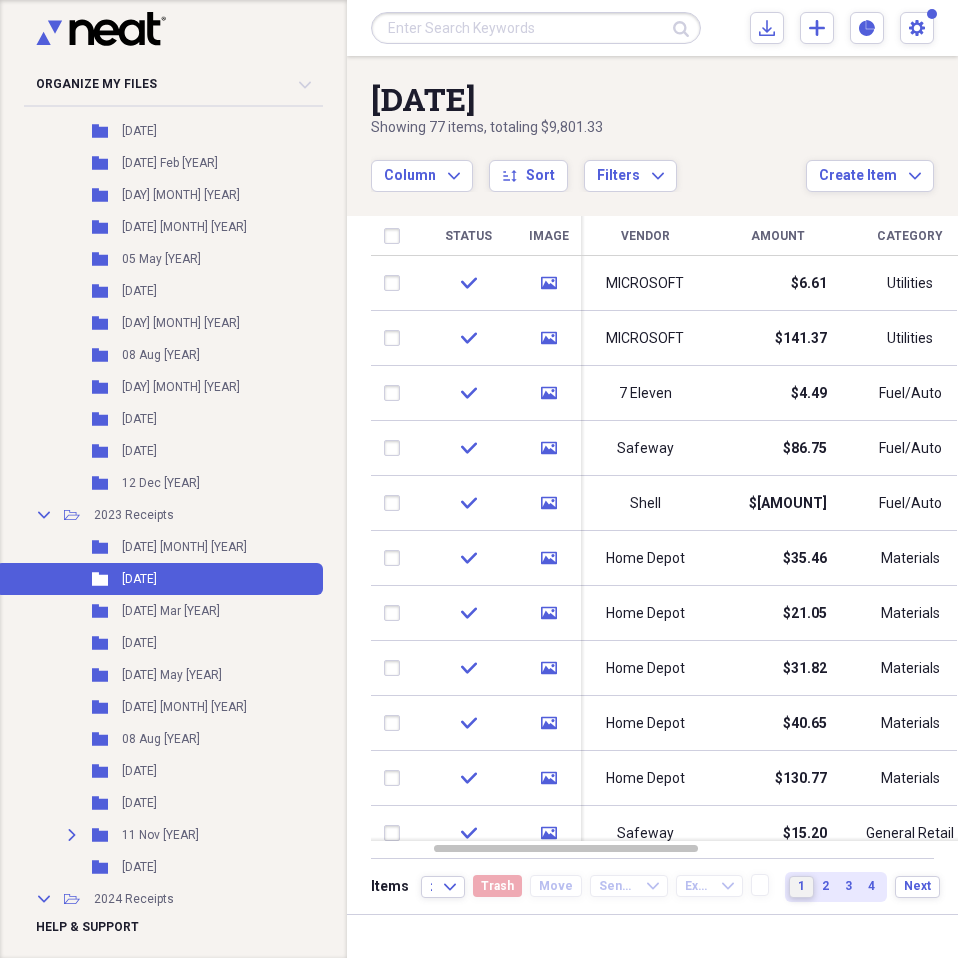 drag, startPoint x: 954, startPoint y: 320, endPoint x: 717, endPoint y: 169, distance: 281.01602 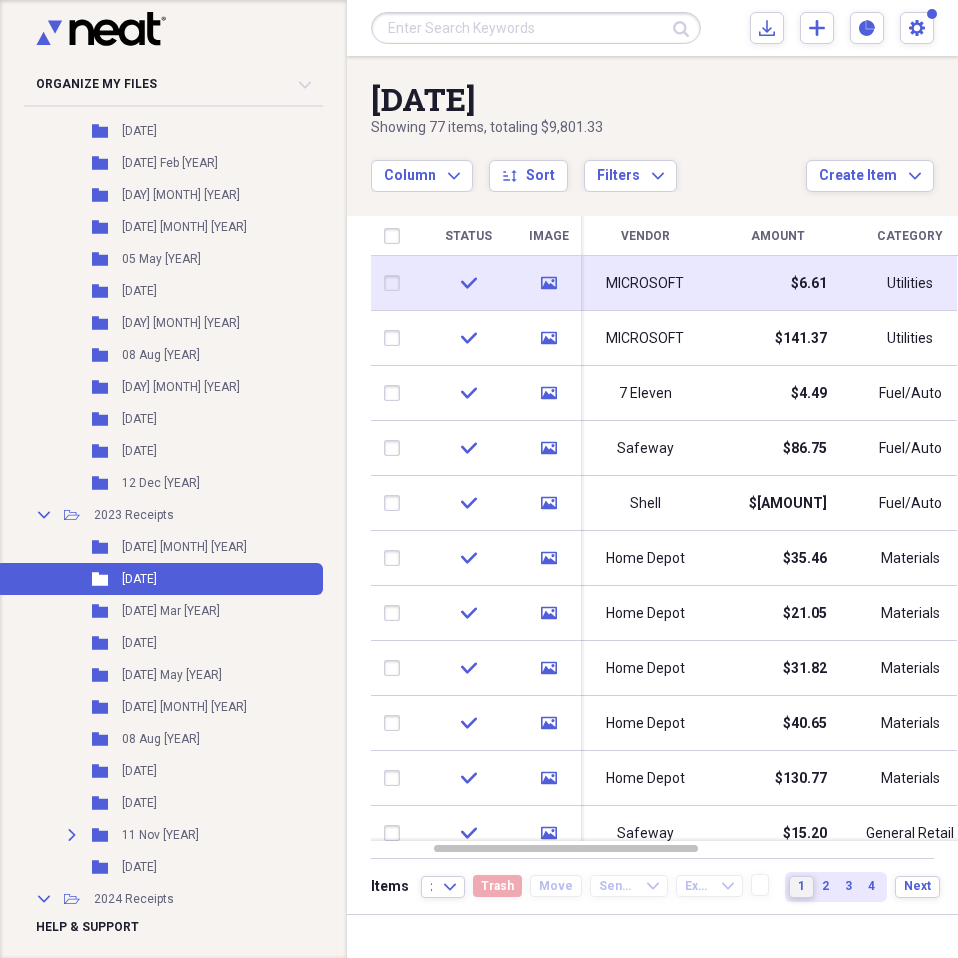 type 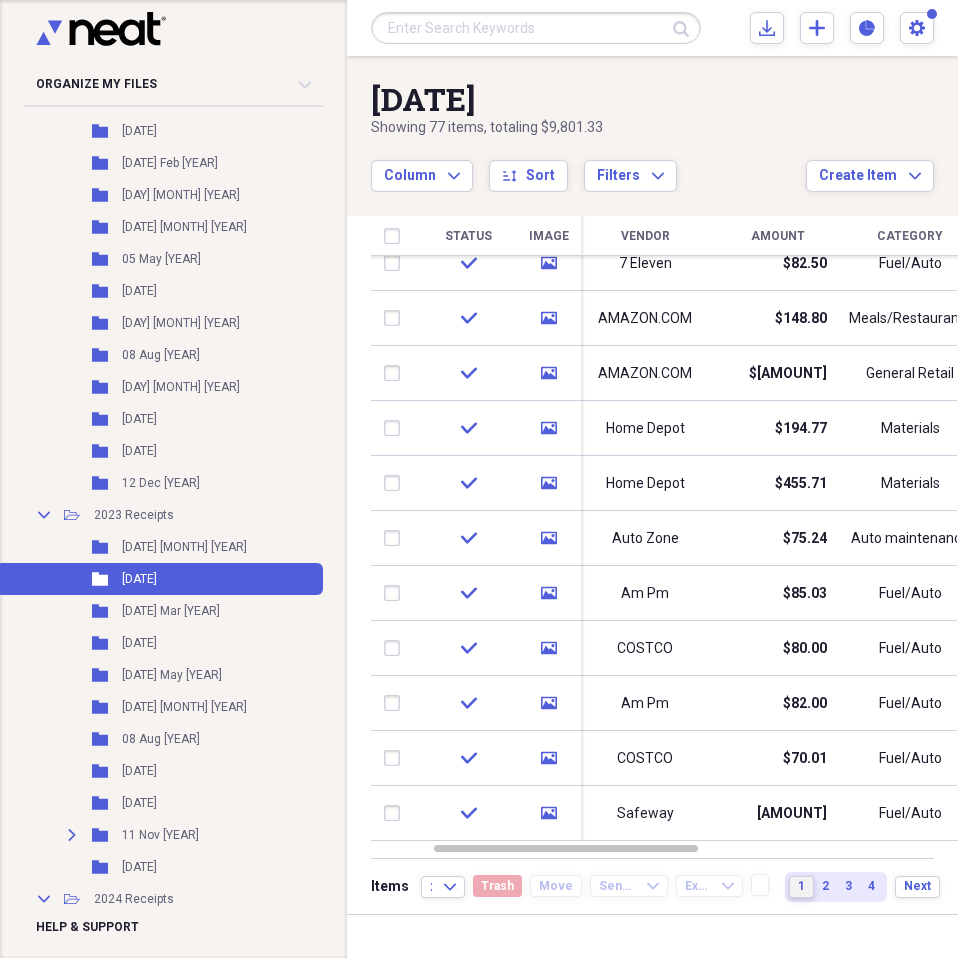 drag, startPoint x: 949, startPoint y: 320, endPoint x: 951, endPoint y: 693, distance: 373.00537 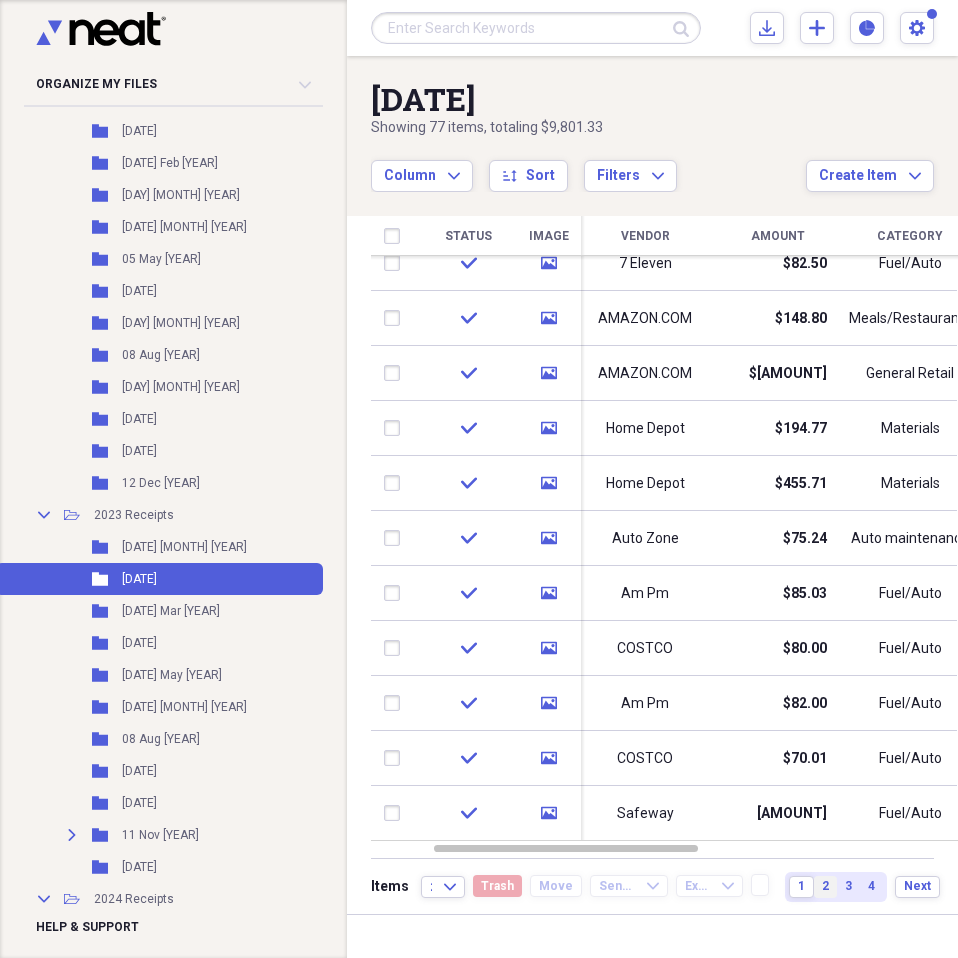 click on "2" at bounding box center (825, 886) 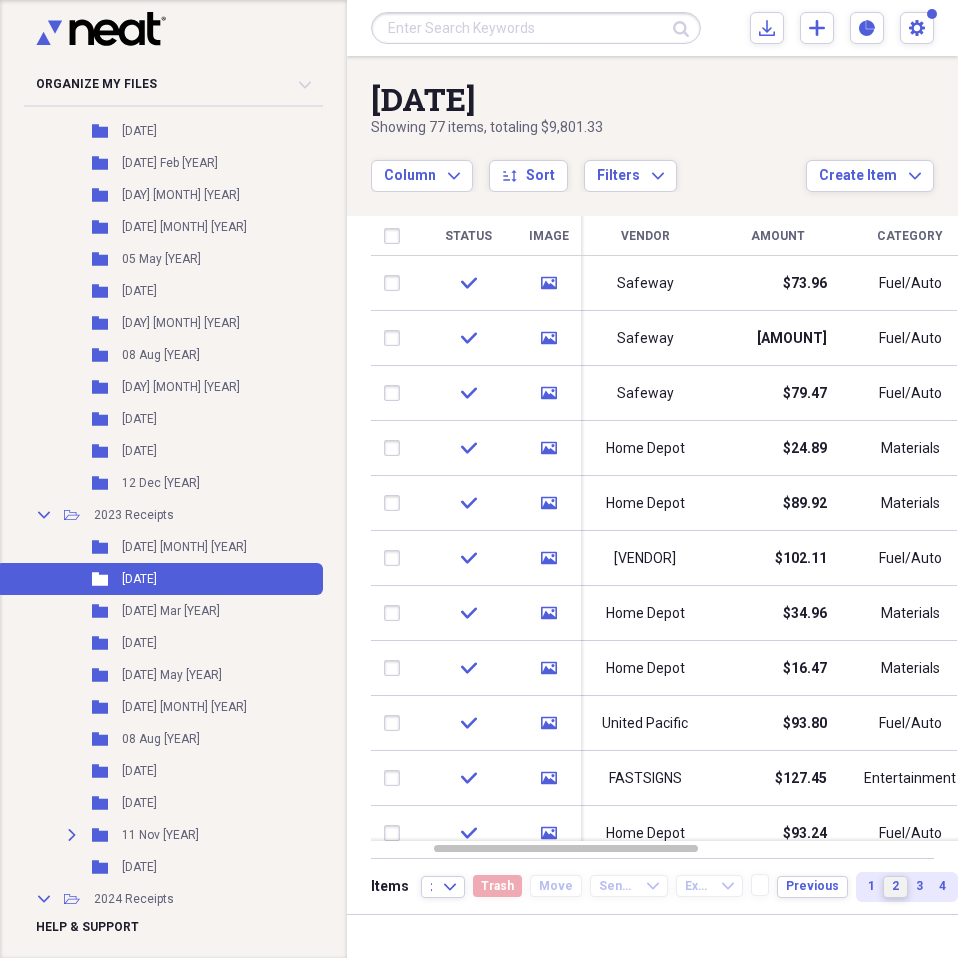 drag, startPoint x: 950, startPoint y: 301, endPoint x: 947, endPoint y: 284, distance: 17.262676 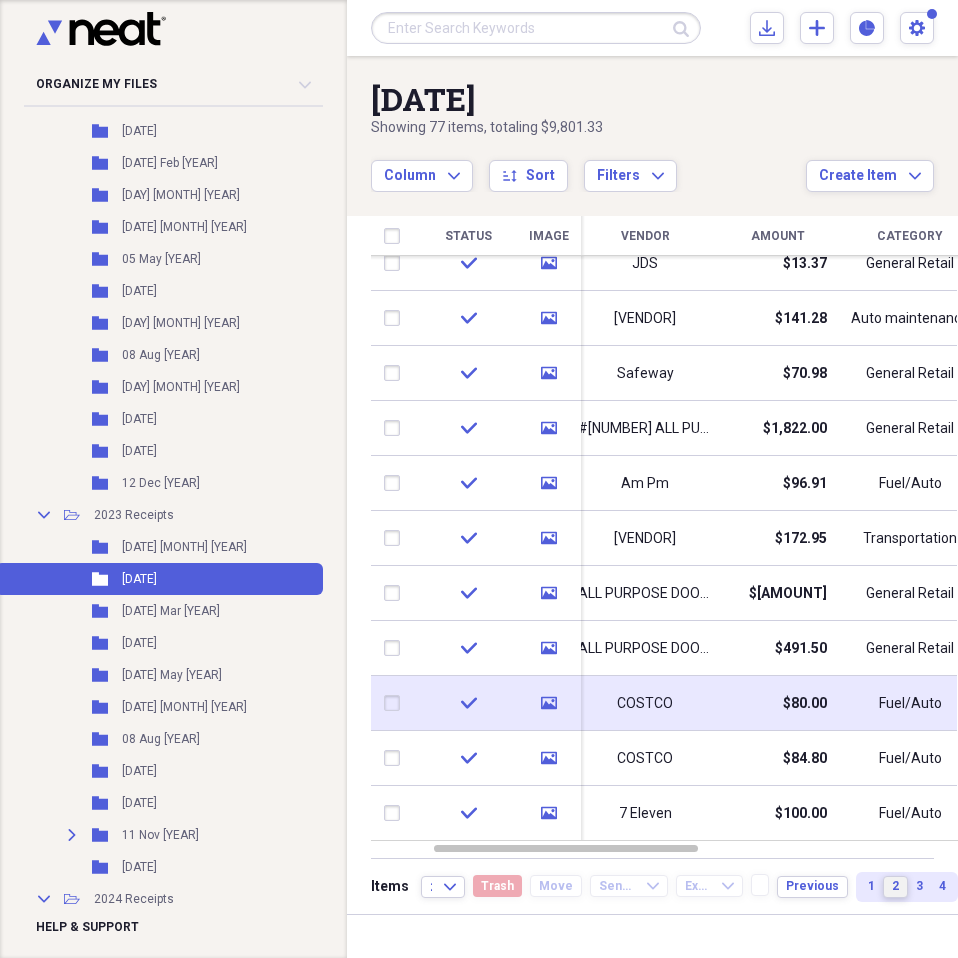 drag, startPoint x: 952, startPoint y: 270, endPoint x: 908, endPoint y: 702, distance: 434.23495 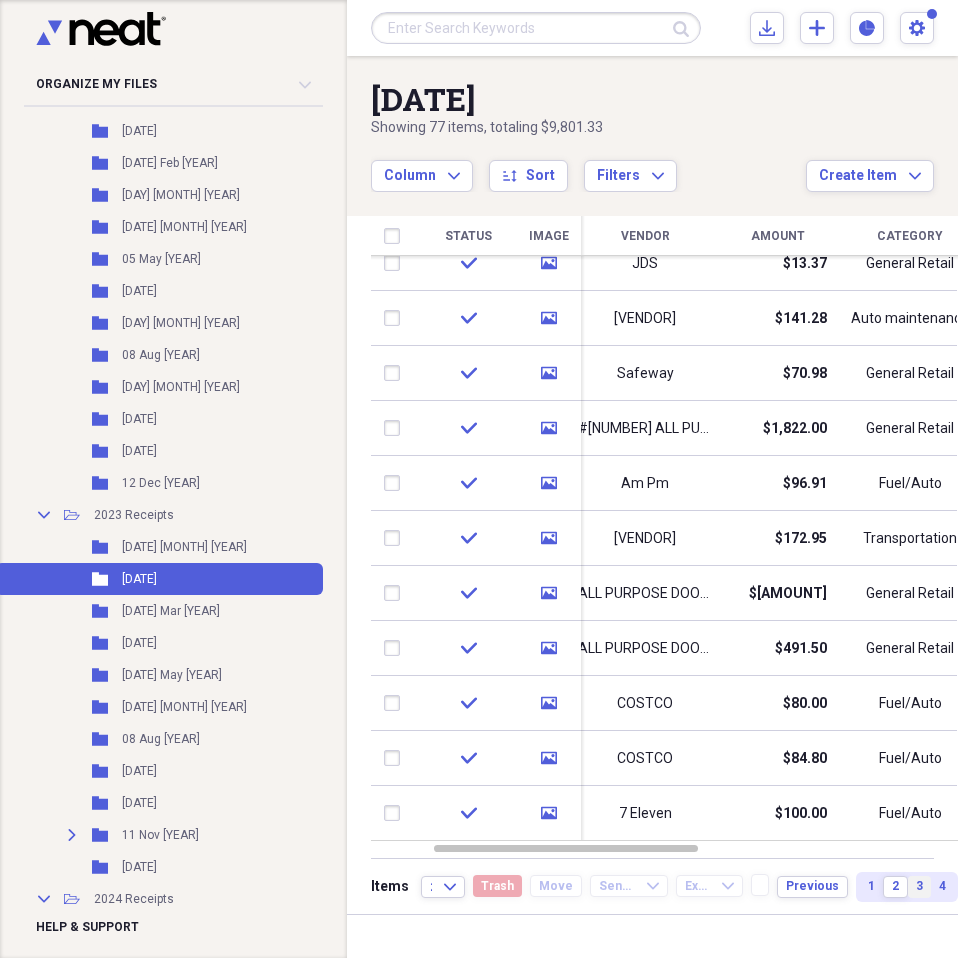 click on "3" at bounding box center (919, 886) 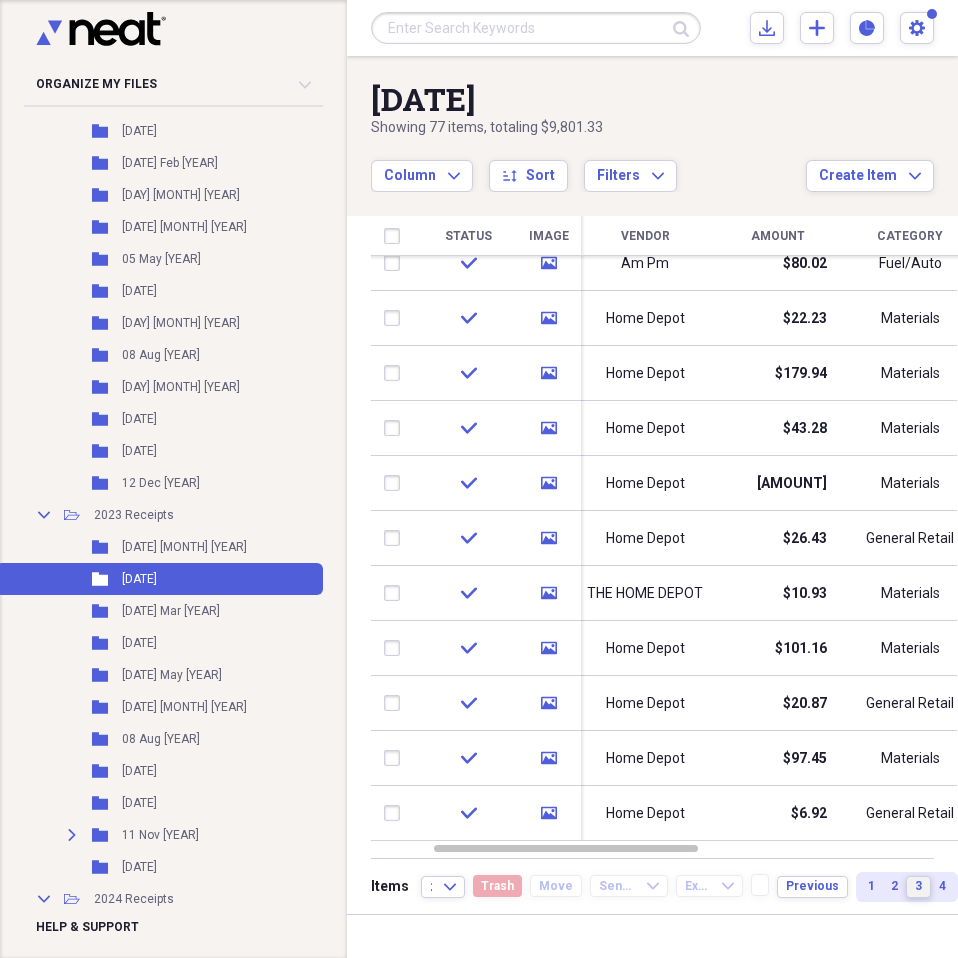 drag, startPoint x: 955, startPoint y: 319, endPoint x: 949, endPoint y: 754, distance: 435.04138 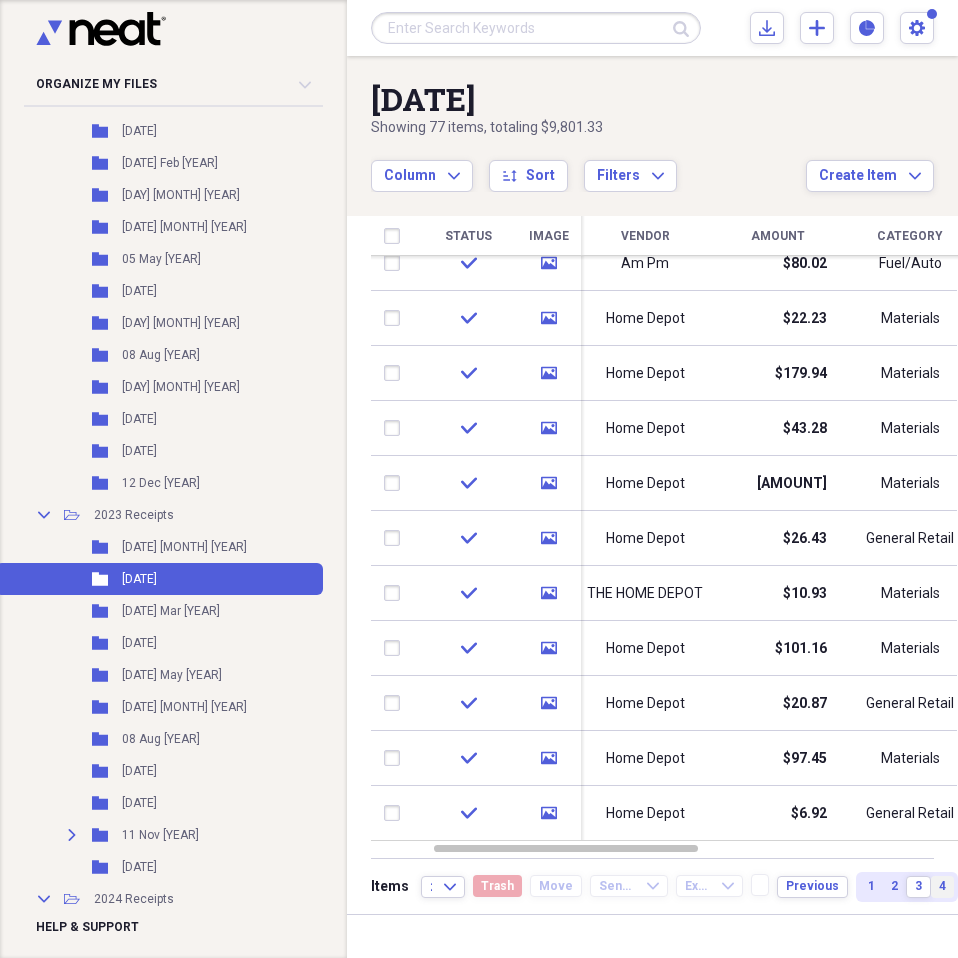 click on "4" at bounding box center (942, 886) 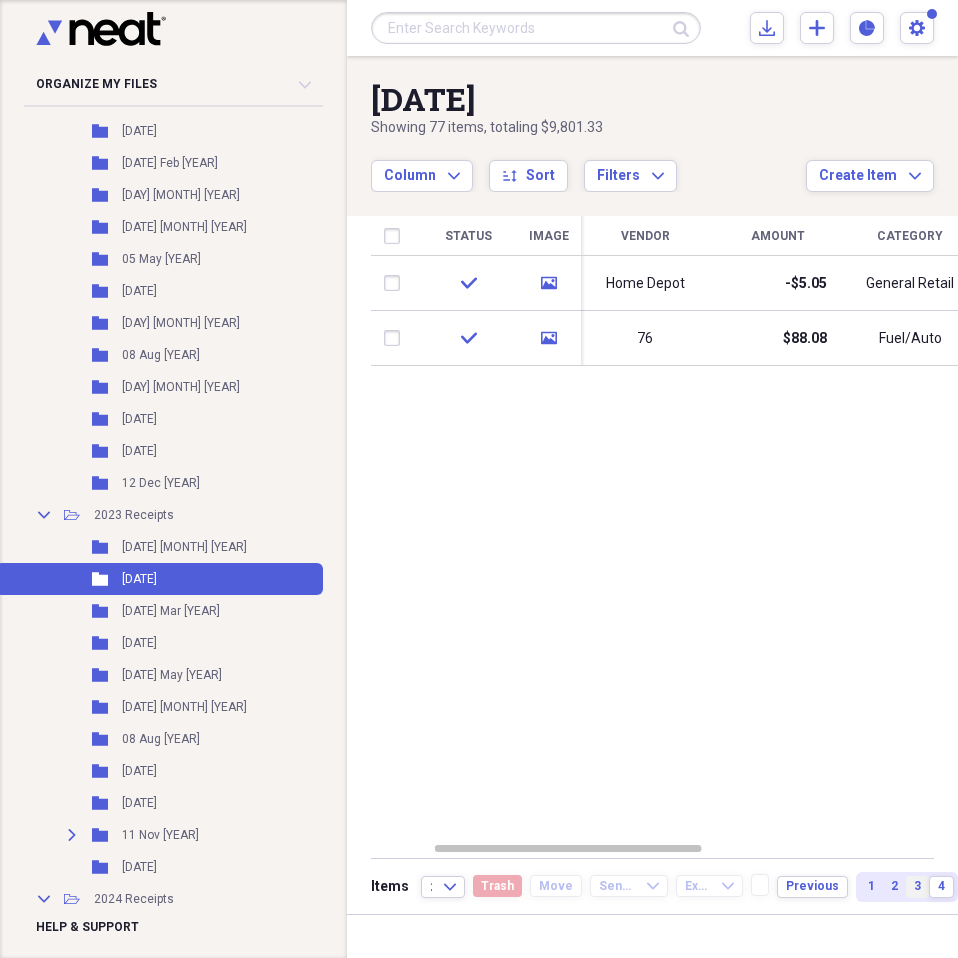 click on "3" at bounding box center [917, 886] 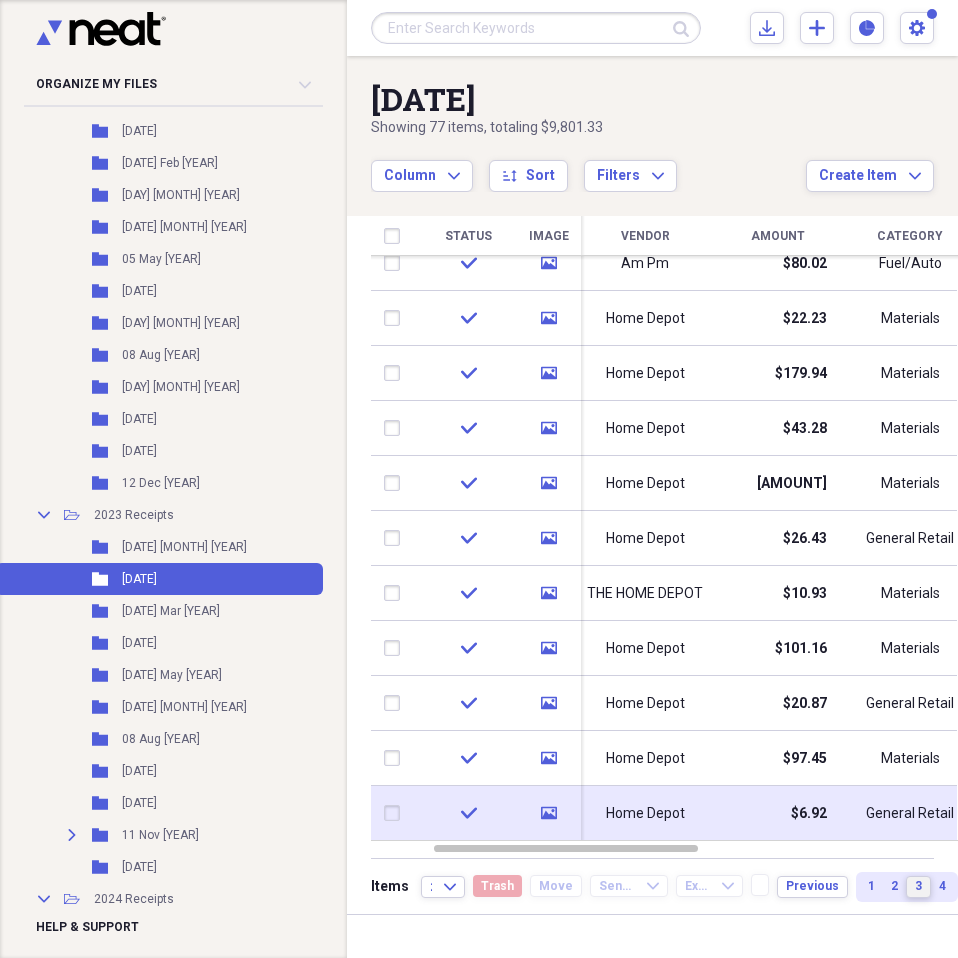 drag, startPoint x: 945, startPoint y: 392, endPoint x: 933, endPoint y: 795, distance: 403.17862 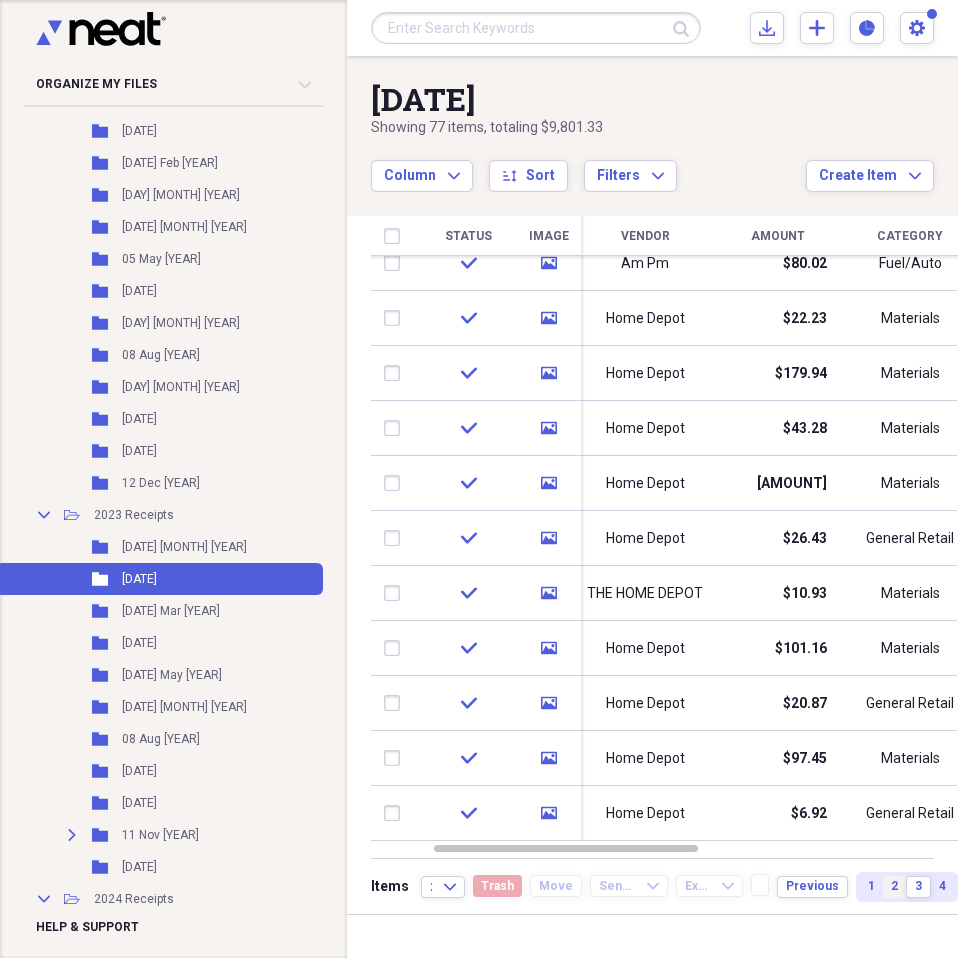 click on "2" at bounding box center (894, 886) 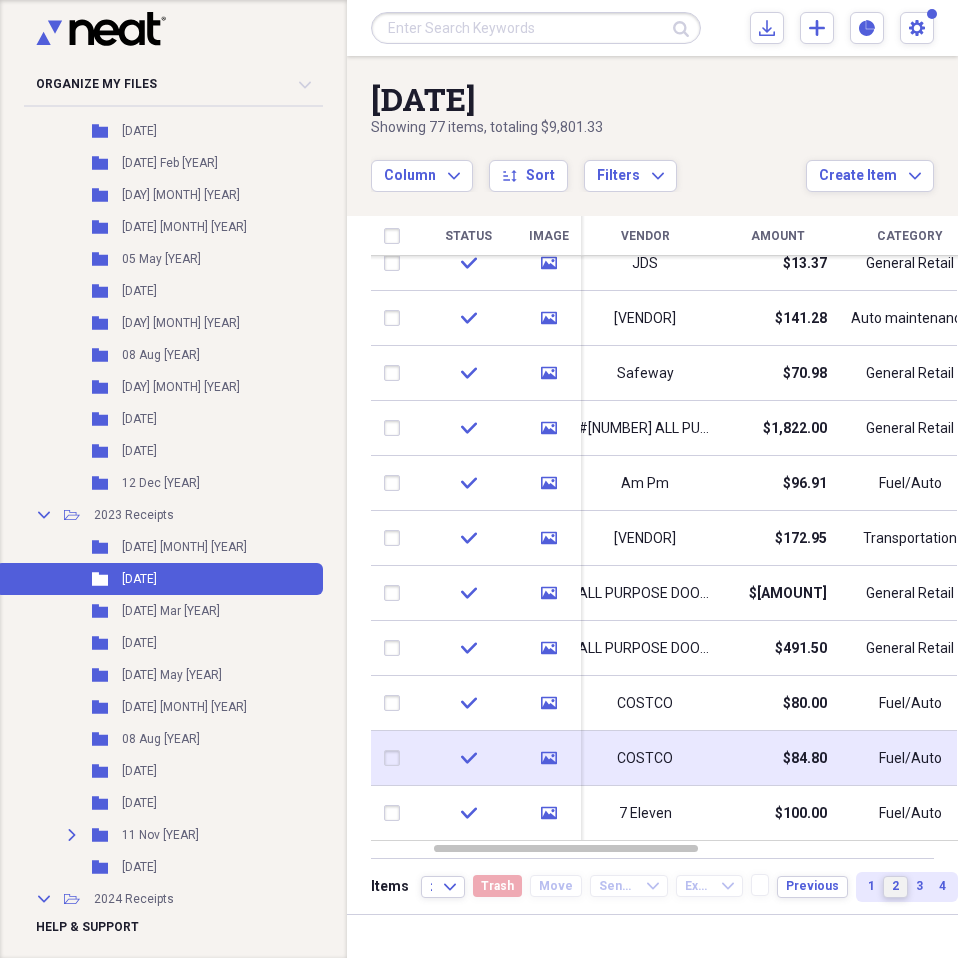drag, startPoint x: 949, startPoint y: 300, endPoint x: 872, endPoint y: 744, distance: 450.62735 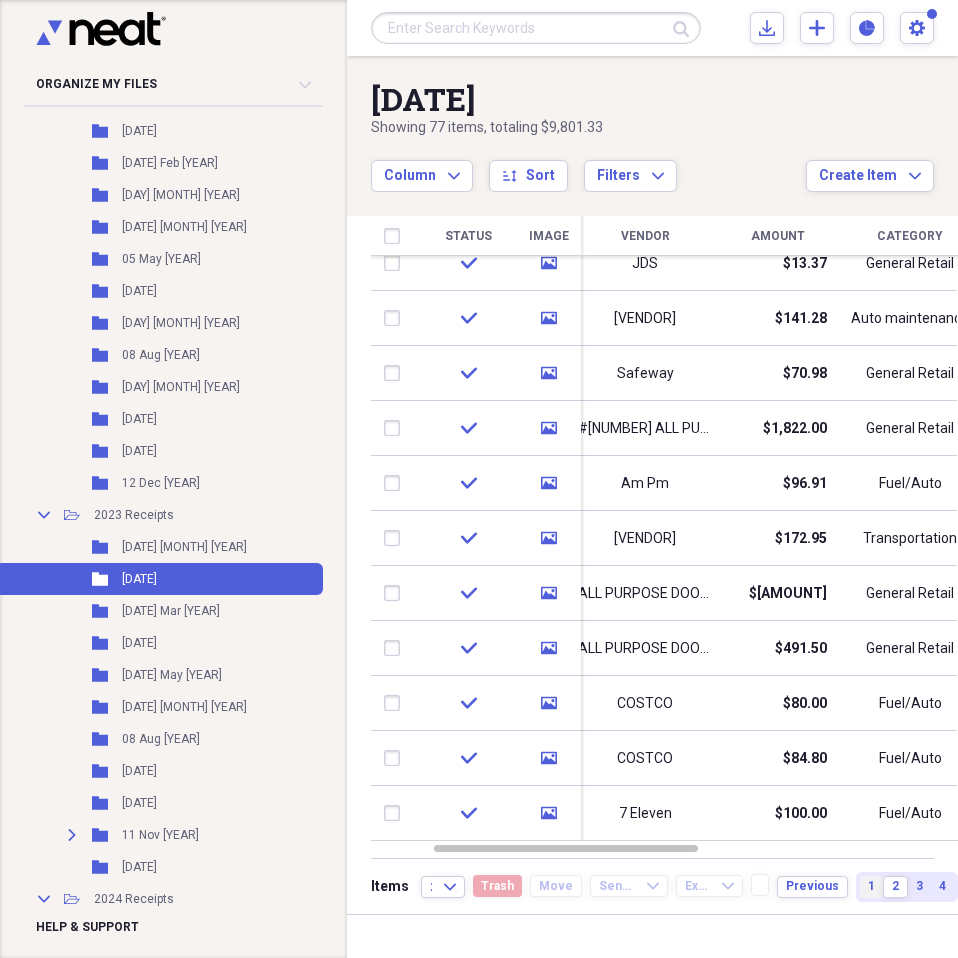 click on "1" at bounding box center (871, 886) 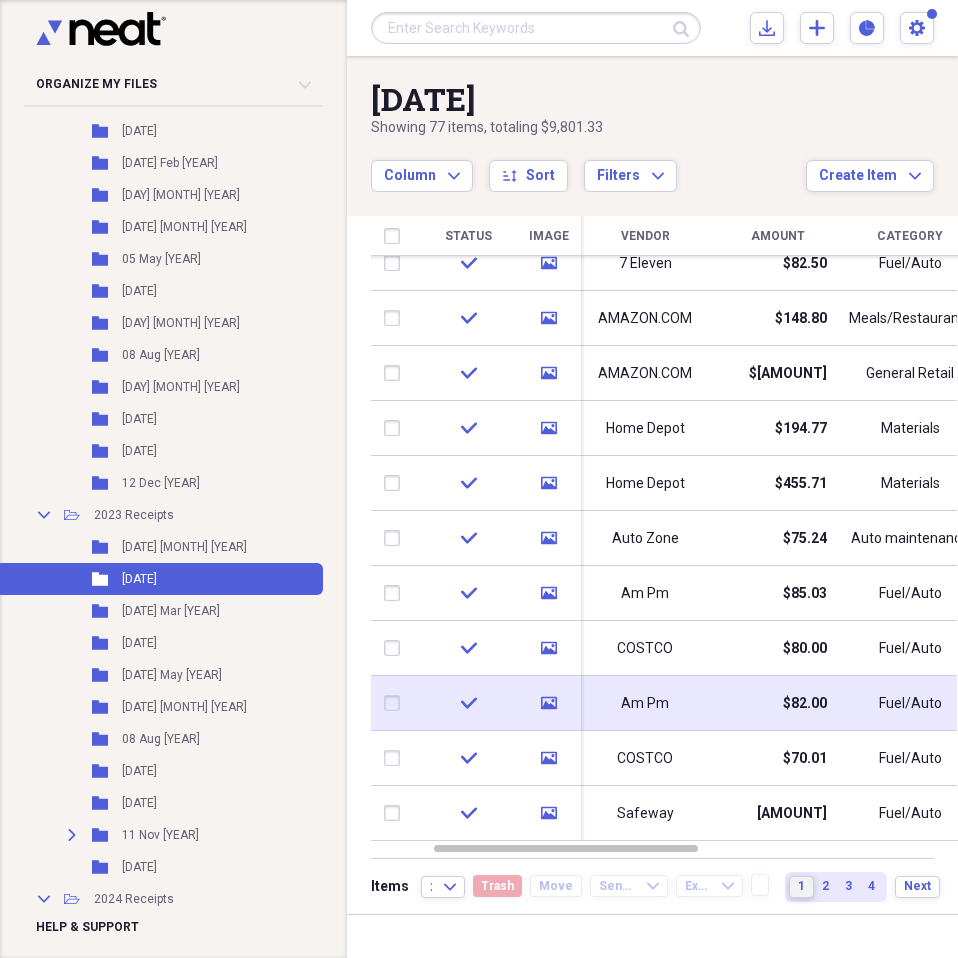 drag, startPoint x: 953, startPoint y: 304, endPoint x: 936, endPoint y: 691, distance: 387.3732 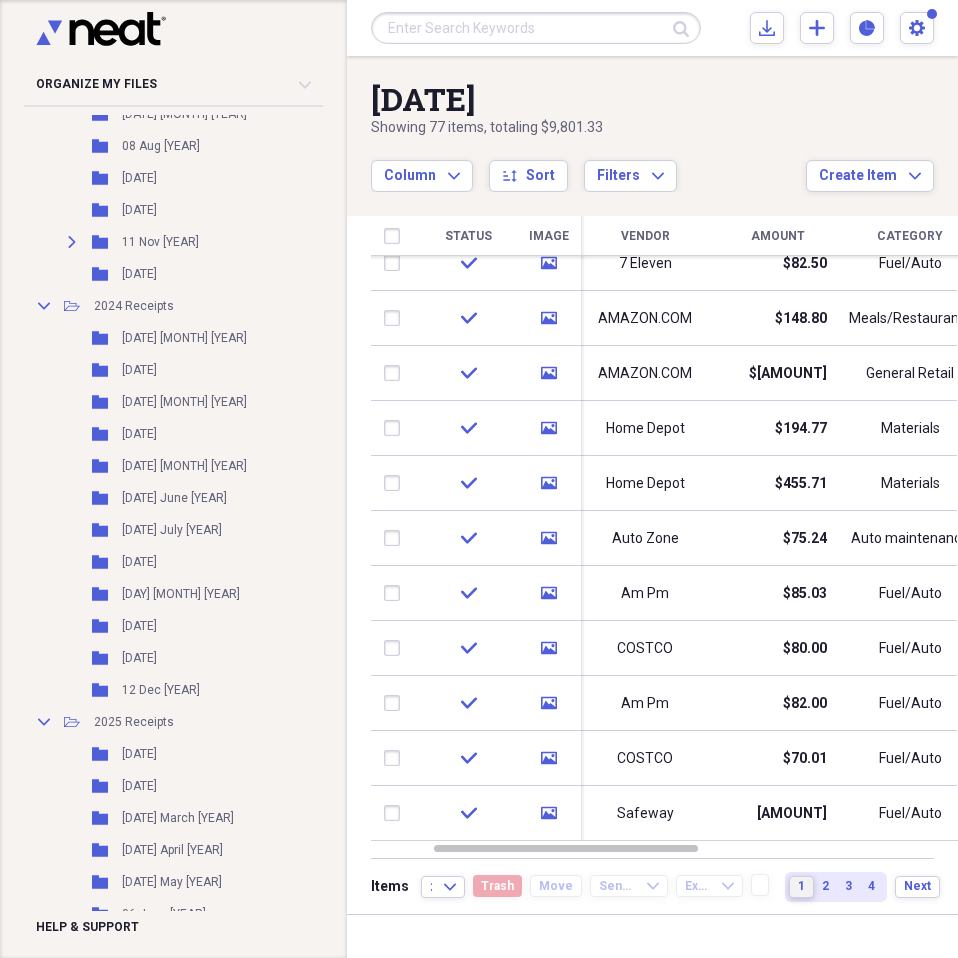 scroll, scrollTop: 1400, scrollLeft: 0, axis: vertical 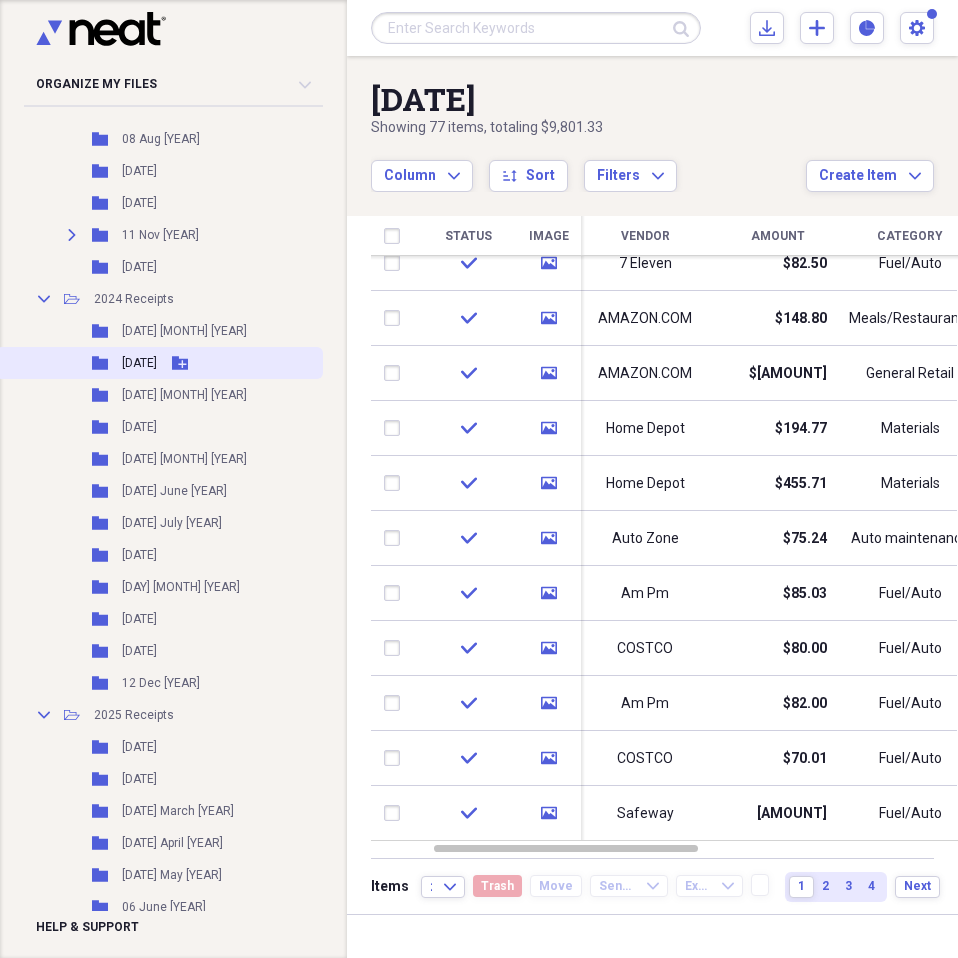 click on "[DATE]" at bounding box center [139, 363] 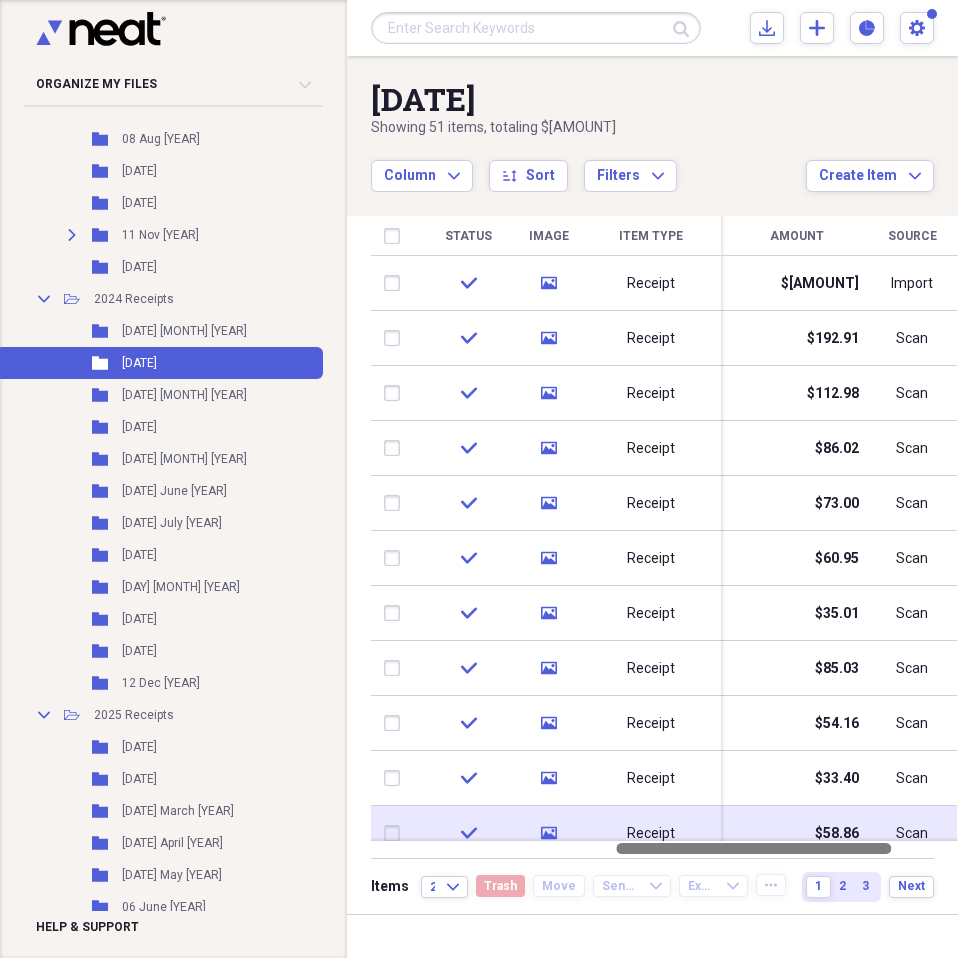 drag, startPoint x: 660, startPoint y: 845, endPoint x: 840, endPoint y: 817, distance: 182.16476 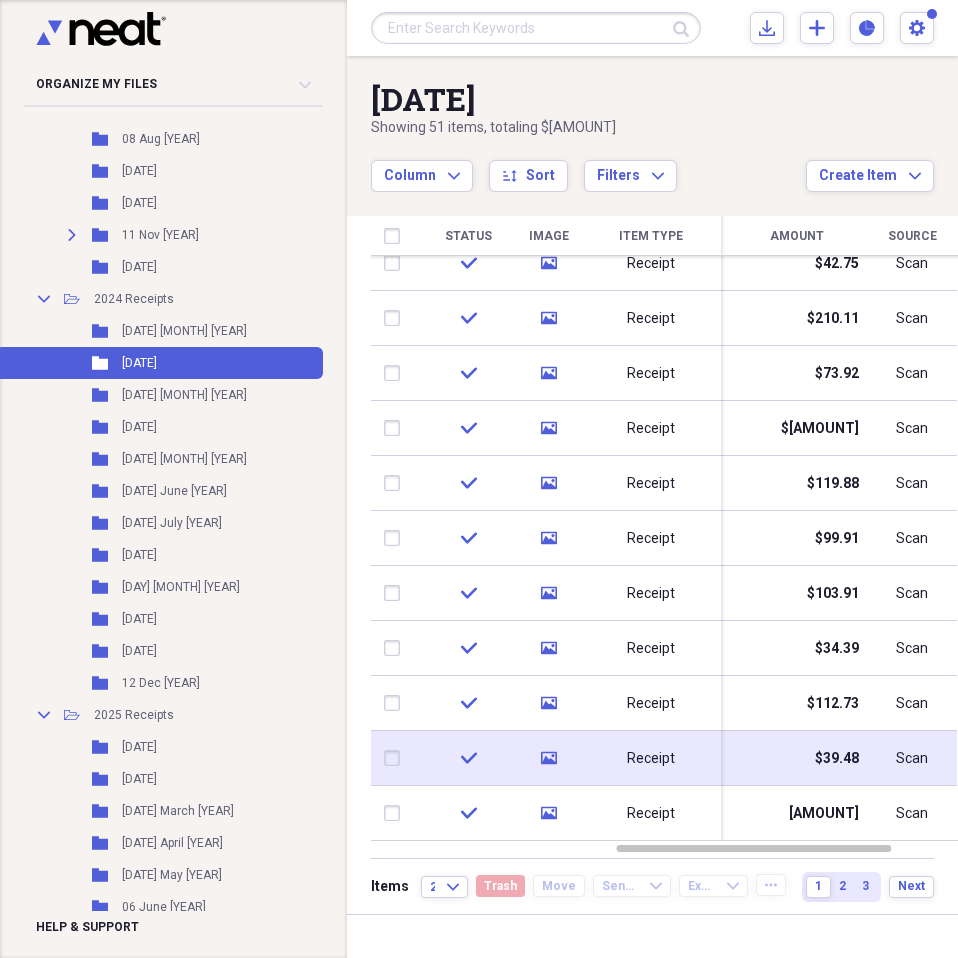 drag, startPoint x: 949, startPoint y: 325, endPoint x: 832, endPoint y: 752, distance: 442.7392 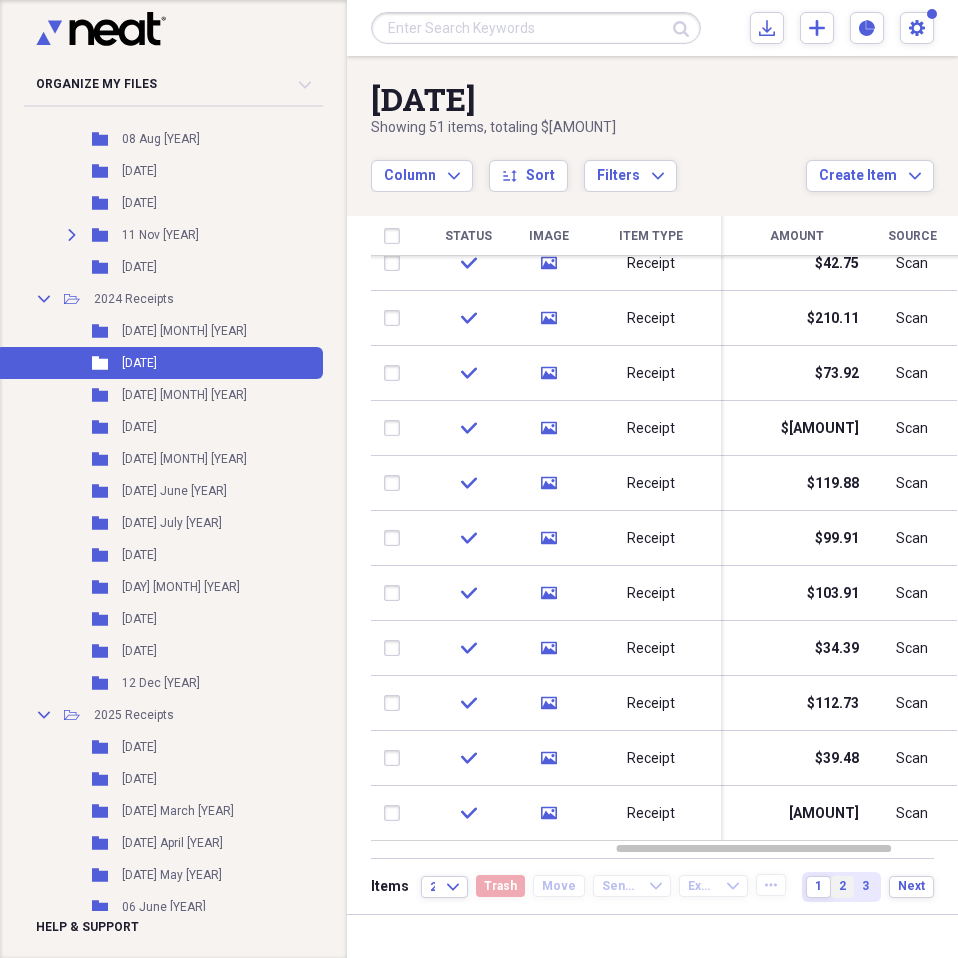click on "2" at bounding box center (842, 886) 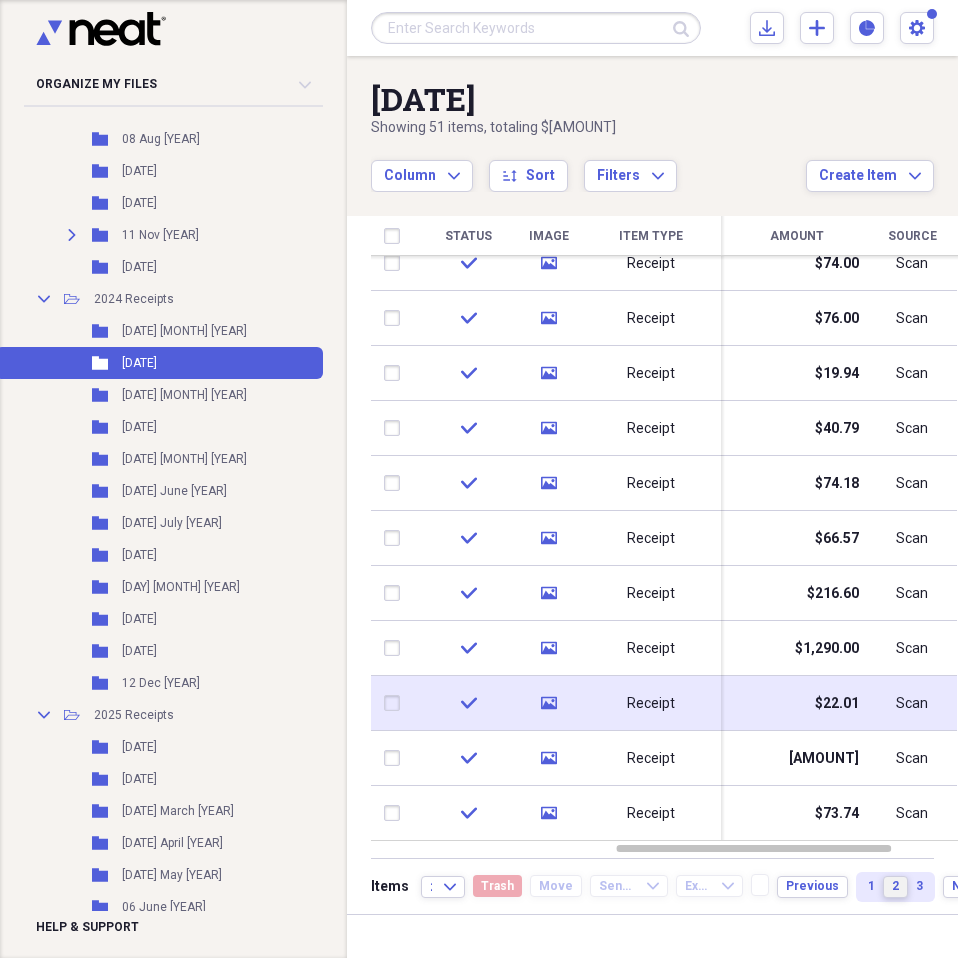drag, startPoint x: 950, startPoint y: 302, endPoint x: 913, endPoint y: 765, distance: 464.47604 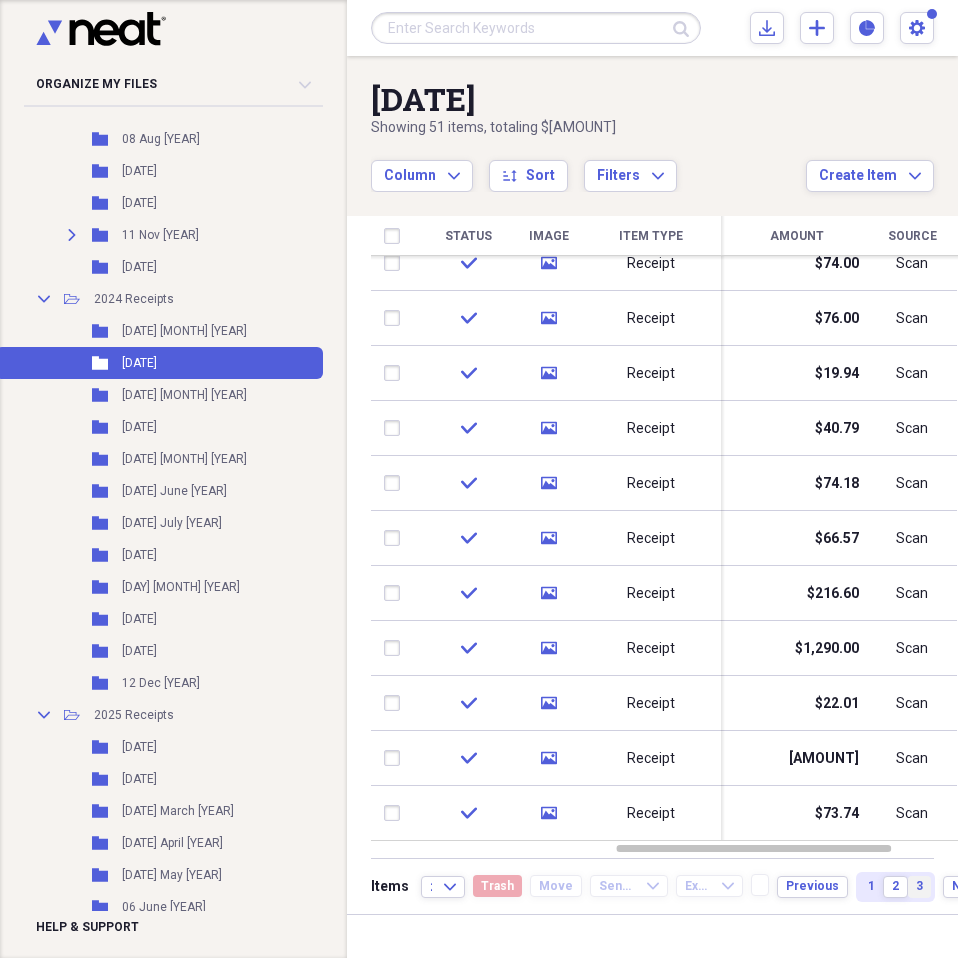 click on "3" at bounding box center (919, 887) 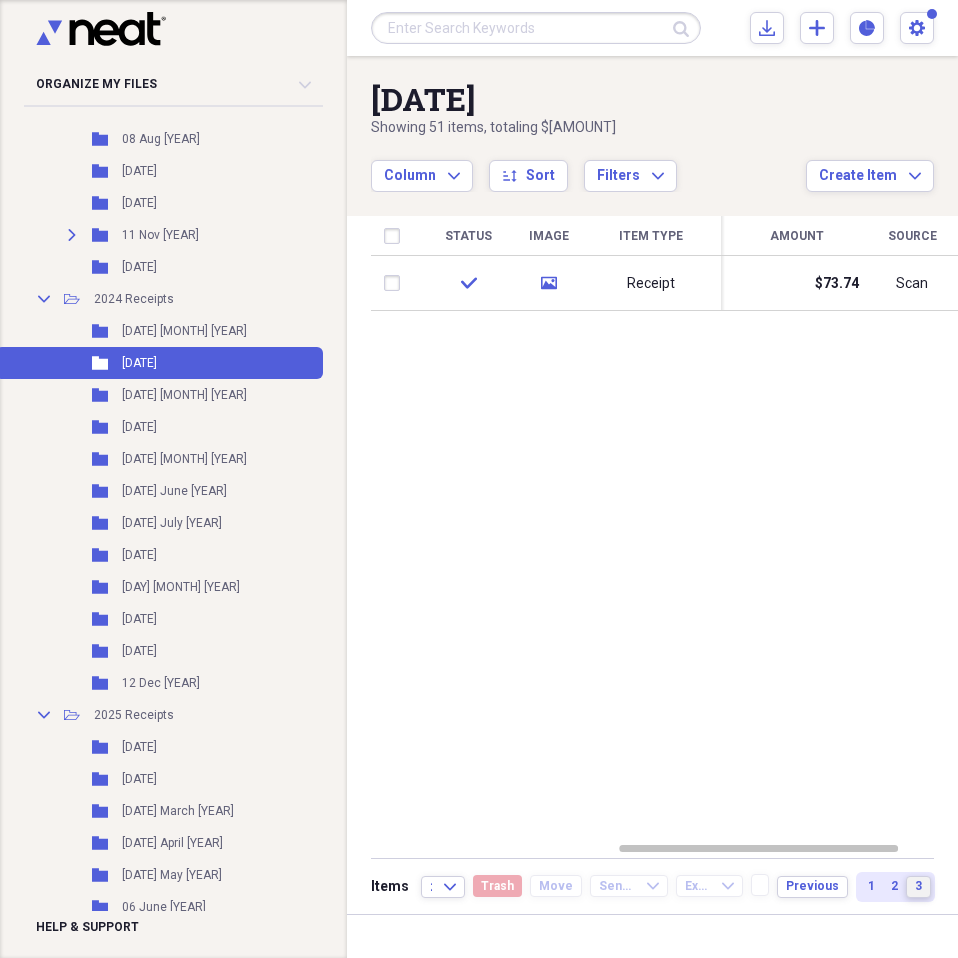 type 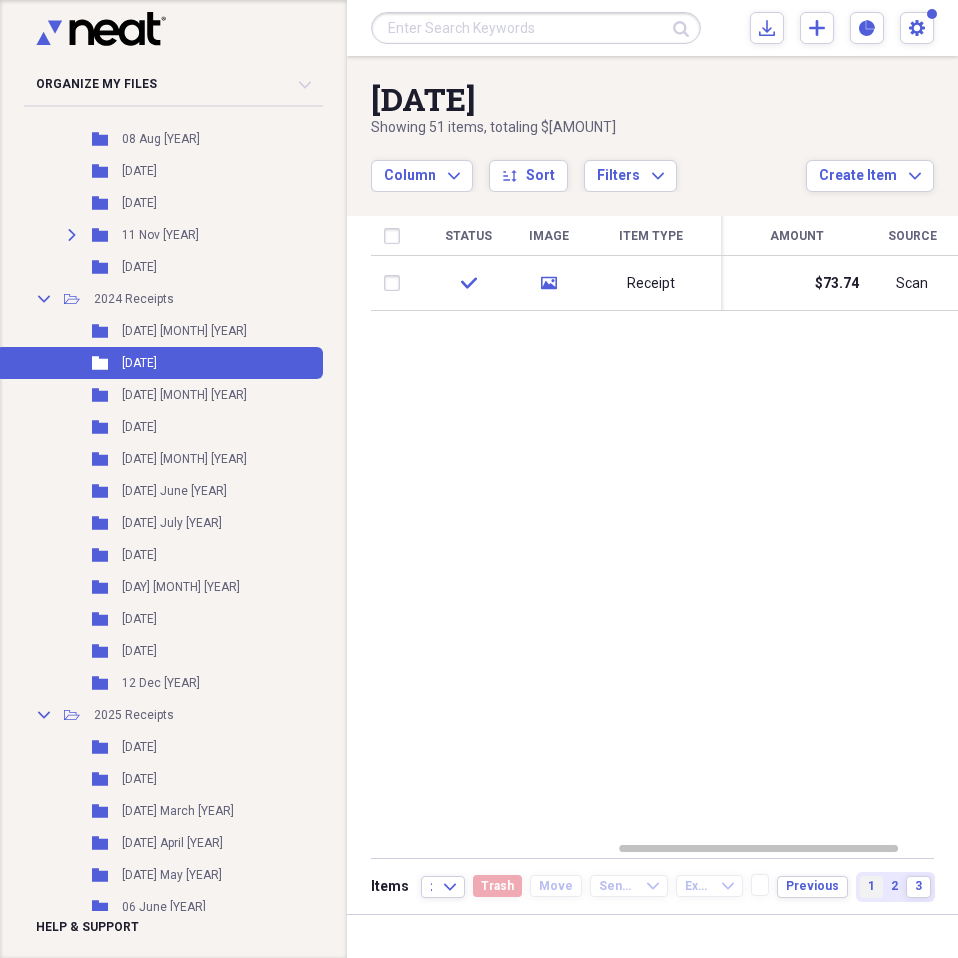 click on "1" at bounding box center [871, 887] 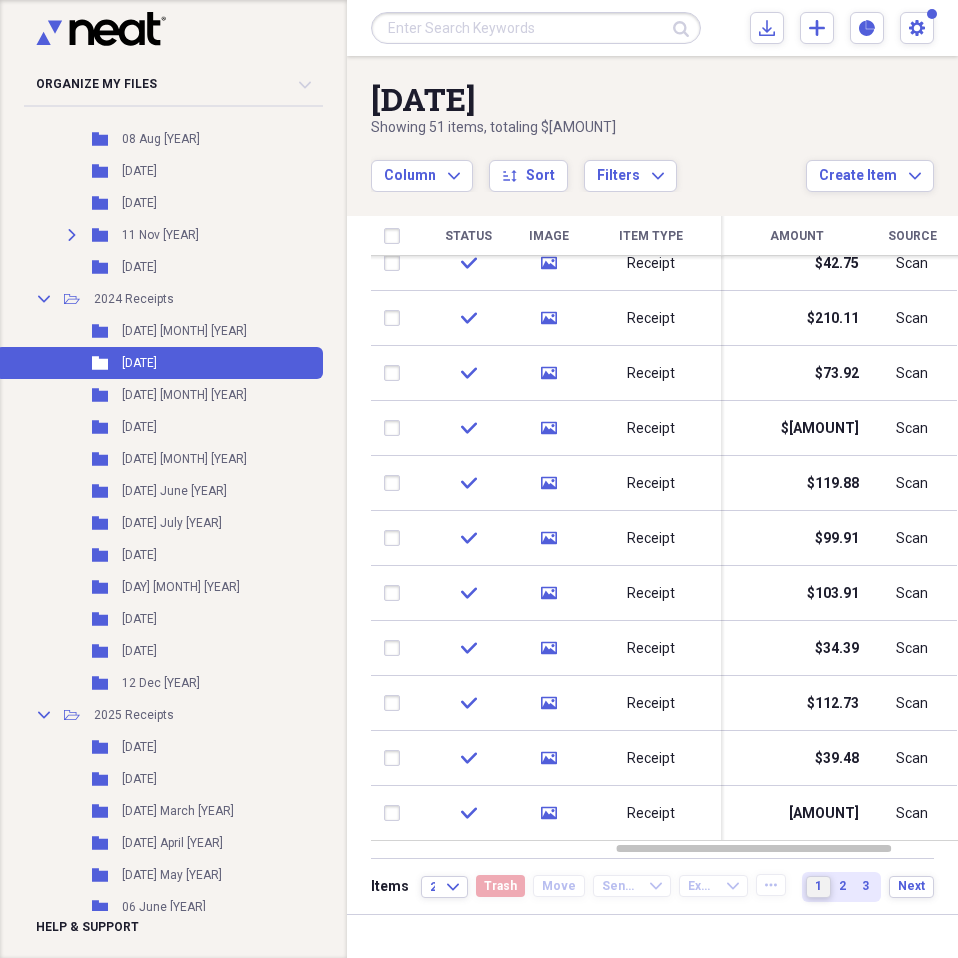 drag, startPoint x: 947, startPoint y: 319, endPoint x: 914, endPoint y: 914, distance: 595.9144 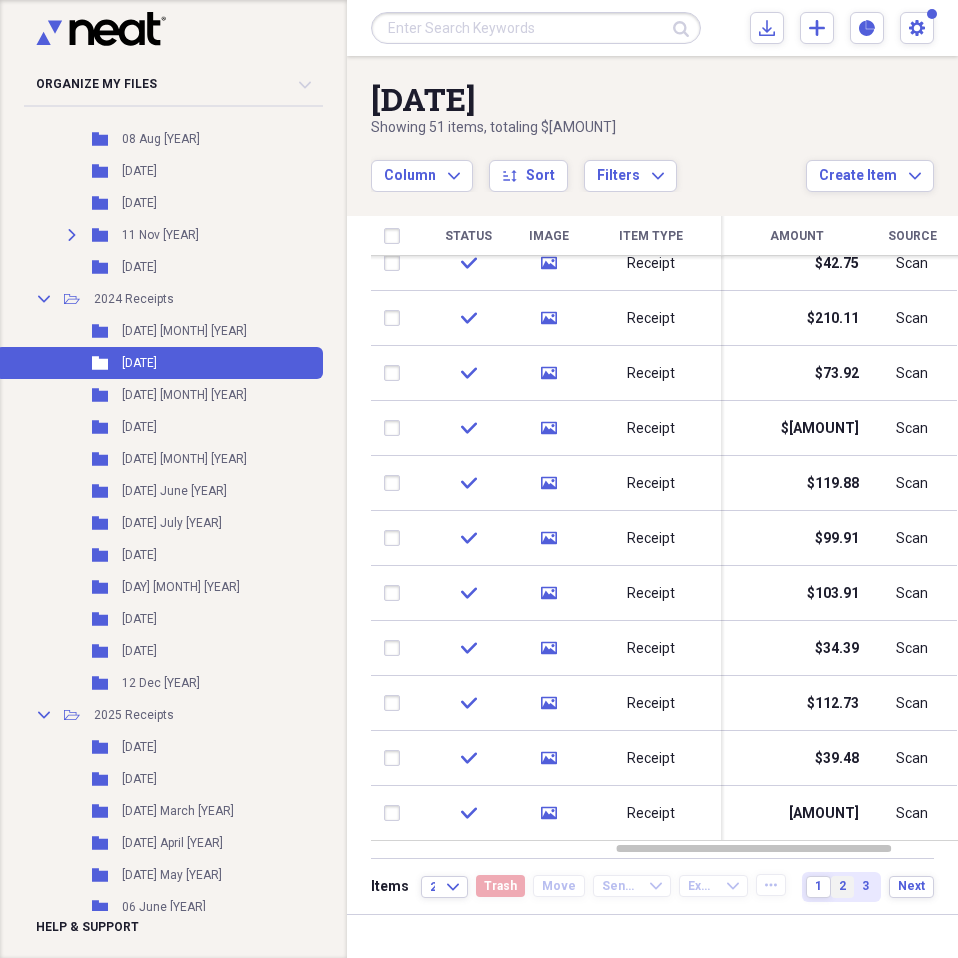 click on "2" at bounding box center (842, 886) 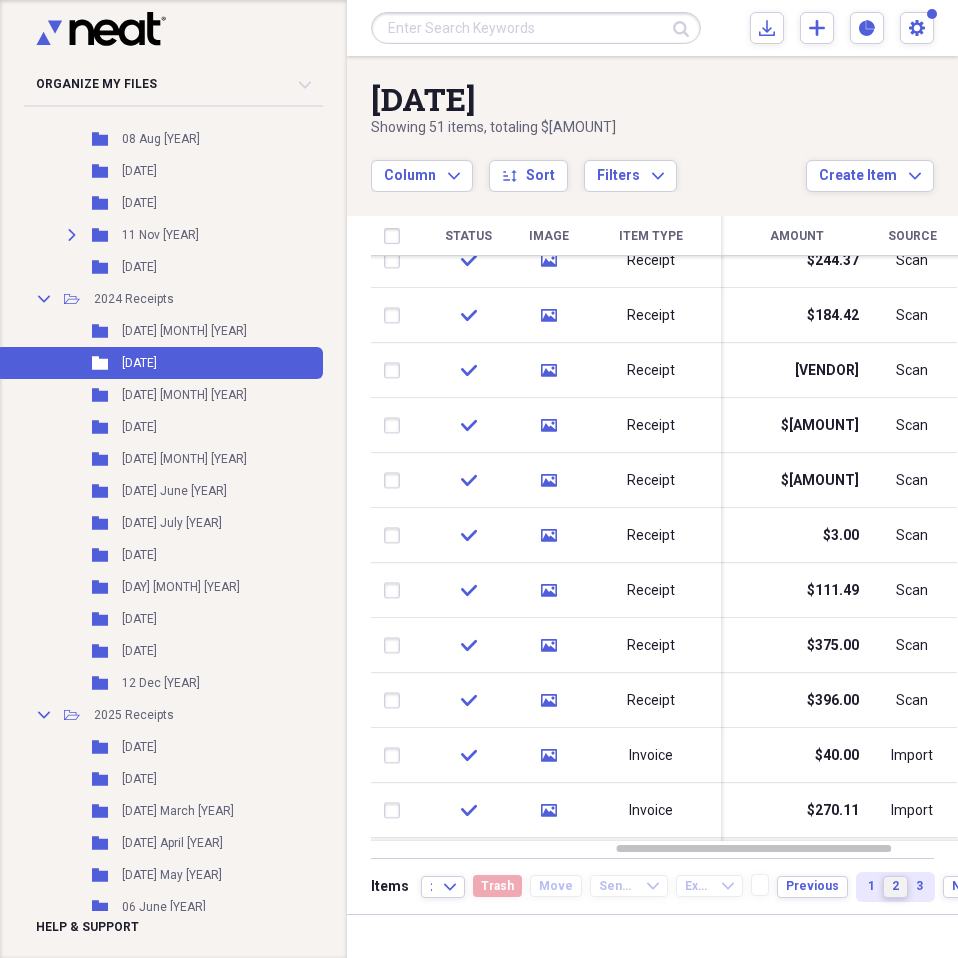 drag, startPoint x: 950, startPoint y: 296, endPoint x: 948, endPoint y: 326, distance: 30.066593 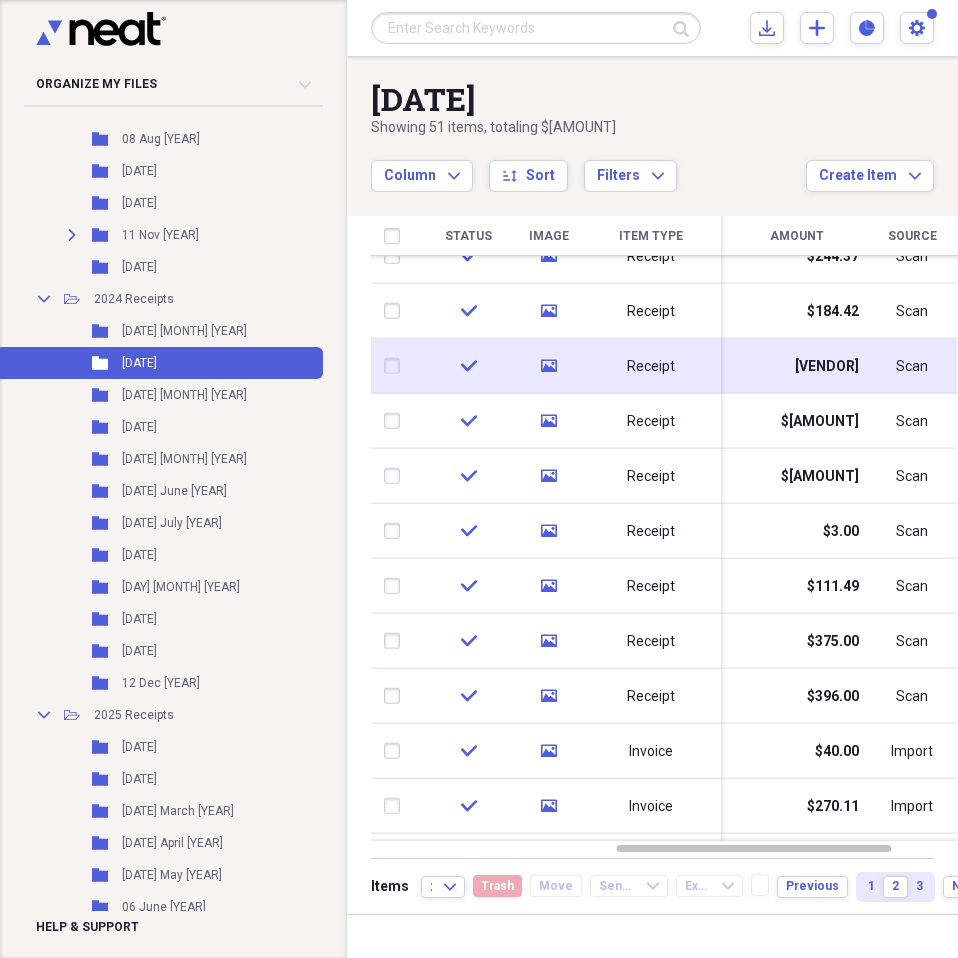 click on "[VENDOR]" at bounding box center (827, 366) 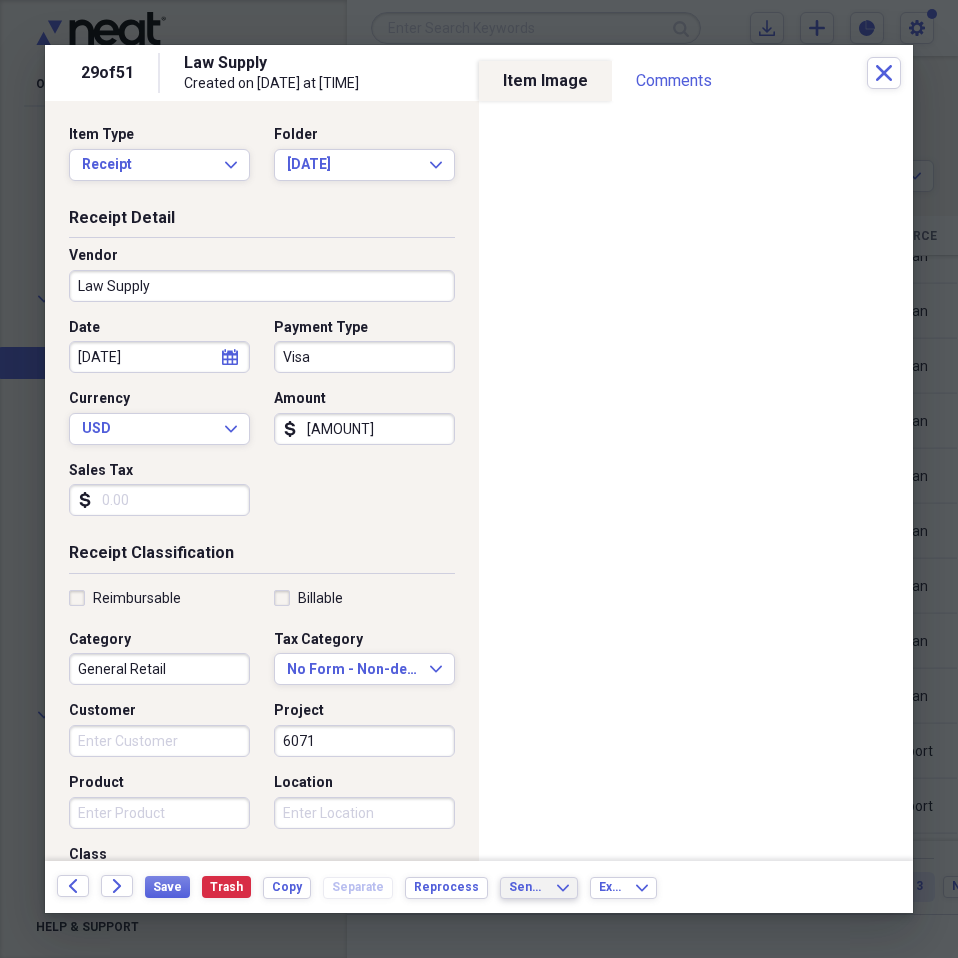 click on "Send To" at bounding box center [527, 887] 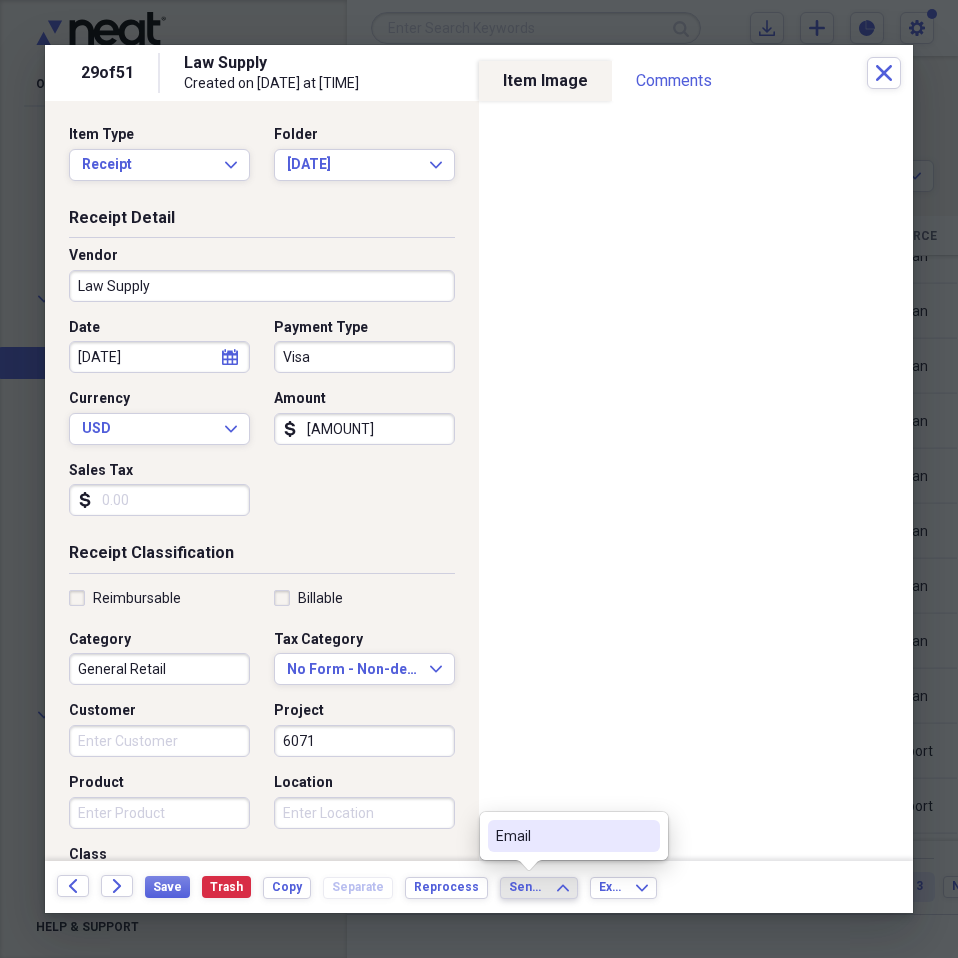 click on "Email" at bounding box center (562, 836) 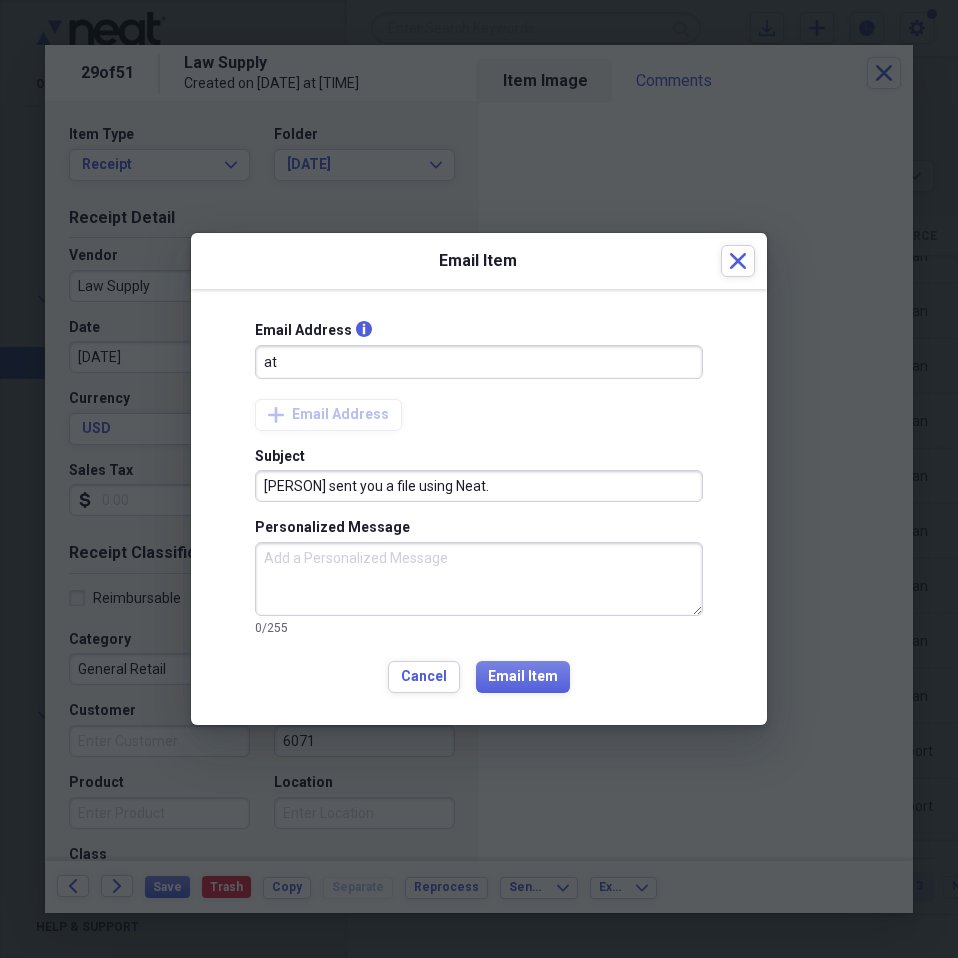 type on "[EMAIL]" 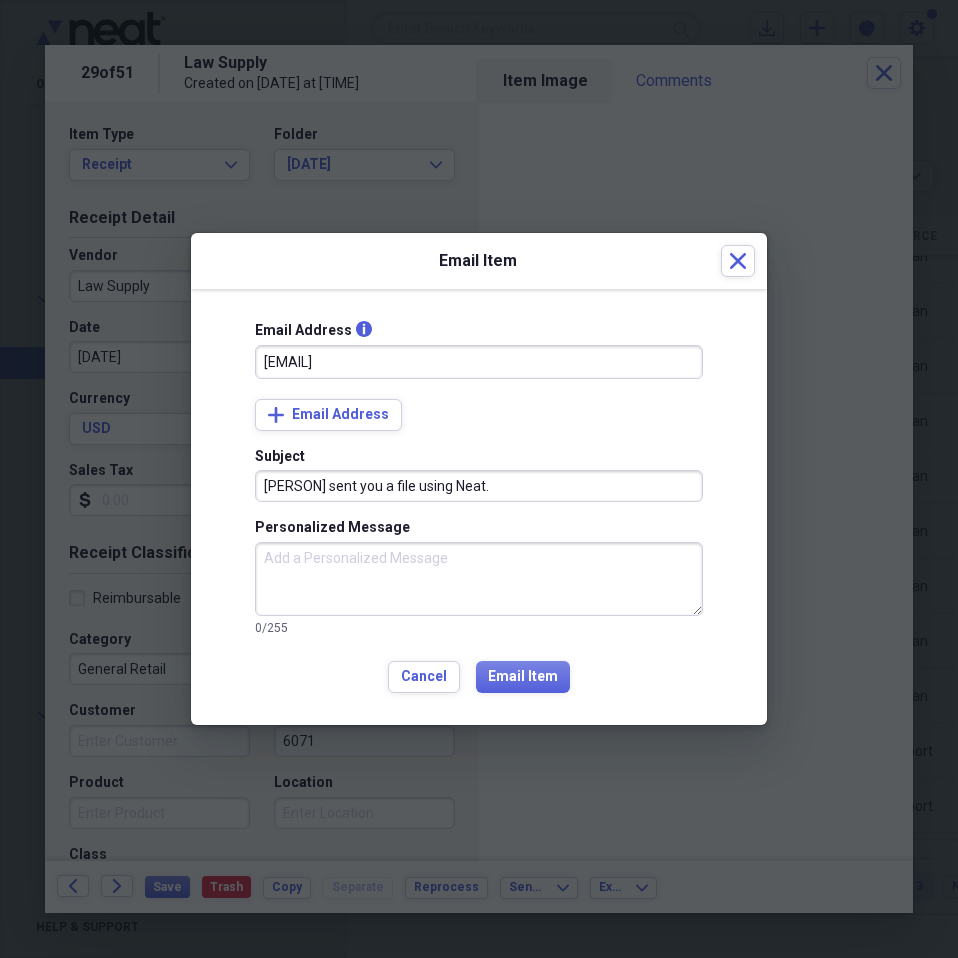 click on "Personalized Message" at bounding box center (479, 579) 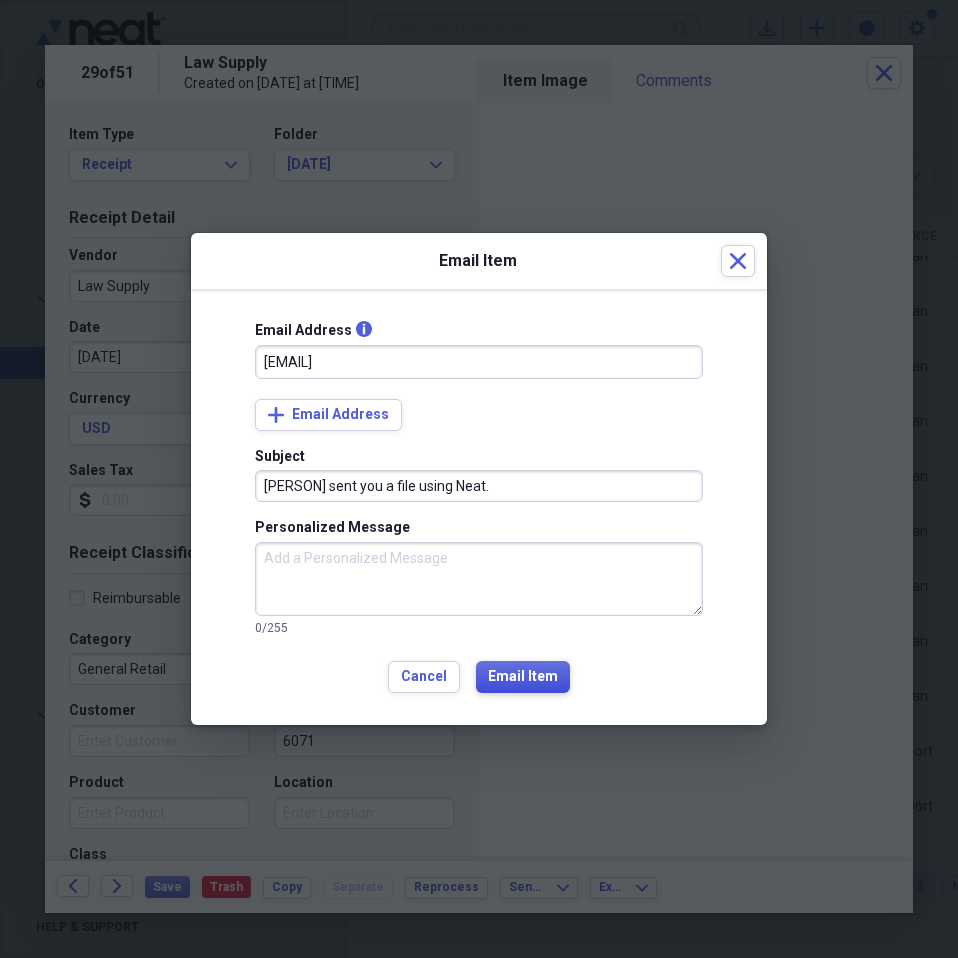 click on "Email Item" at bounding box center [523, 677] 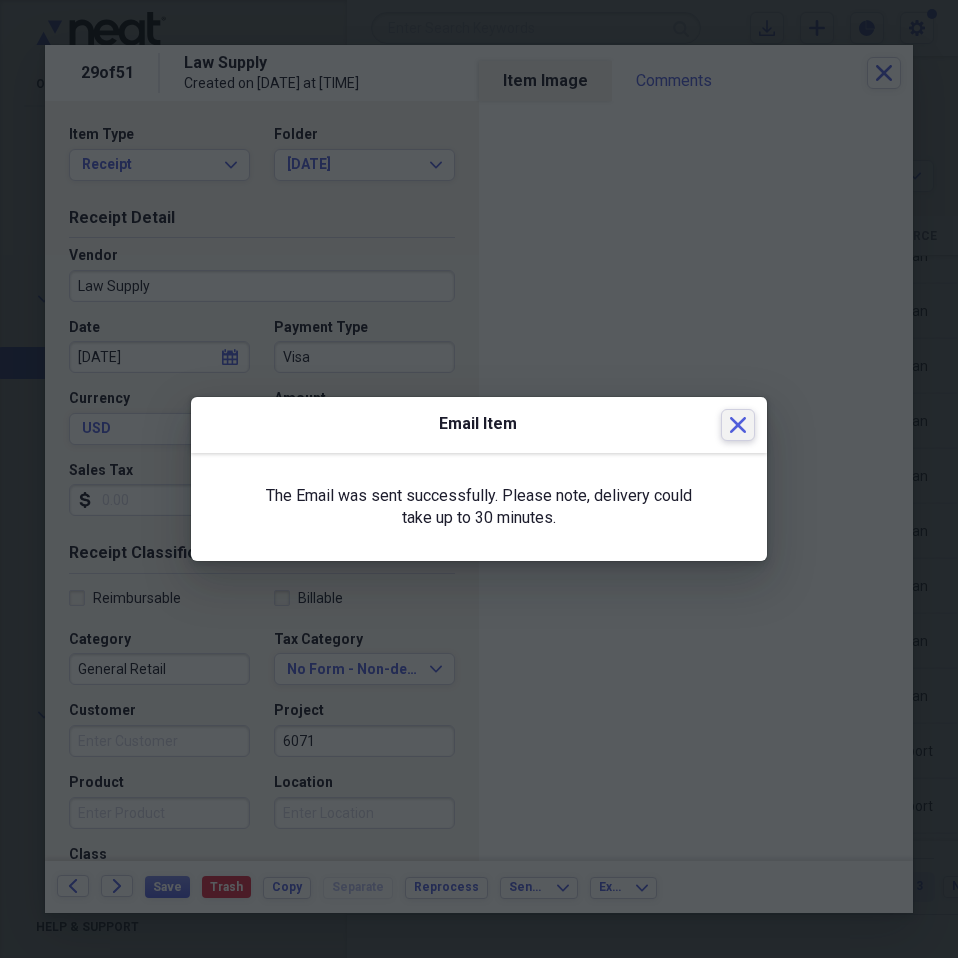 click 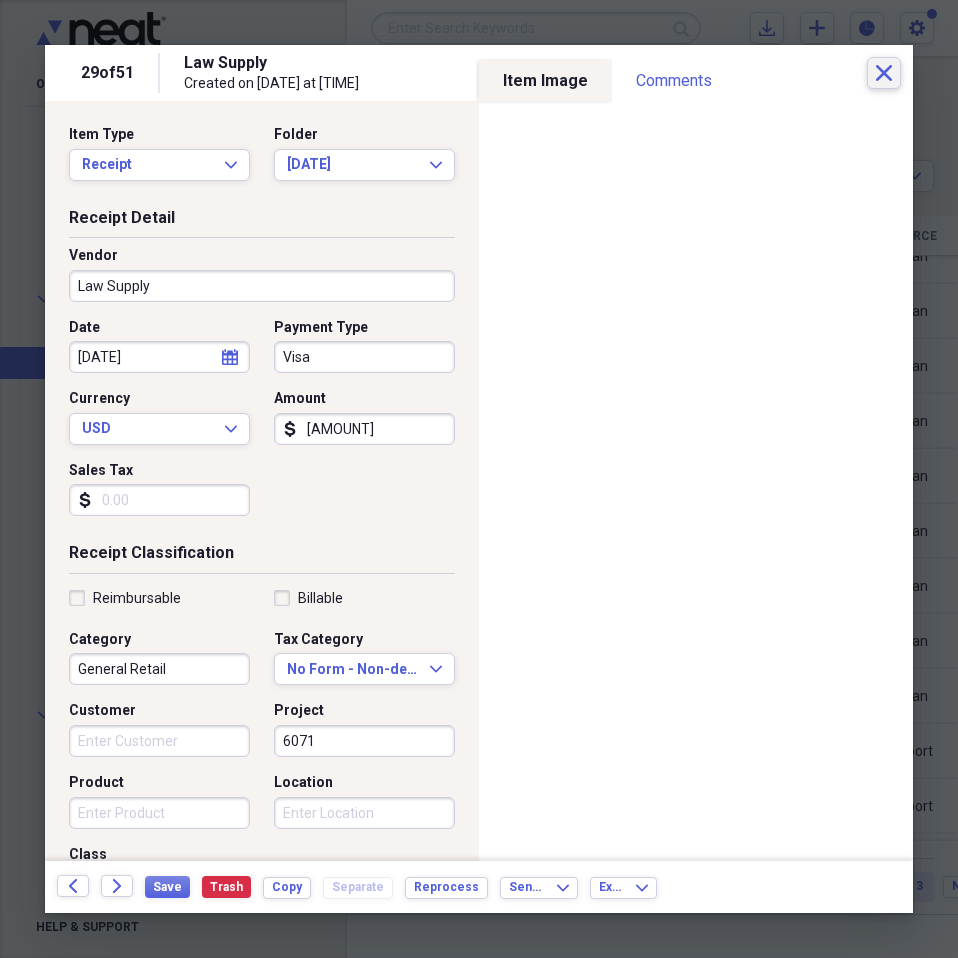 click 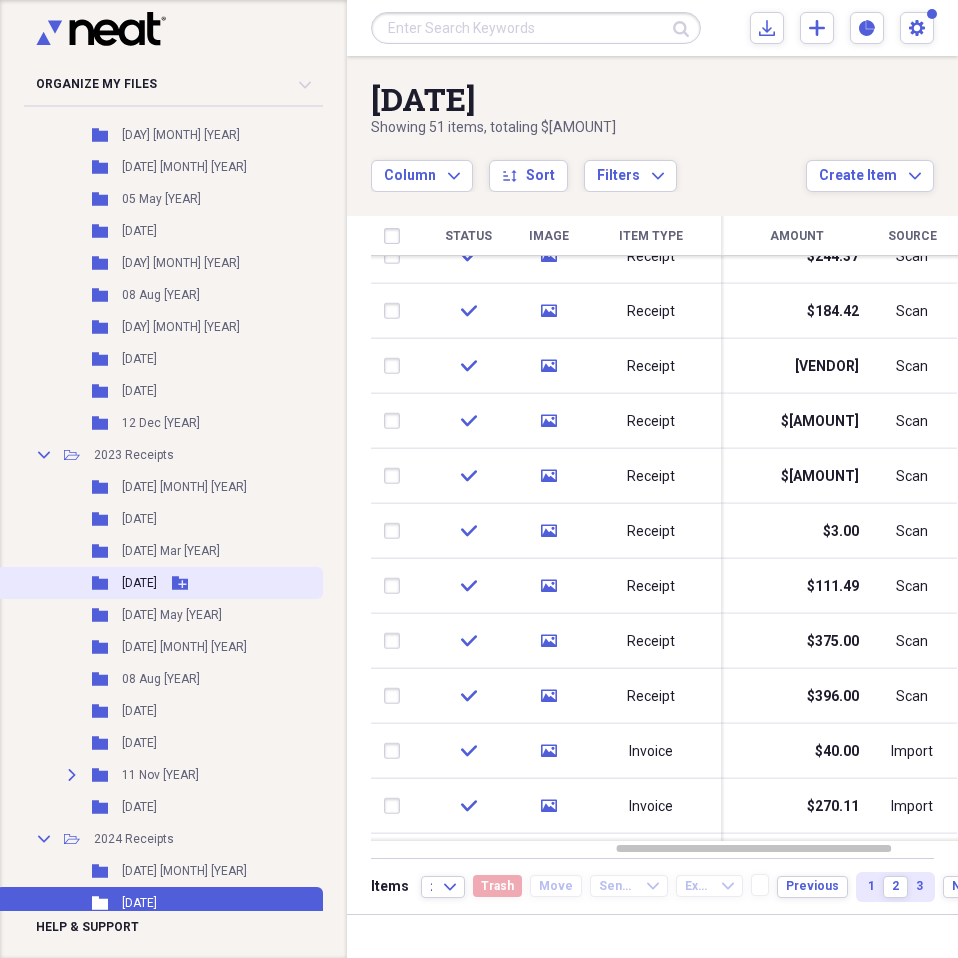 scroll, scrollTop: 800, scrollLeft: 0, axis: vertical 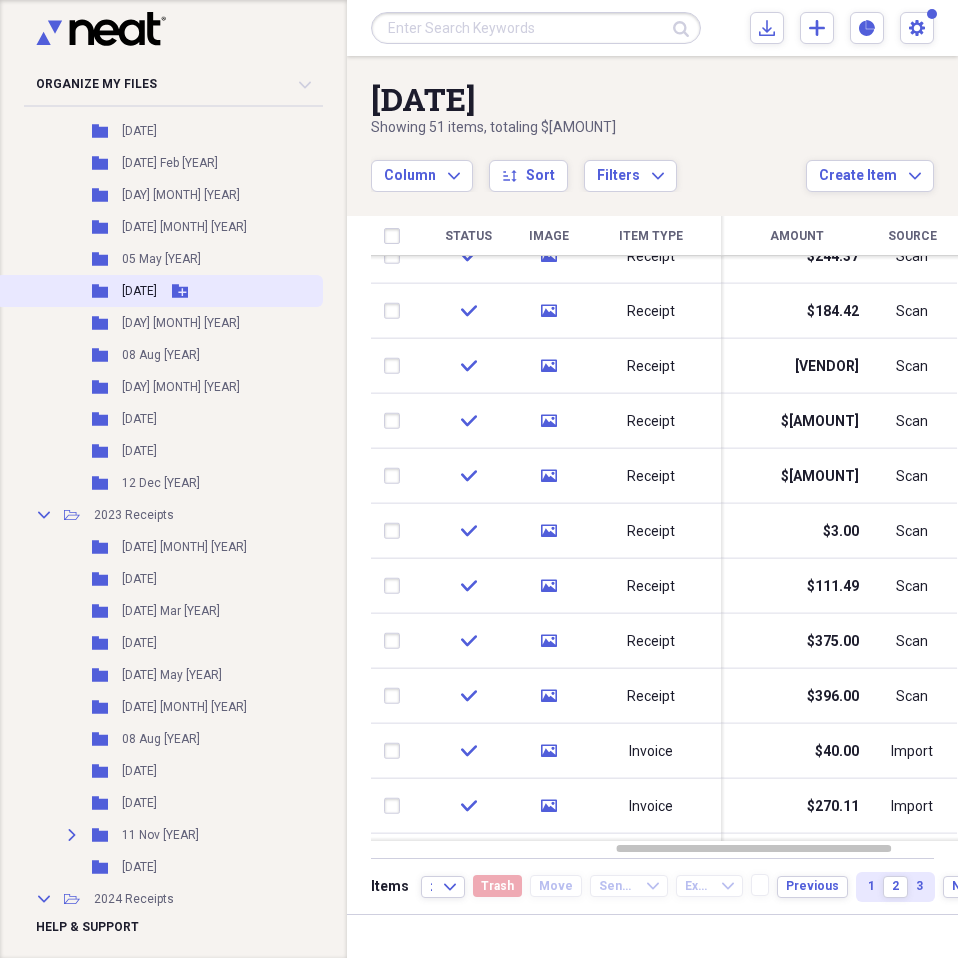 click on "[DATE]" at bounding box center (139, 291) 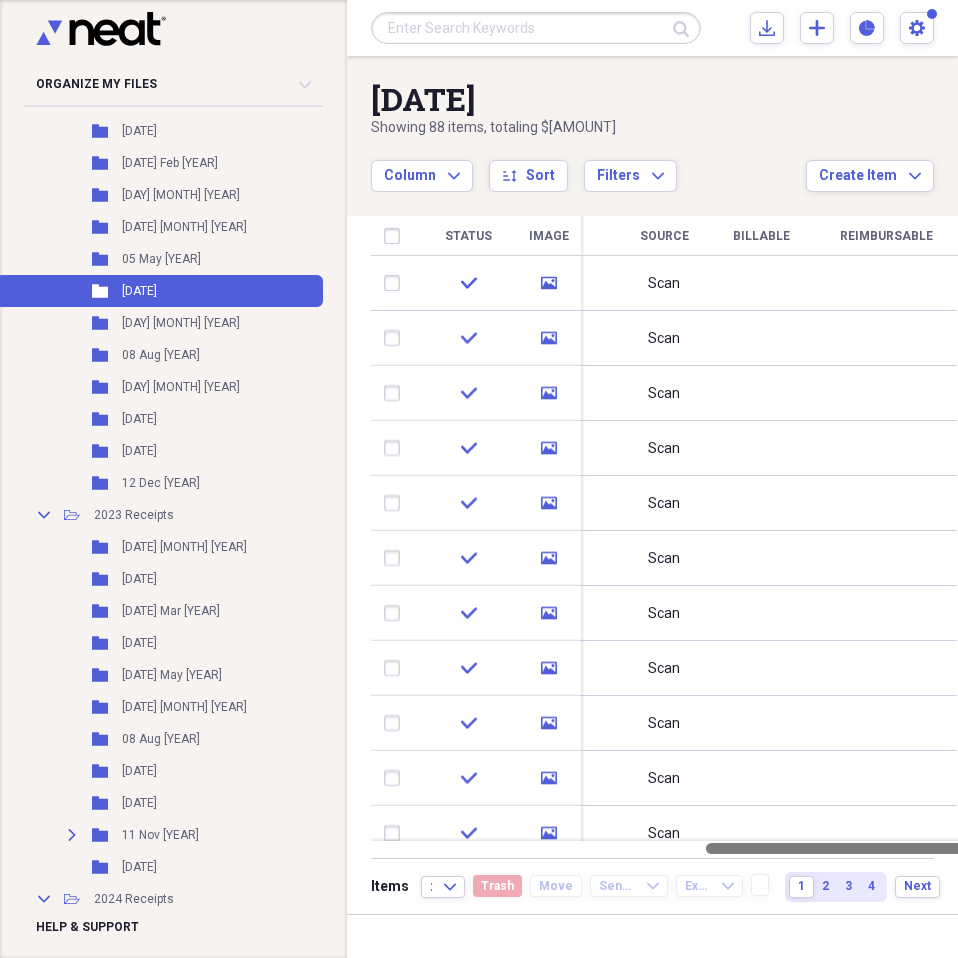 drag, startPoint x: 647, startPoint y: 853, endPoint x: 843, endPoint y: 846, distance: 196.12495 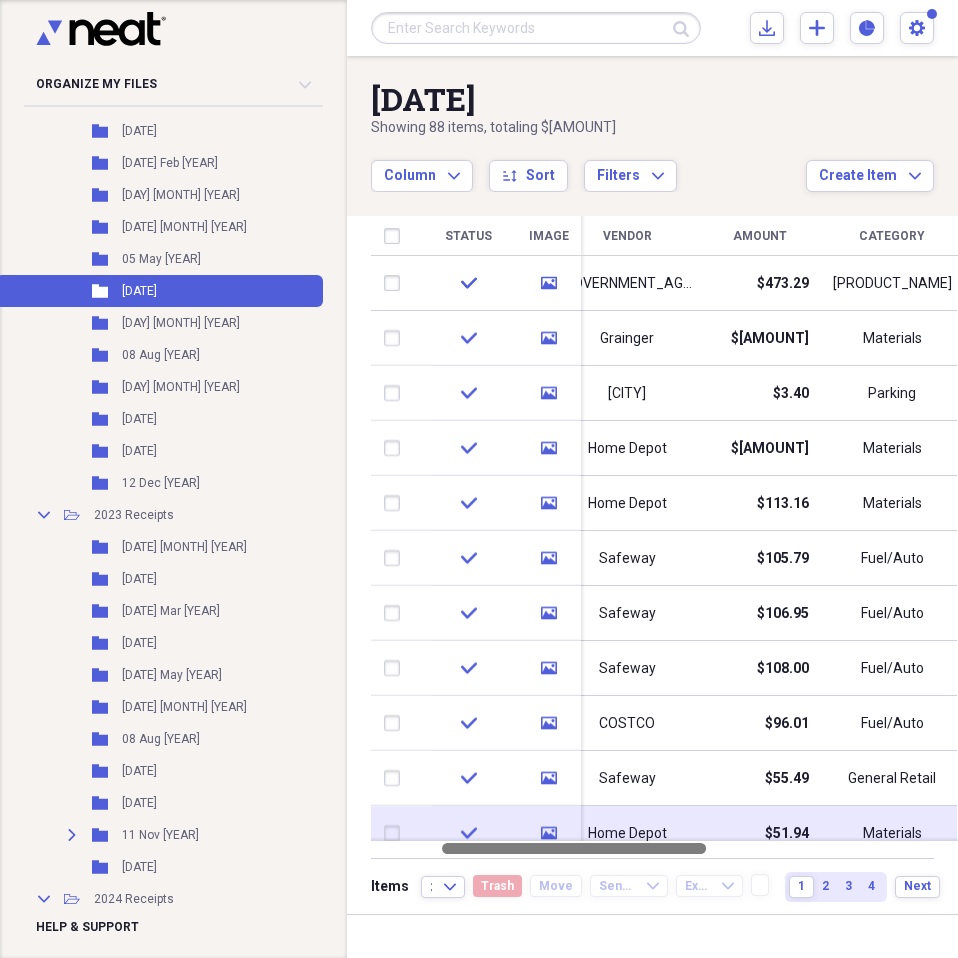 drag, startPoint x: 847, startPoint y: 846, endPoint x: 488, endPoint y: 819, distance: 360.0139 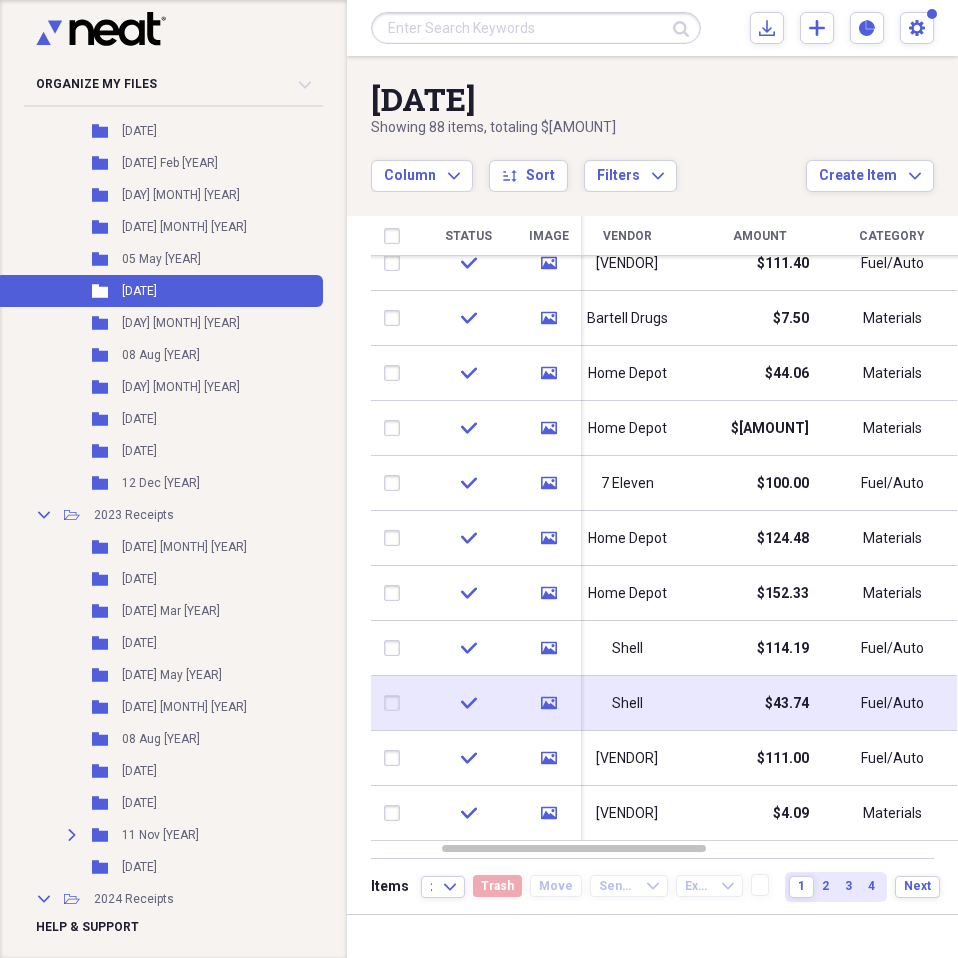 drag, startPoint x: 951, startPoint y: 302, endPoint x: 761, endPoint y: 706, distance: 446.4482 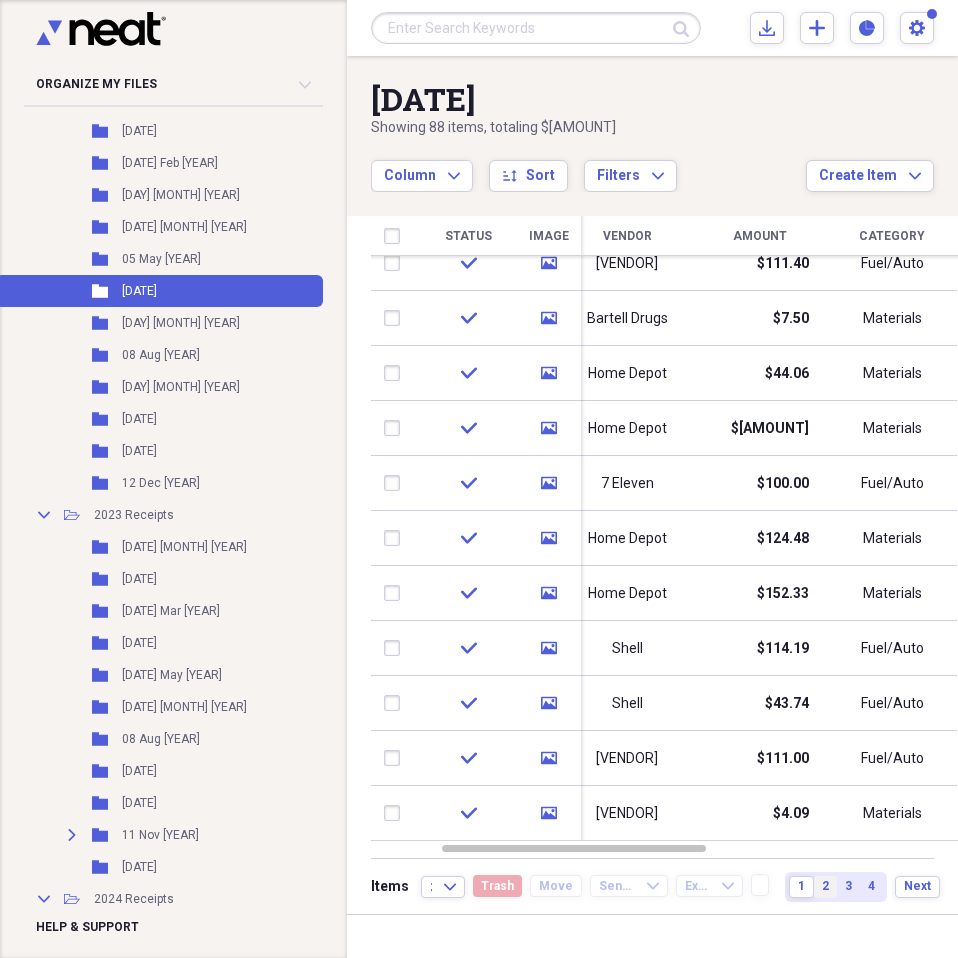 click on "2" at bounding box center [825, 886] 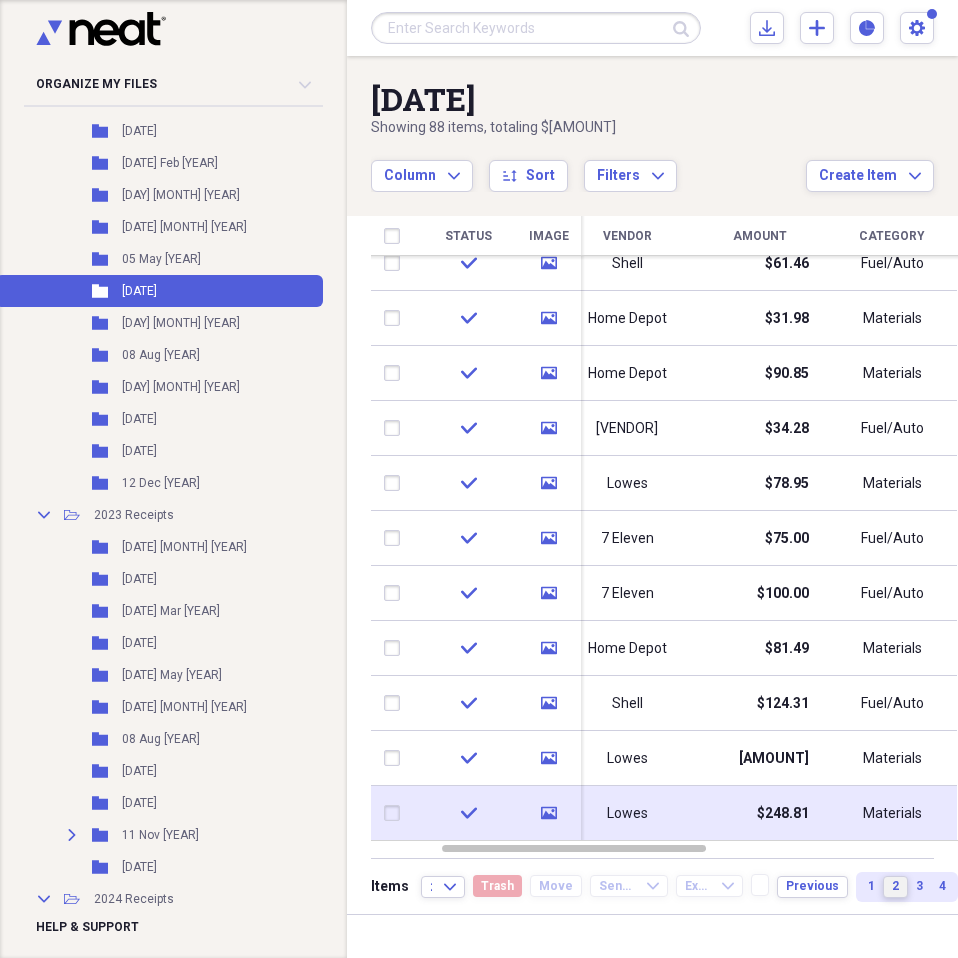 drag, startPoint x: 950, startPoint y: 346, endPoint x: 857, endPoint y: 805, distance: 468.3268 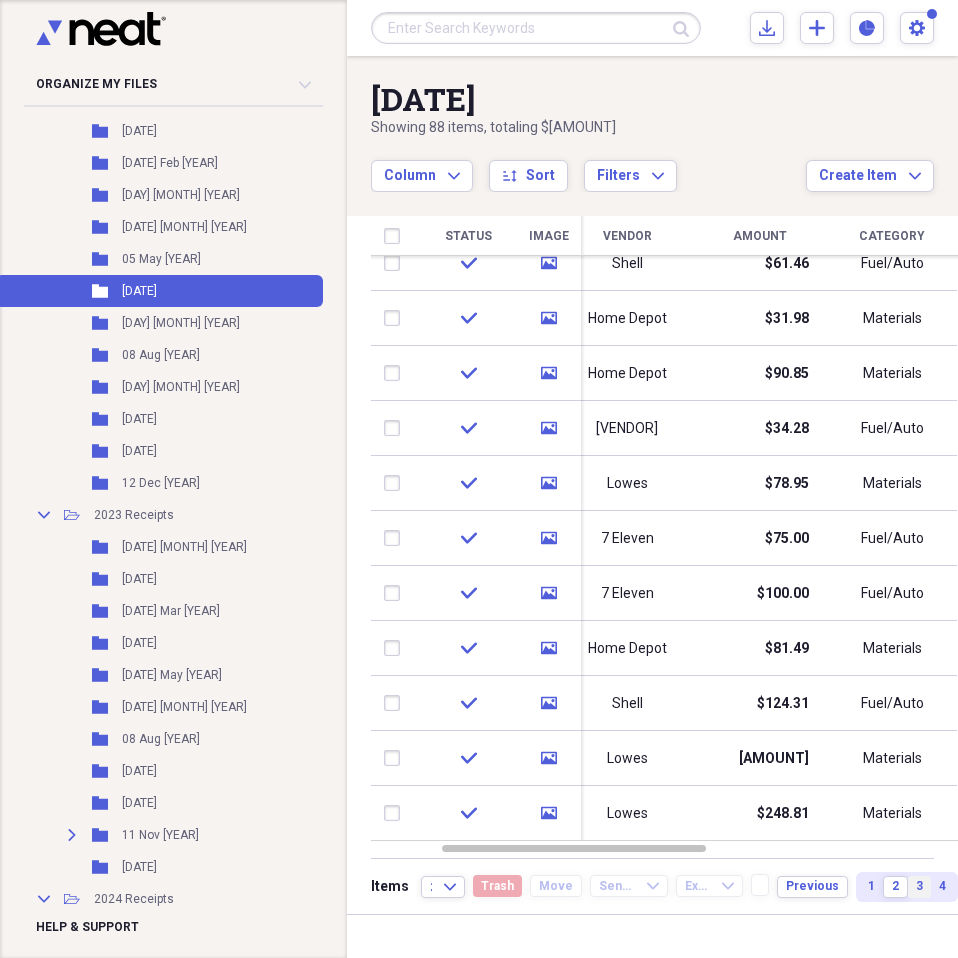 click on "3" at bounding box center [919, 887] 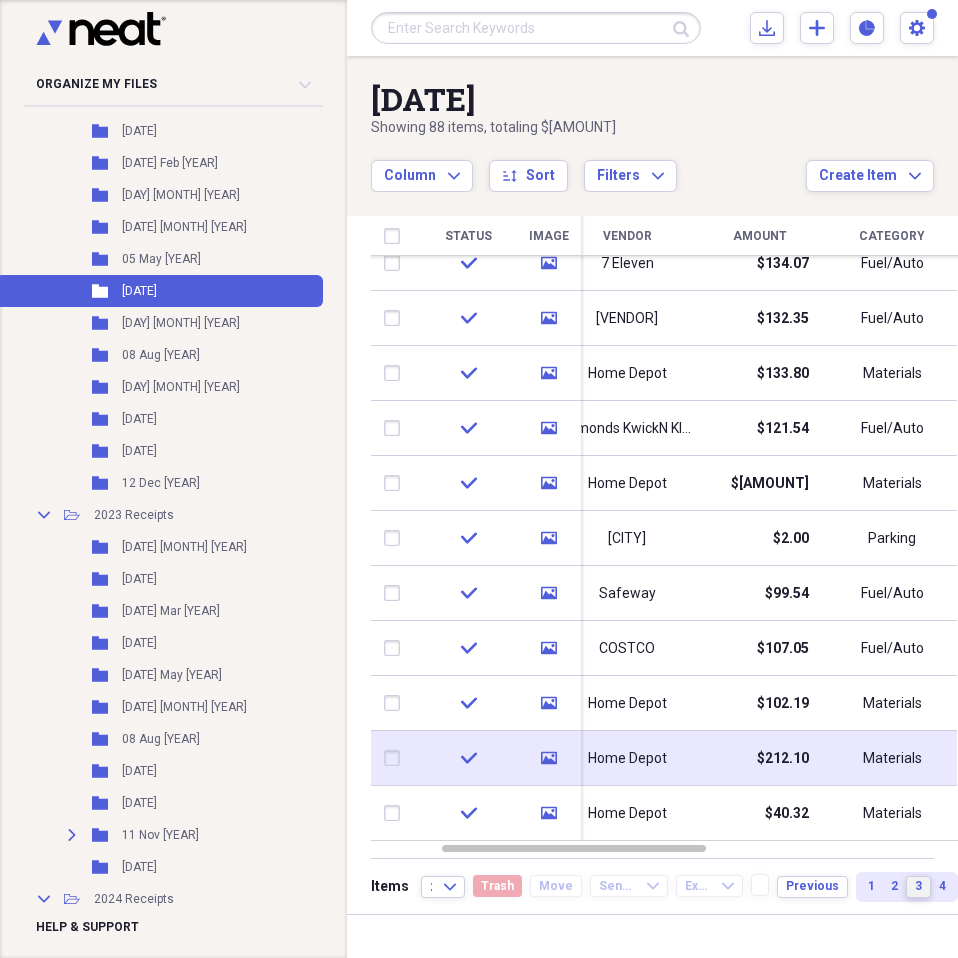 drag, startPoint x: 951, startPoint y: 331, endPoint x: 909, endPoint y: 746, distance: 417.11987 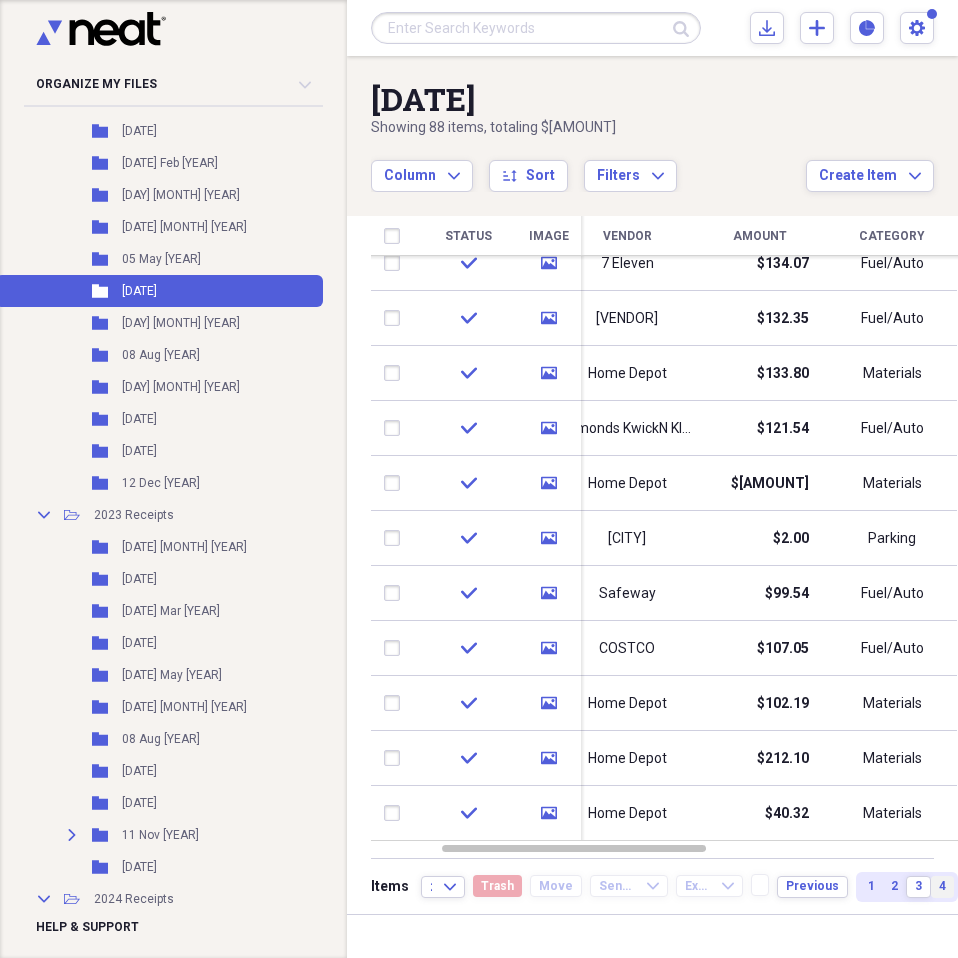 click on "4" at bounding box center [942, 886] 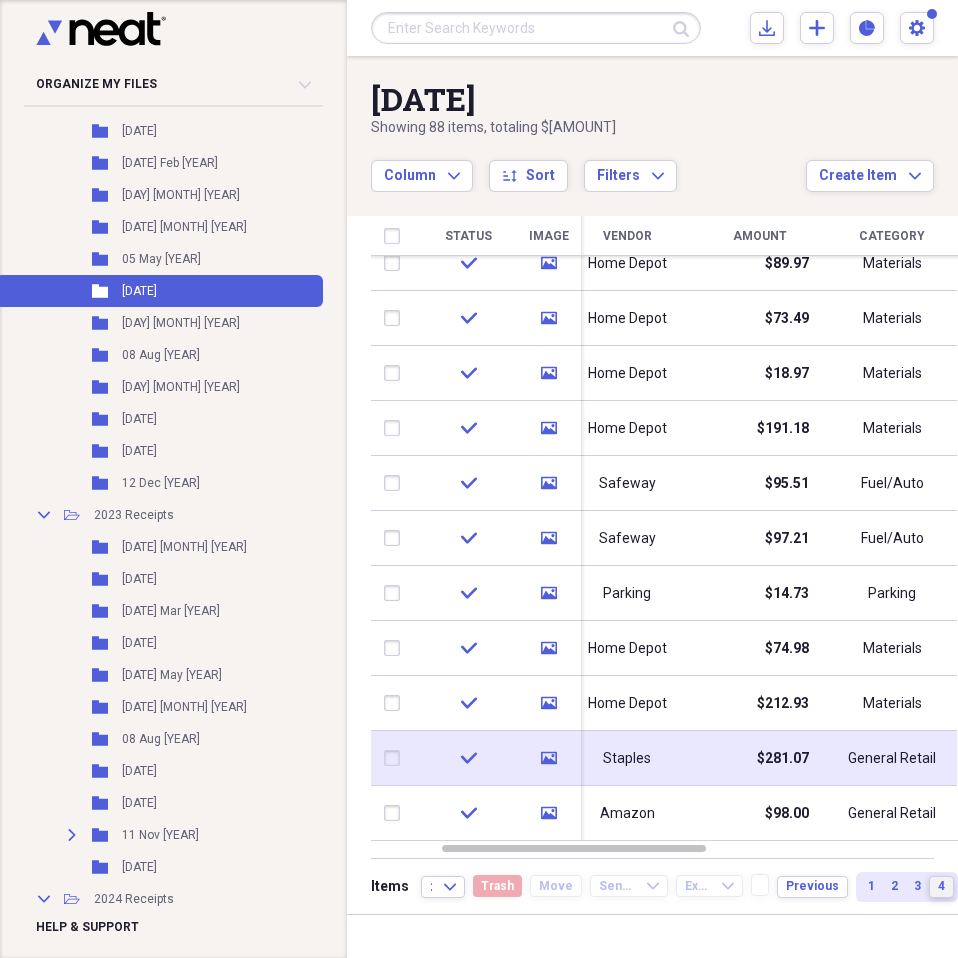 drag, startPoint x: 953, startPoint y: 306, endPoint x: 870, endPoint y: 749, distance: 450.70834 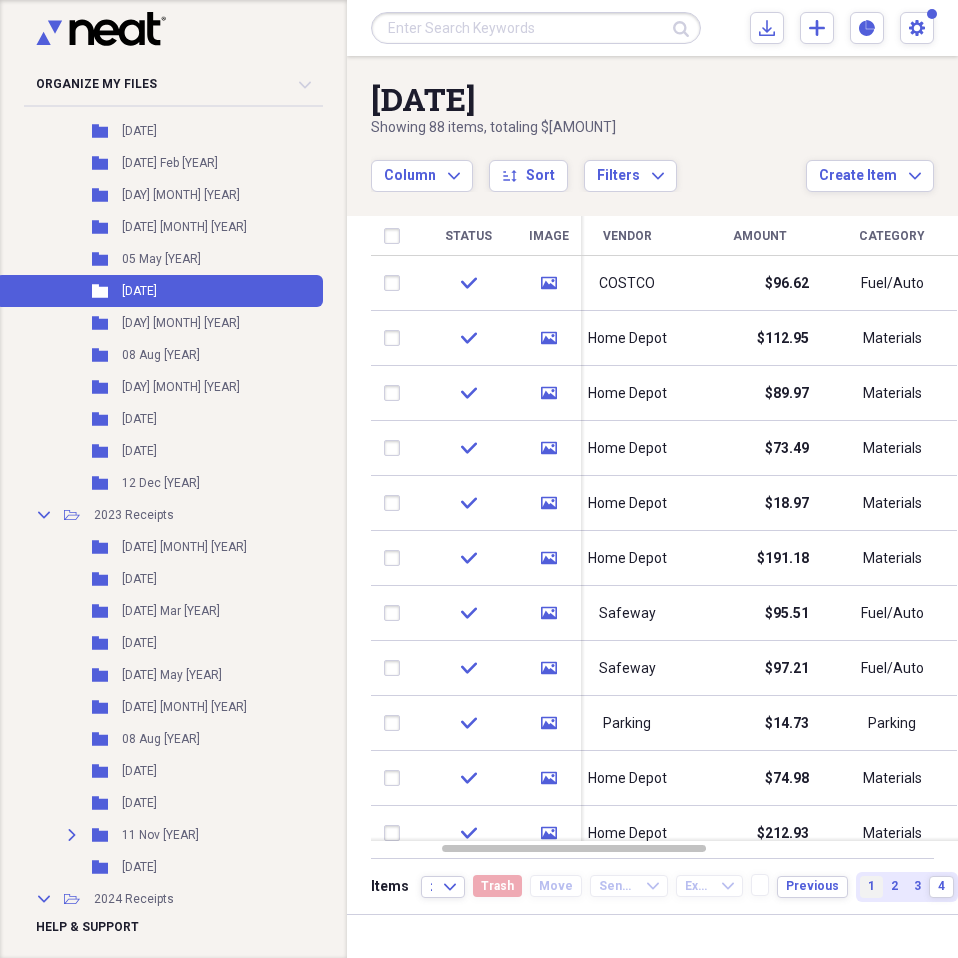 click on "1" at bounding box center [871, 886] 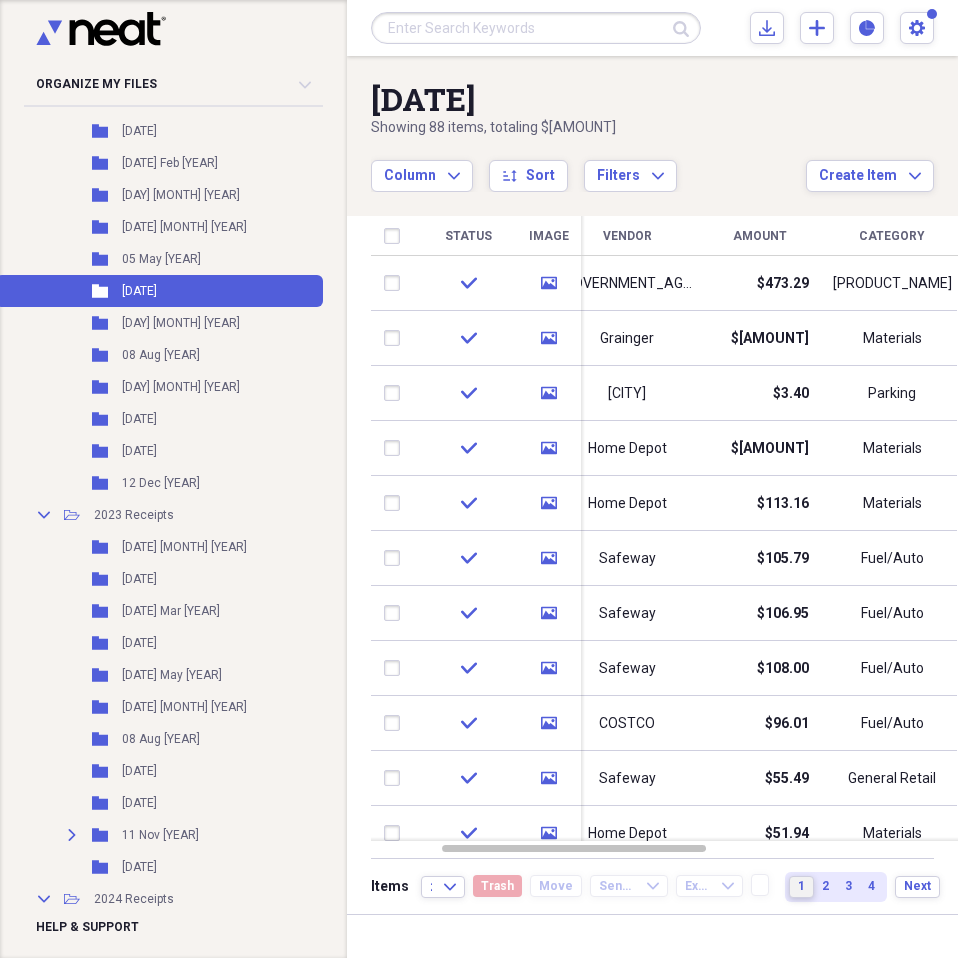 click at bounding box center (966, 380) 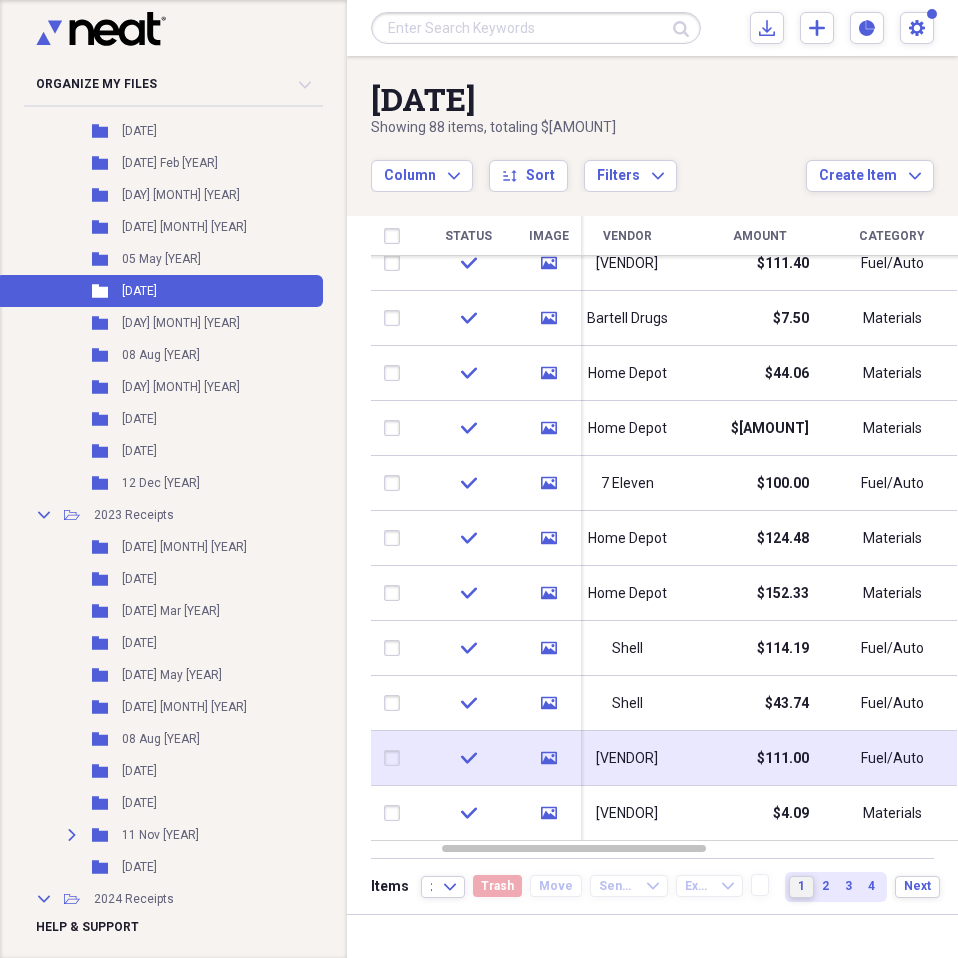 drag, startPoint x: 950, startPoint y: 322, endPoint x: 832, endPoint y: 730, distance: 424.7211 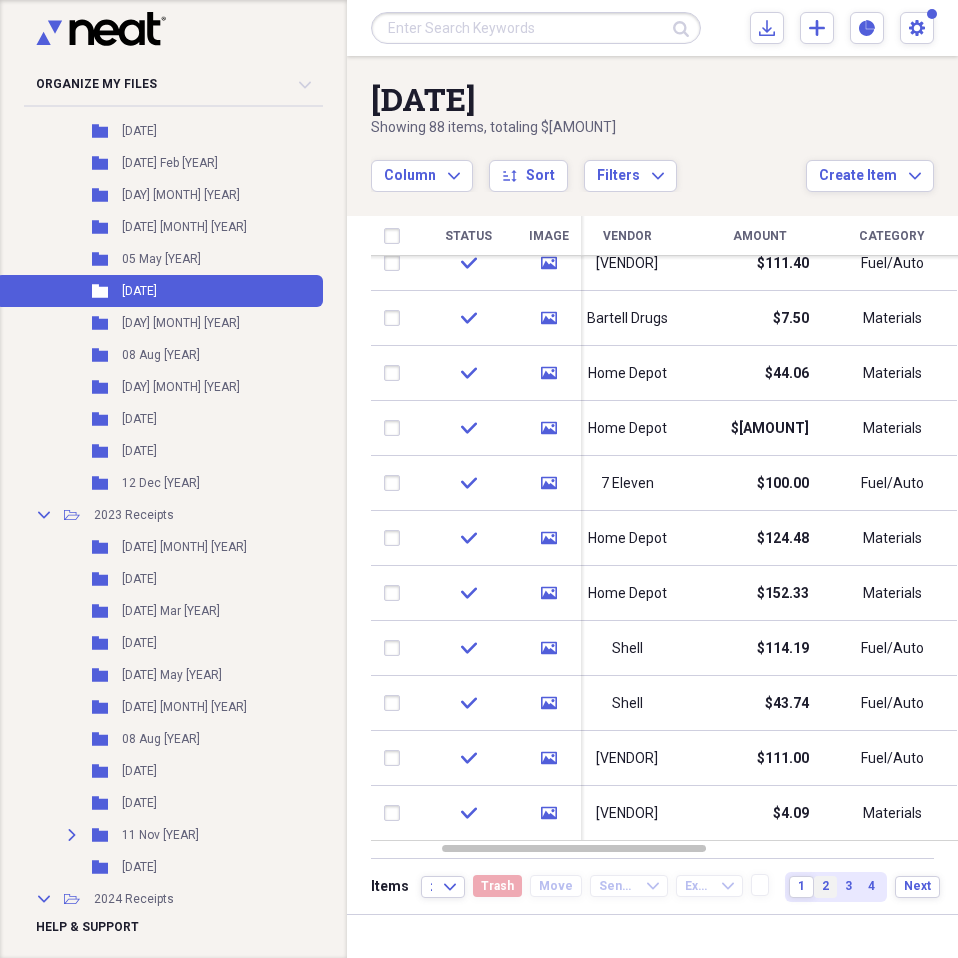 click on "2" at bounding box center (825, 887) 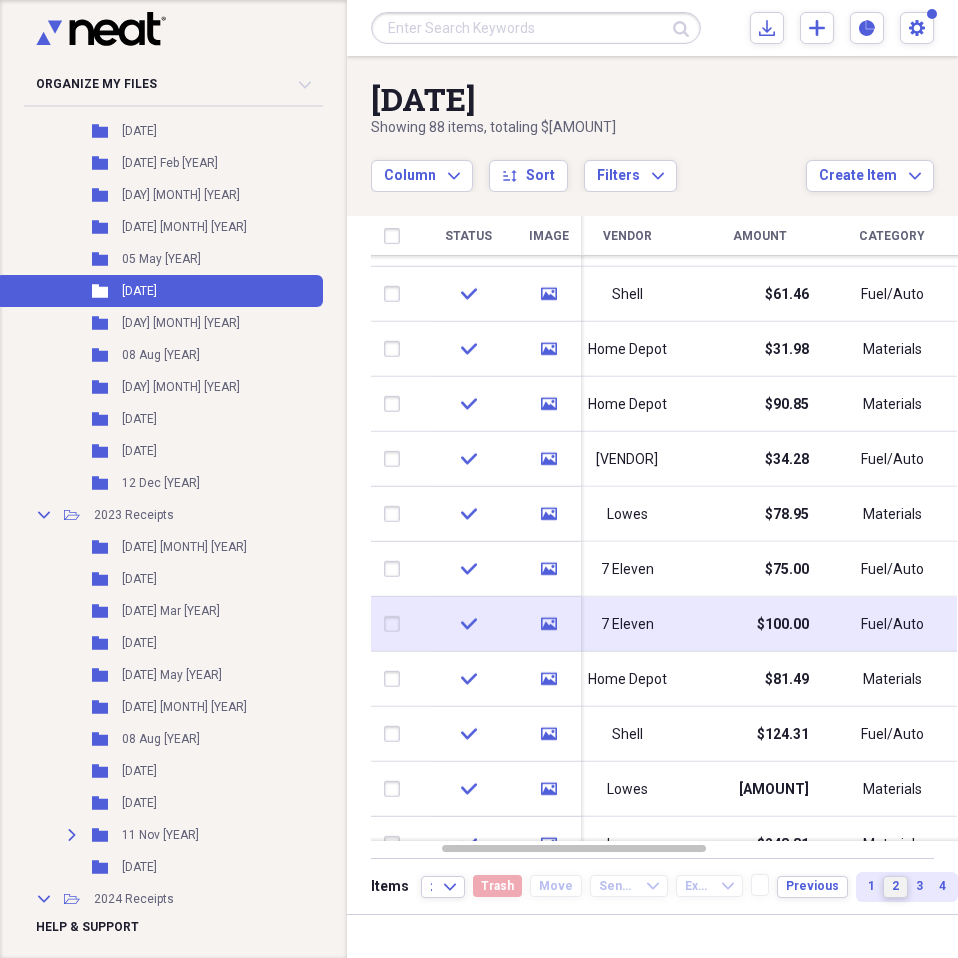 drag, startPoint x: 947, startPoint y: 293, endPoint x: 850, endPoint y: 613, distance: 334.37854 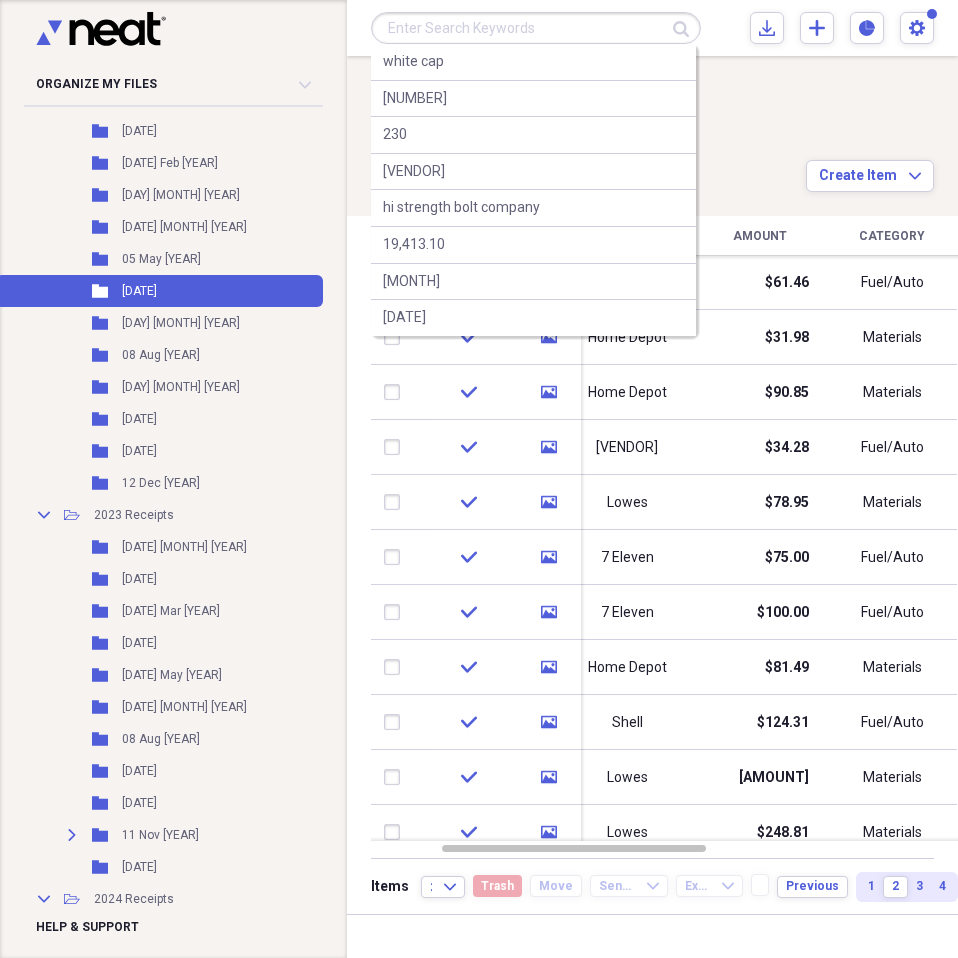click at bounding box center (536, 28) 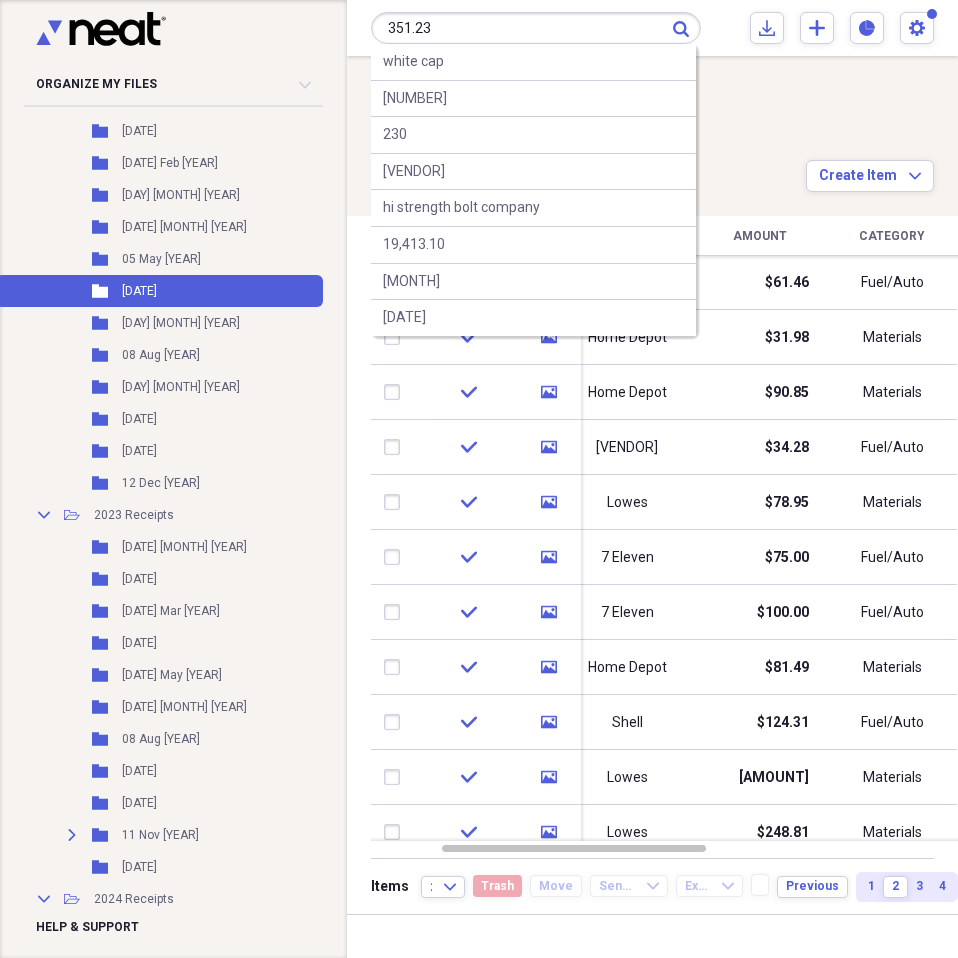 type on "351.23" 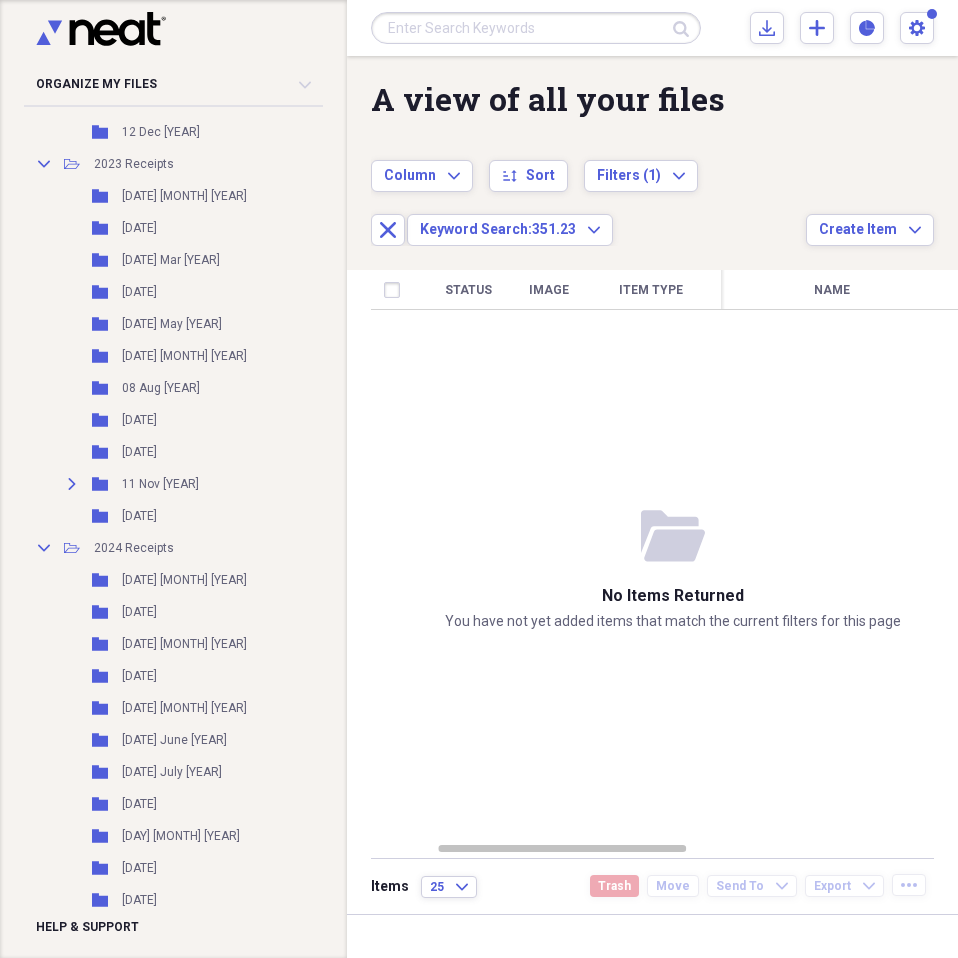 scroll, scrollTop: 1300, scrollLeft: 0, axis: vertical 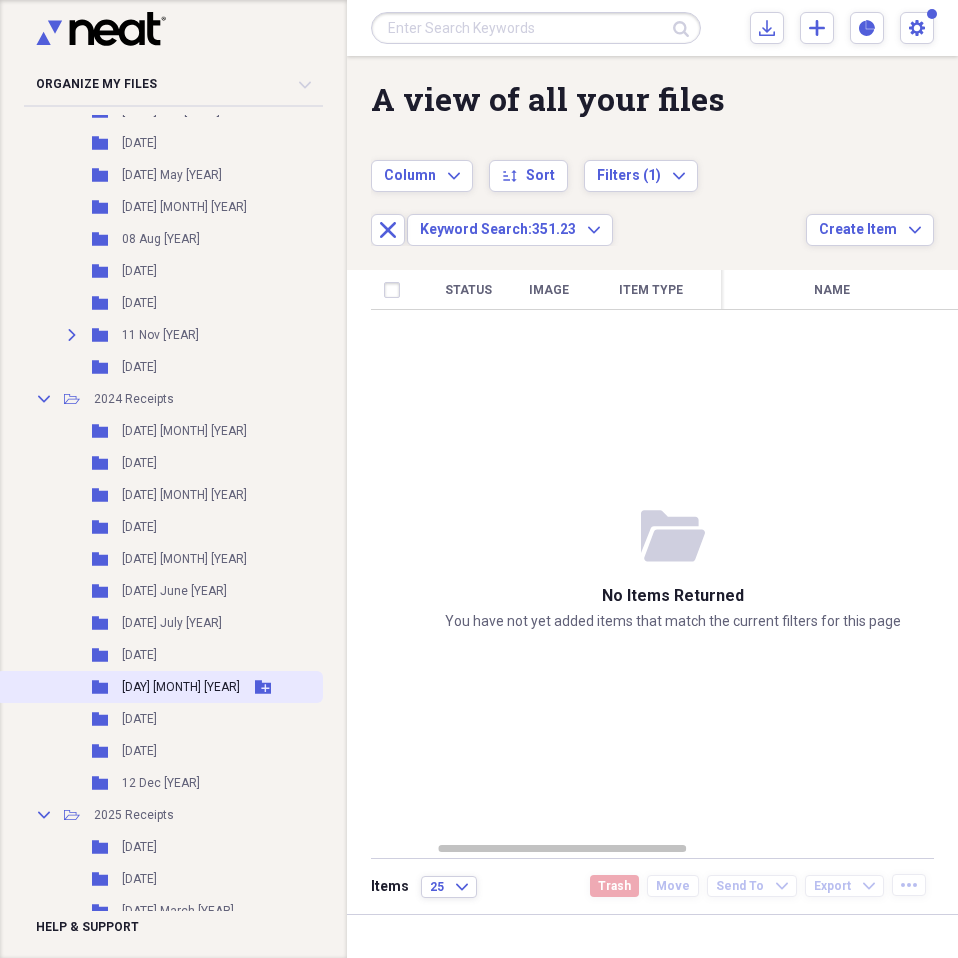 click on "Folder [DATE] [MONTH] [YEAR] Add Folder" at bounding box center (159, 687) 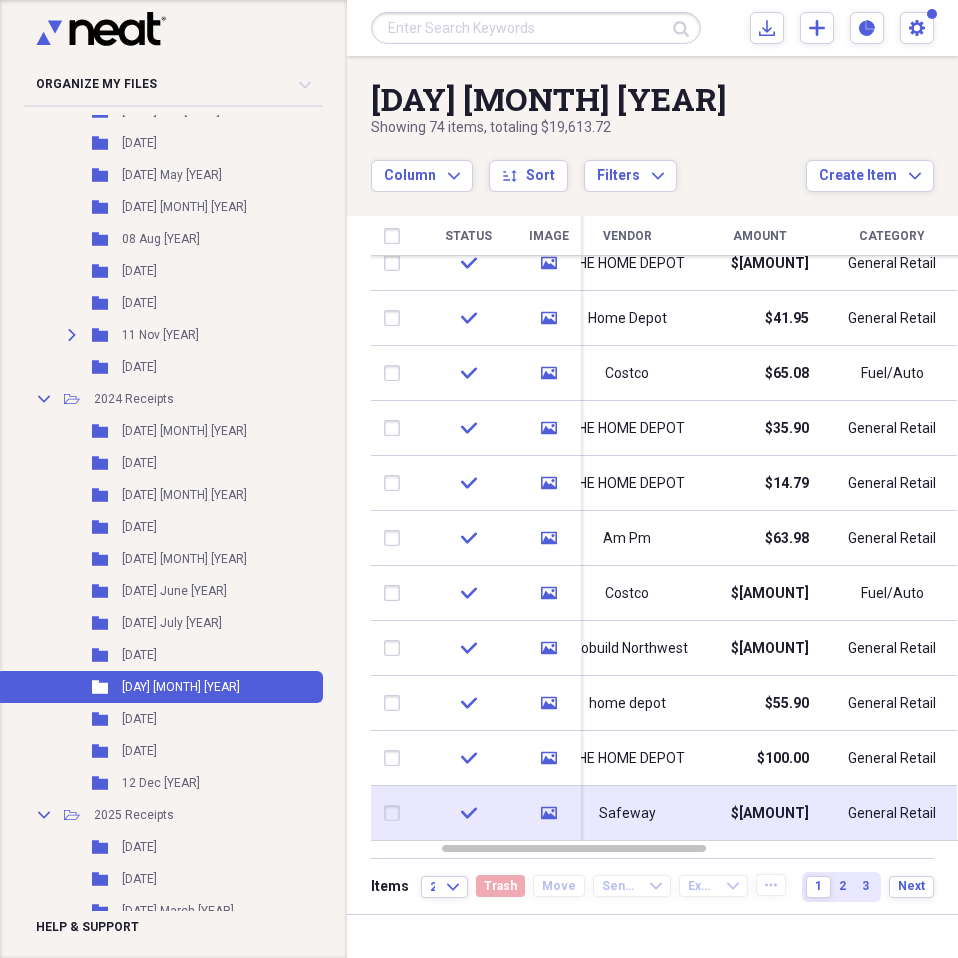 drag, startPoint x: 950, startPoint y: 340, endPoint x: 829, endPoint y: 822, distance: 496.95572 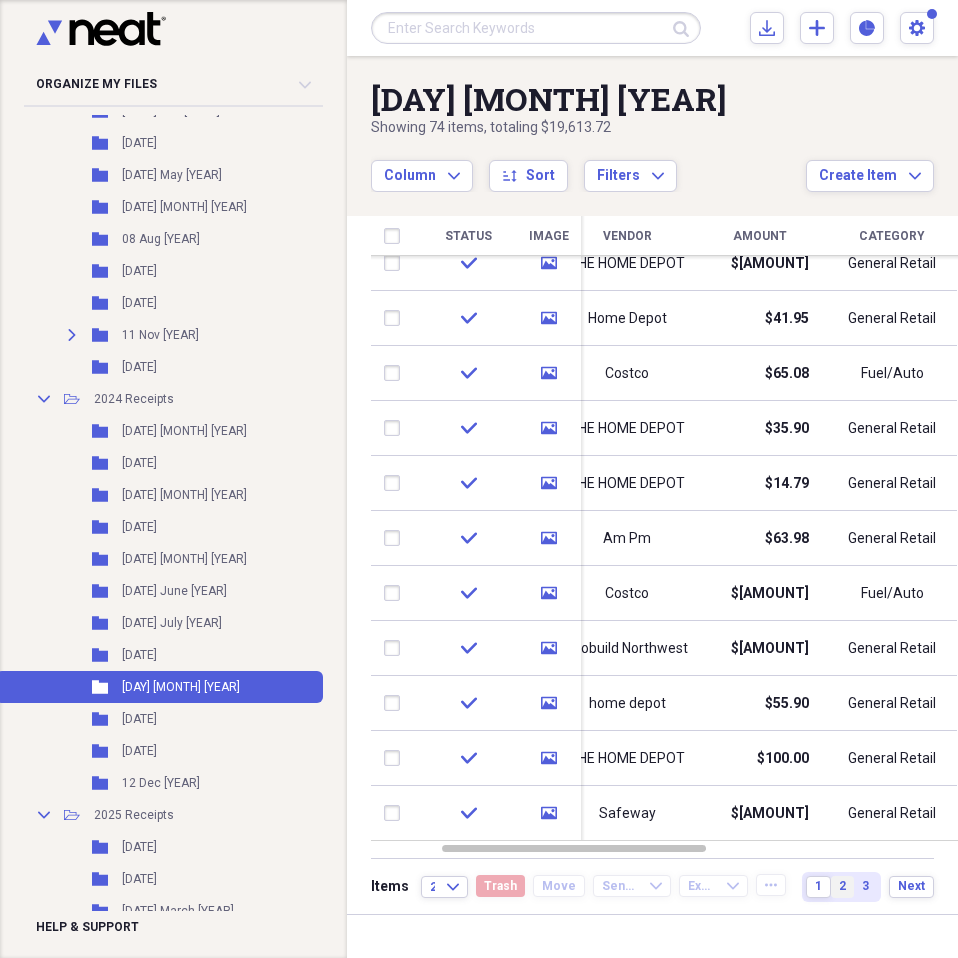 click on "2" at bounding box center (842, 887) 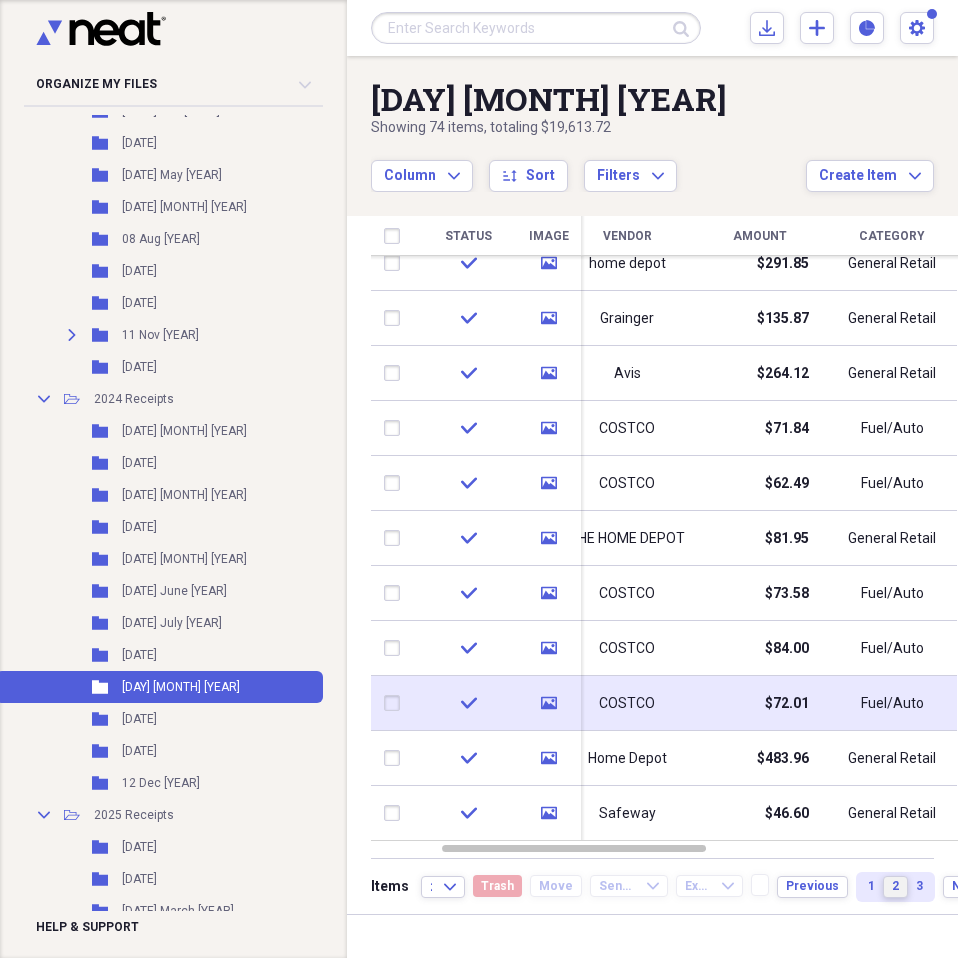 drag, startPoint x: 947, startPoint y: 315, endPoint x: 803, endPoint y: 720, distance: 429.83835 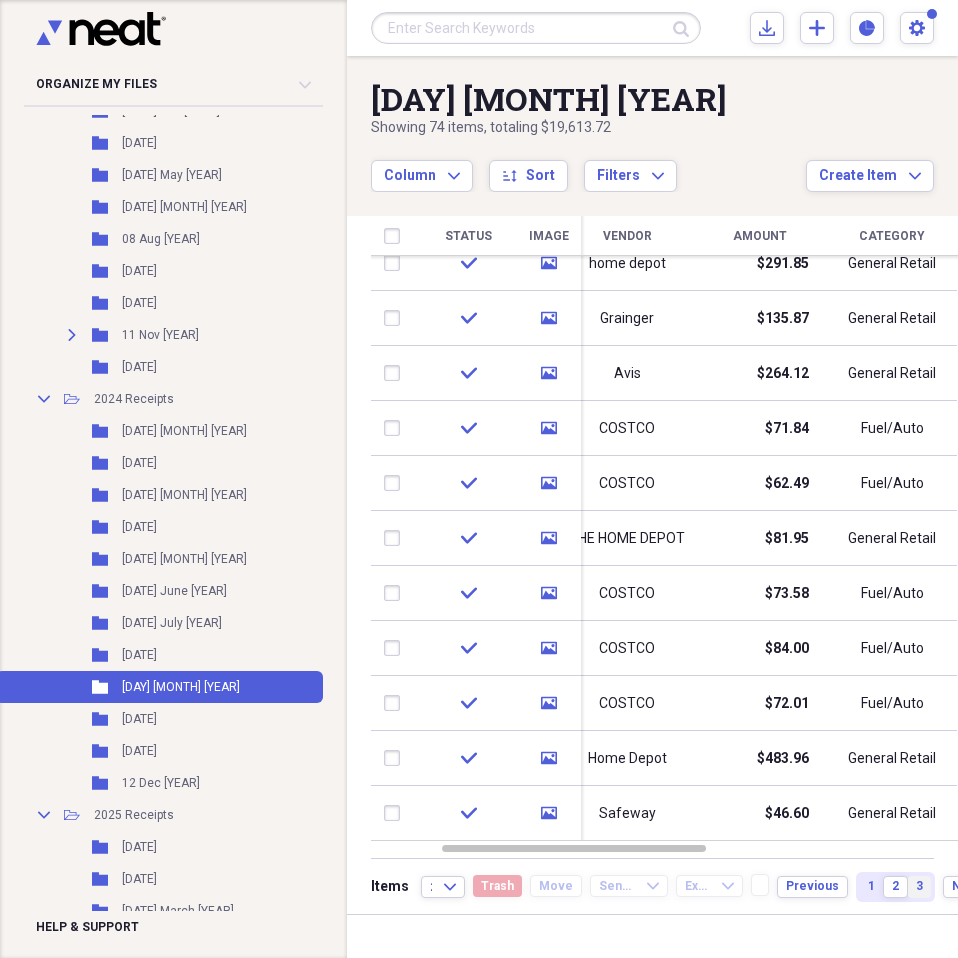 click on "3" at bounding box center (919, 886) 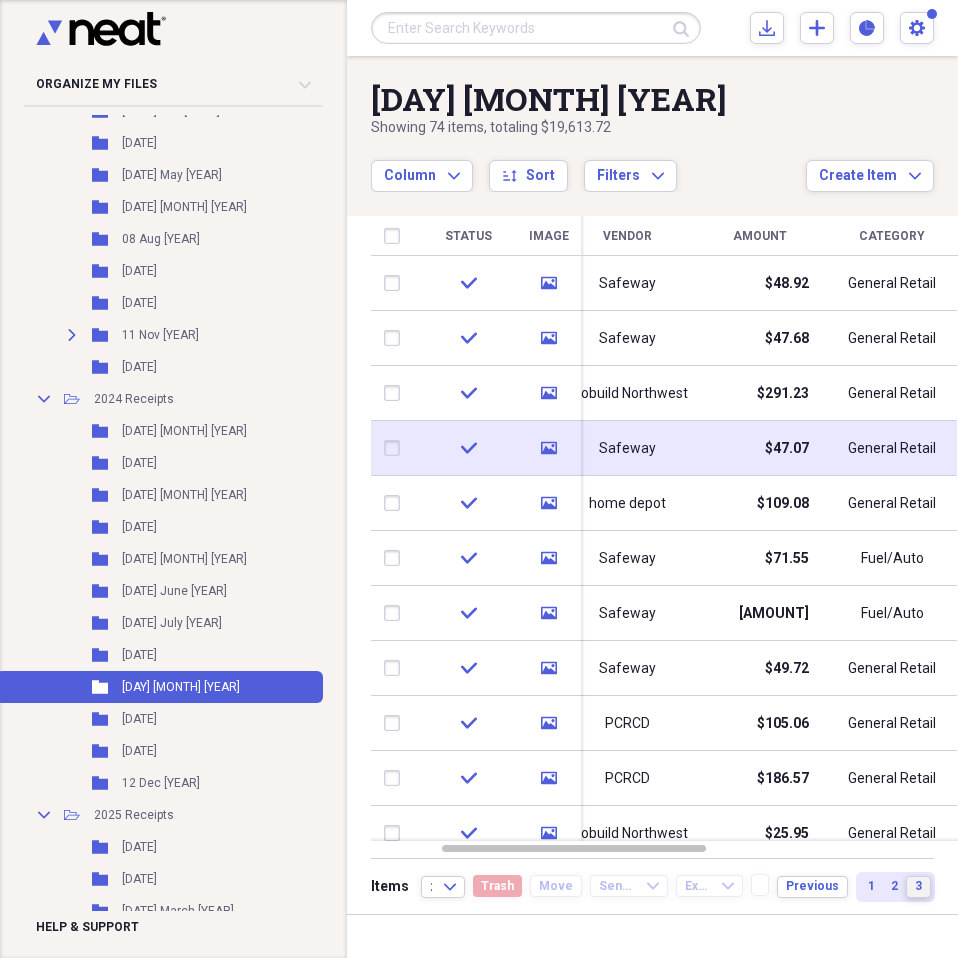 drag, startPoint x: 953, startPoint y: 433, endPoint x: 818, endPoint y: 429, distance: 135.05925 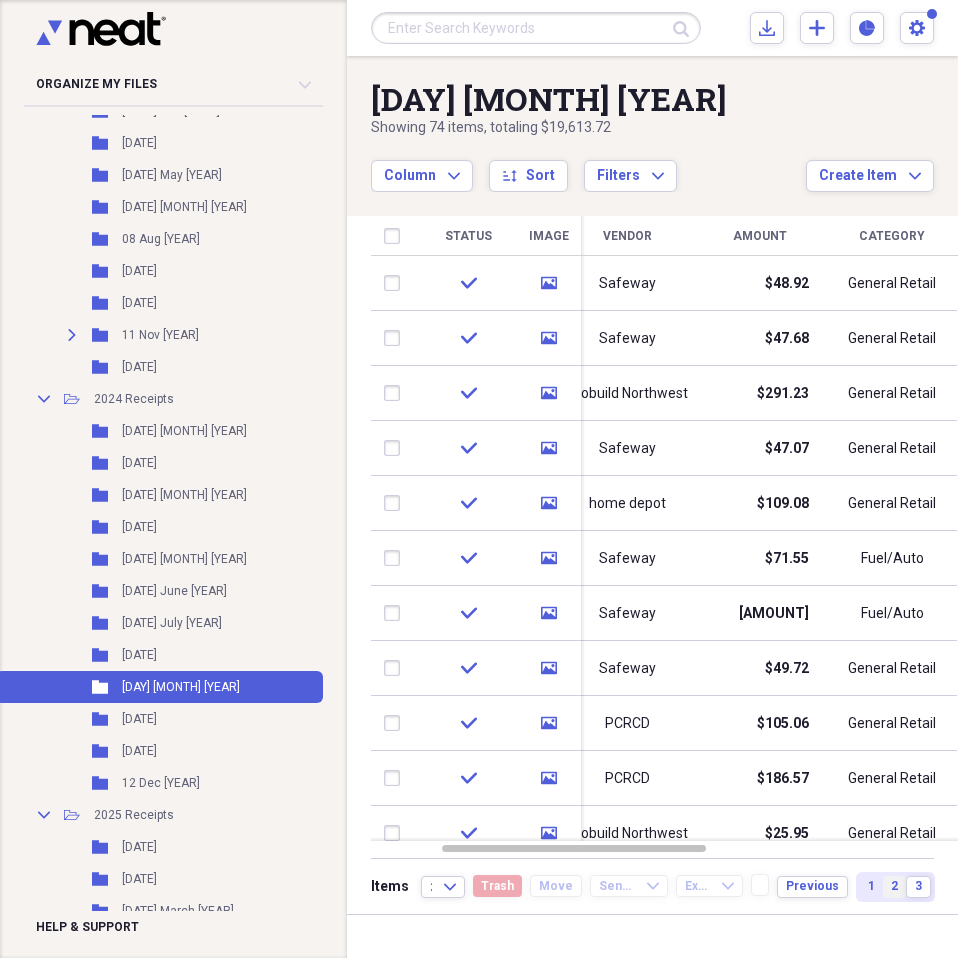 click on "2" at bounding box center (894, 887) 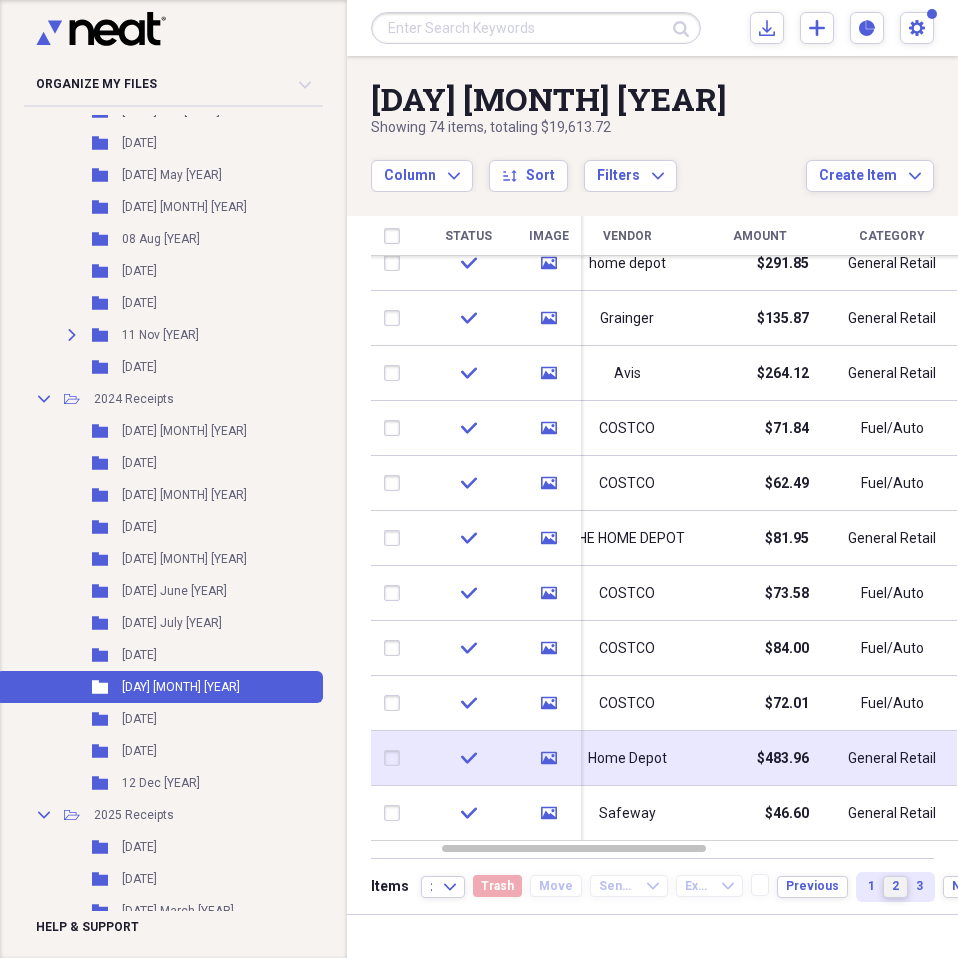 drag, startPoint x: 947, startPoint y: 284, endPoint x: 837, endPoint y: 770, distance: 498.2931 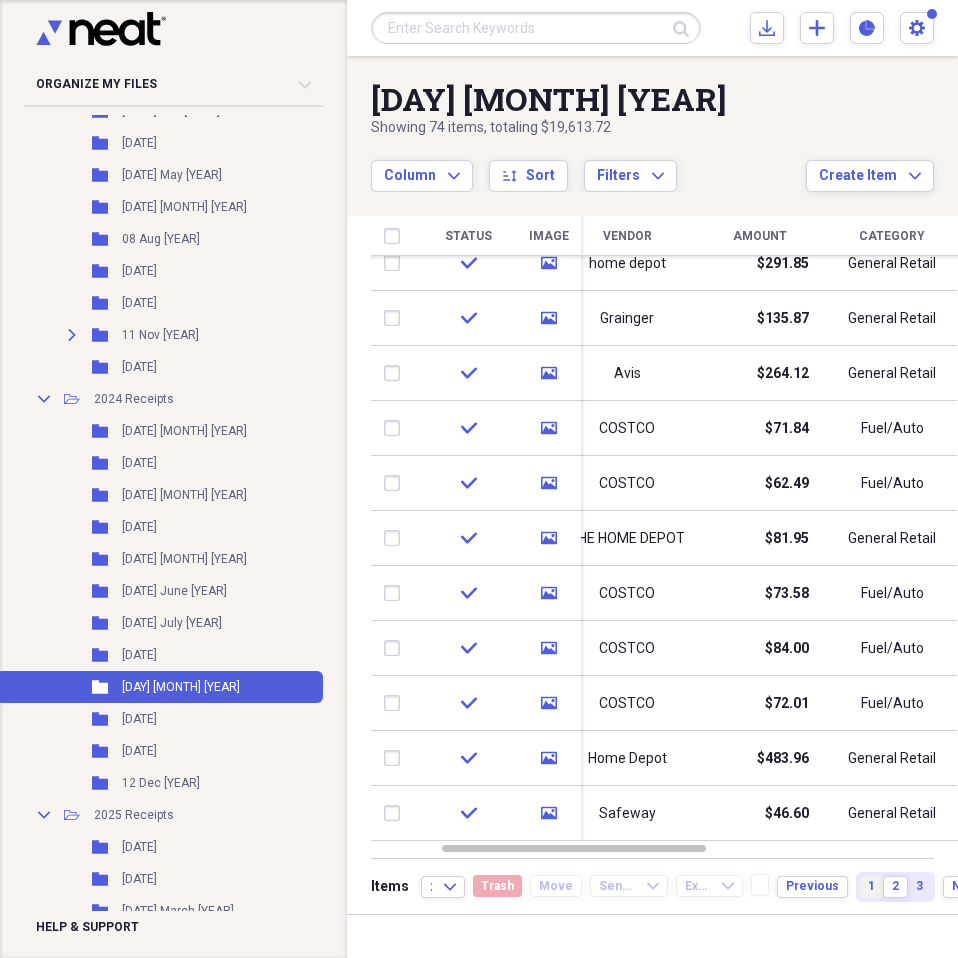 click on "1" at bounding box center (871, 887) 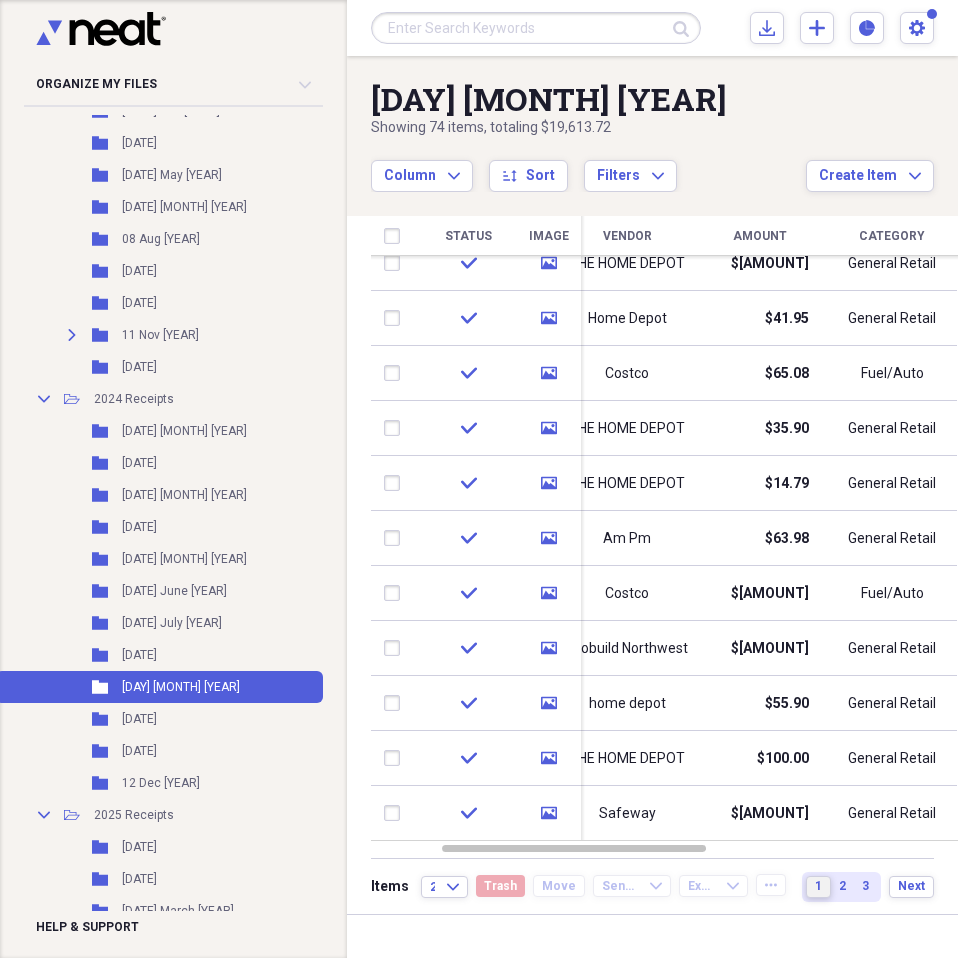 drag, startPoint x: 951, startPoint y: 394, endPoint x: 847, endPoint y: 864, distance: 481.3689 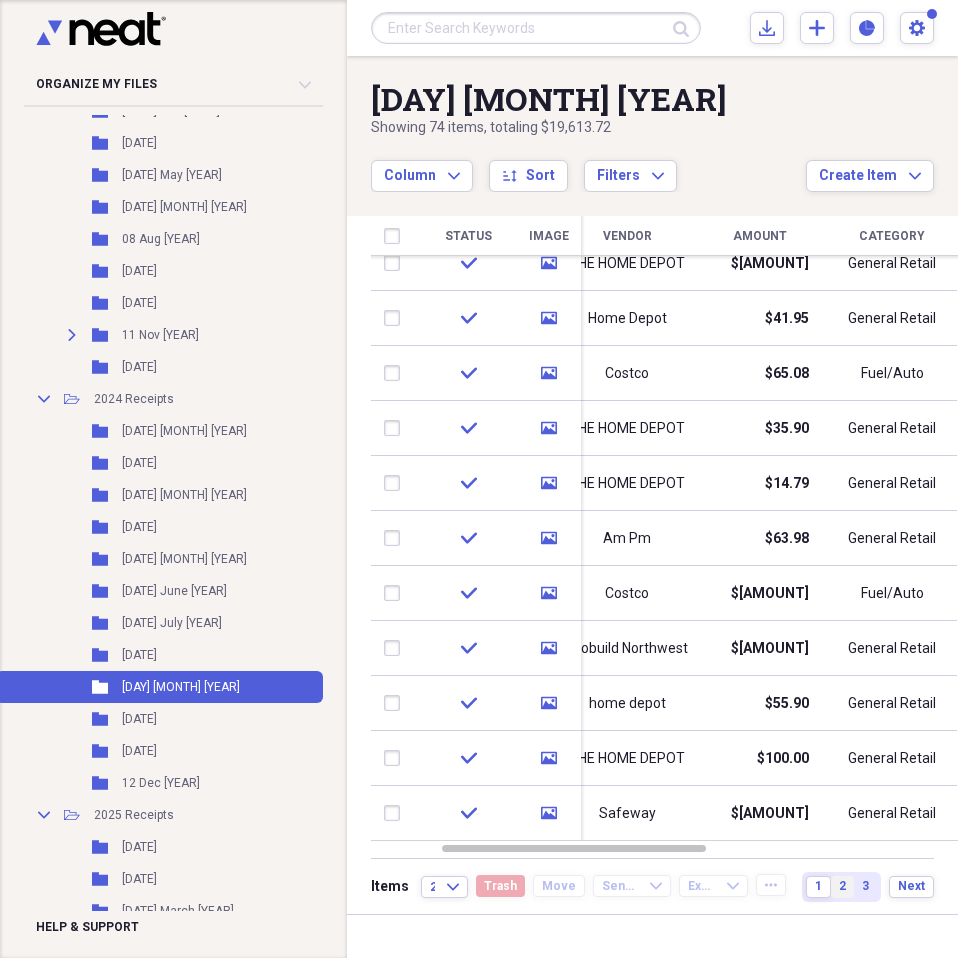 click on "2" at bounding box center (842, 886) 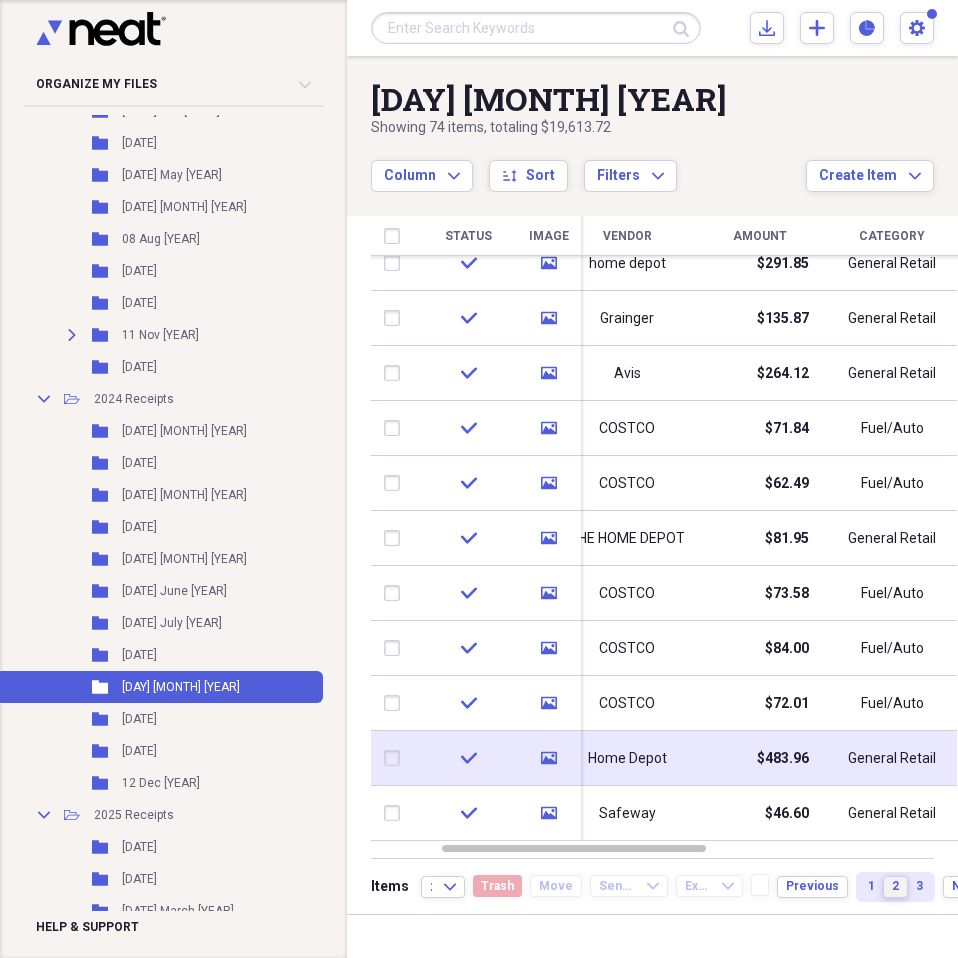 drag, startPoint x: 947, startPoint y: 298, endPoint x: 933, endPoint y: 733, distance: 435.22522 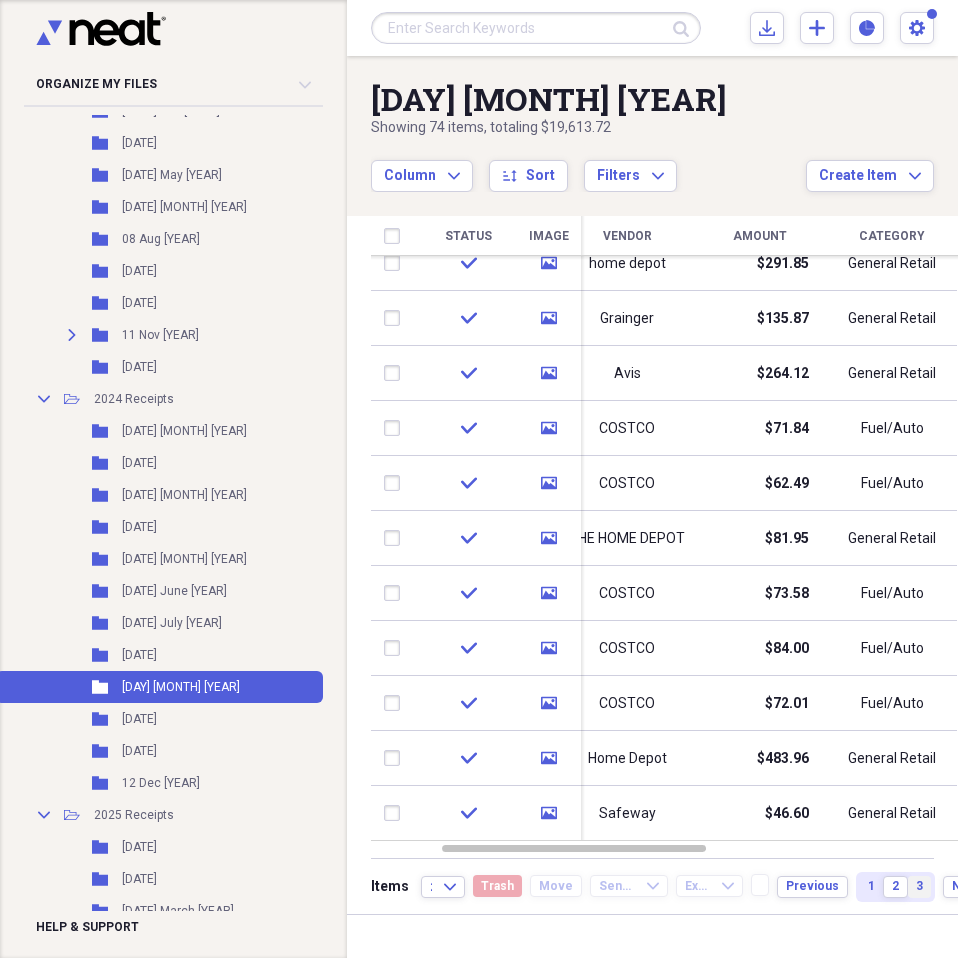 click on "3" at bounding box center [919, 886] 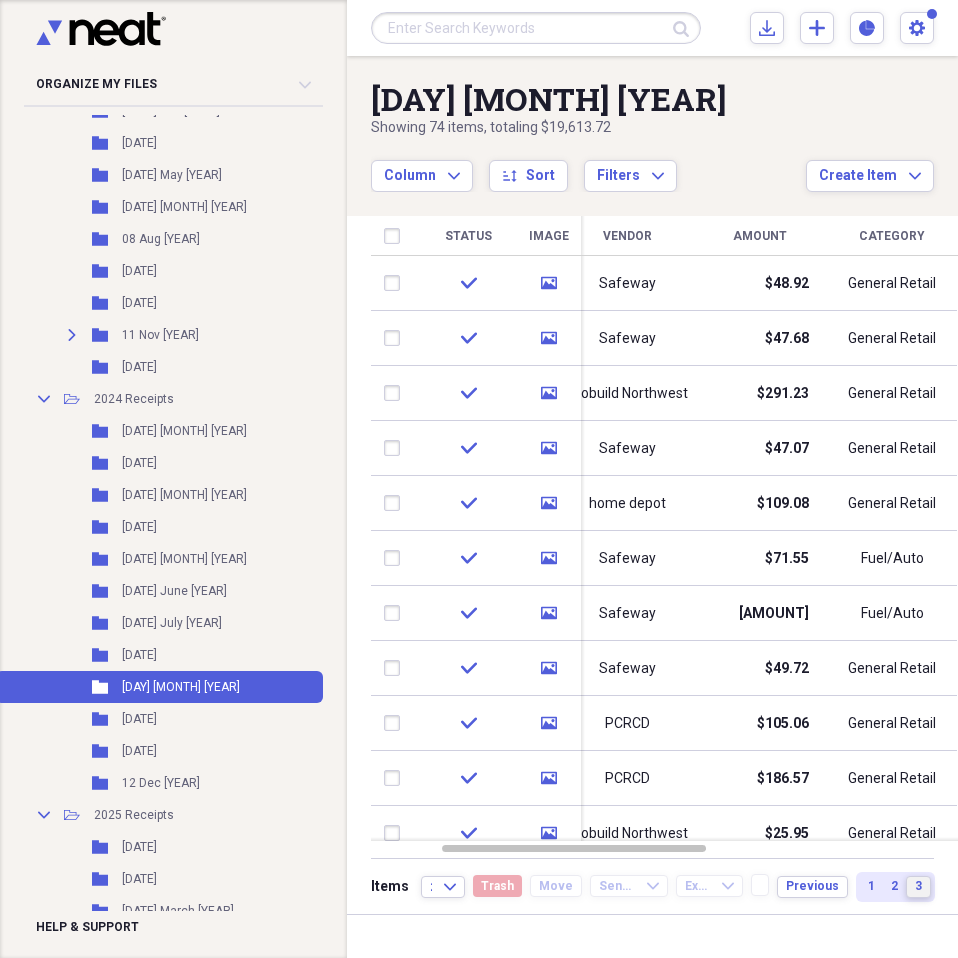 drag, startPoint x: 949, startPoint y: 316, endPoint x: 957, endPoint y: 266, distance: 50.635956 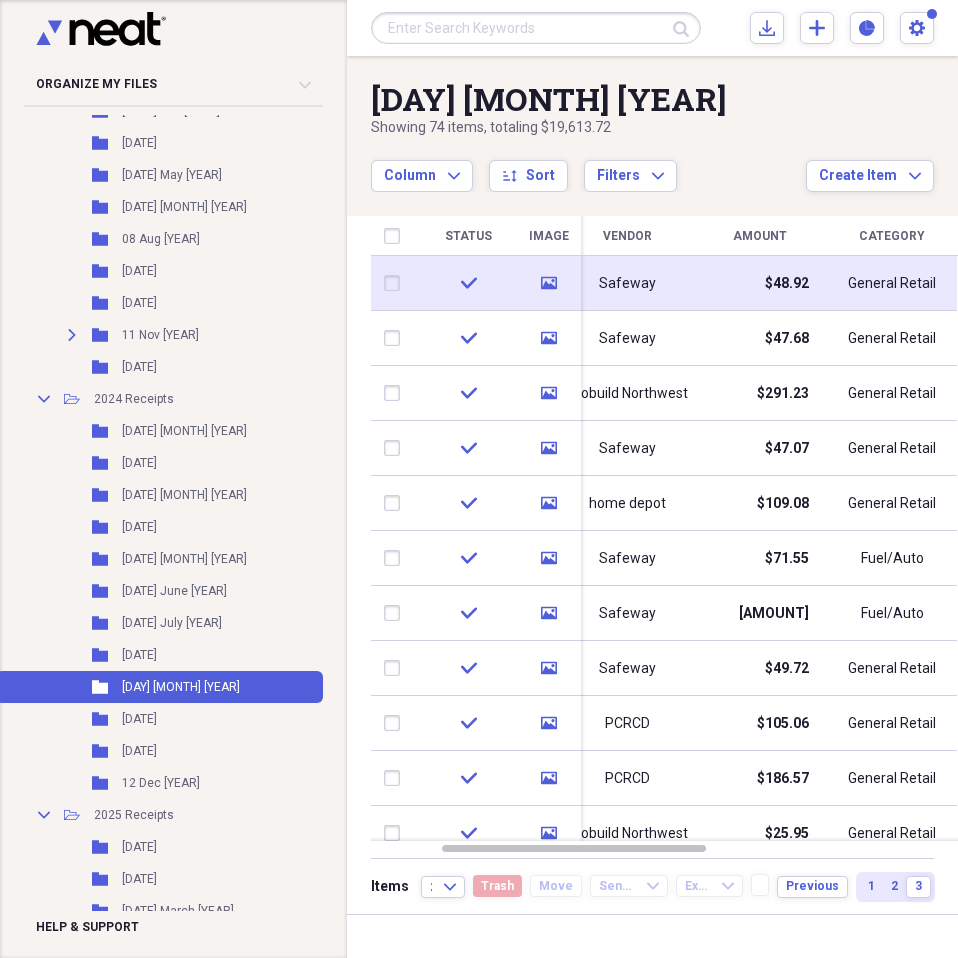 click at bounding box center [964, 283] 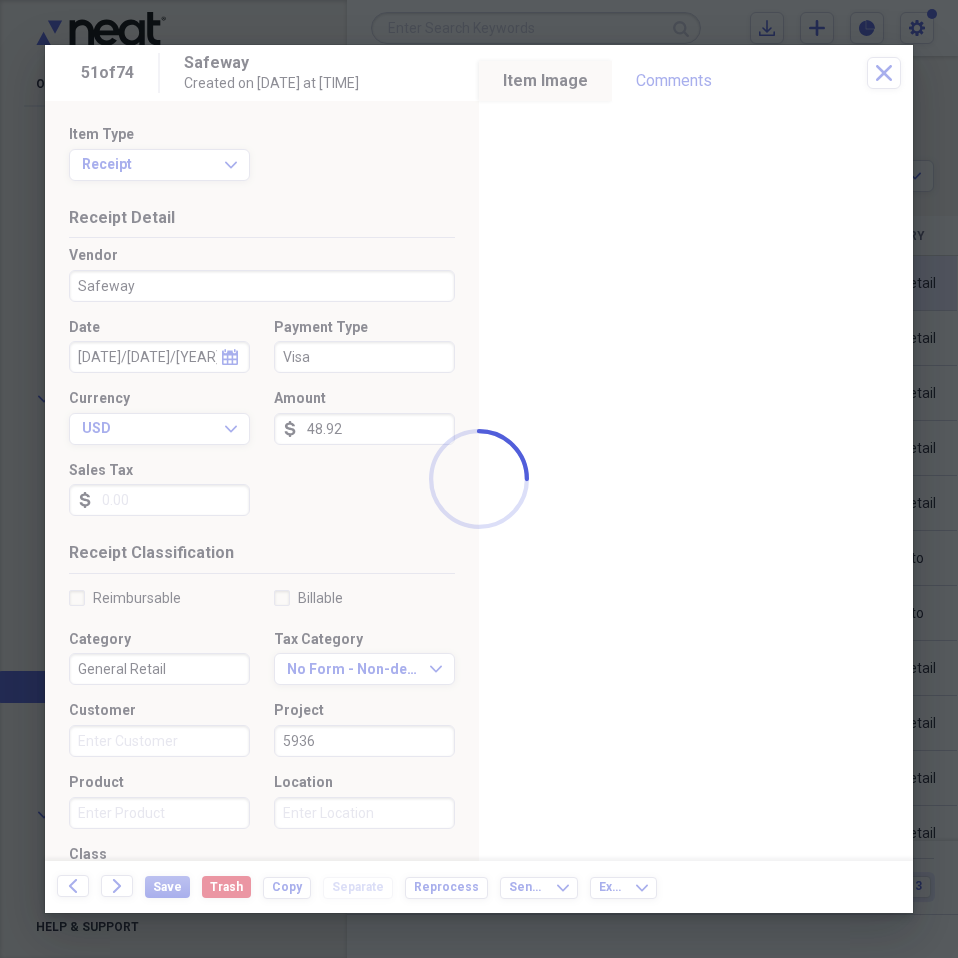 click on "Organize My Files Collapse Unfiled Needs Review Unfiled All Files Unfiled Unfiled Unfiled Saved Reports Collapse My Cabinet My Cabinet Add Folder Expand Folder [YEAR] Reciepts Add Folder Expand Folder [YEAR] Receipts Add Folder Expand Folder [YEAR] Receipts Add Folder Expand Folder [YEAR] Receipts Add Folder Expand Folder [YEAR] Receipts Add Folder Collapse Open Folder [YEAR] Receipts Add Folder Folder 01 Jan [YEAR] Add Folder Folder 02 Feb [YEAR] Add Folder Folder 03 Mar [YEAR] Add Folder Folder 04 Apr [YEAR] Add Folder Folder 05 May [YEAR] Add Folder Folder 06 June [YEAR] Add Folder Folder 07 July [YEAR] Add Folder Folder 08 Aug [YEAR] Add Folder Folder 09 Sept [YEAR] Add Folder Folder 10 Oct [YEAR] Add Folder Folder 11 Nov [YEAR] Add Folder Folder 12 Dec [YEAR] Add Folder Collapse Open Folder [YEAR] Receipts Add Folder Folder 01 Jan [YEAR] Add Folder Folder 01 Nov [YEAR] Add Folder Folder 02 Feb [YEAR] Add Folder Folder 03 Mar [YEAR] Add Folder Folder 04 Apr [YEAR] Add Folder Folder 05 May [YEAR] Add Folder Folder 06 June [YEAR] Add Folder Folder Add Folder" at bounding box center [479, 479] 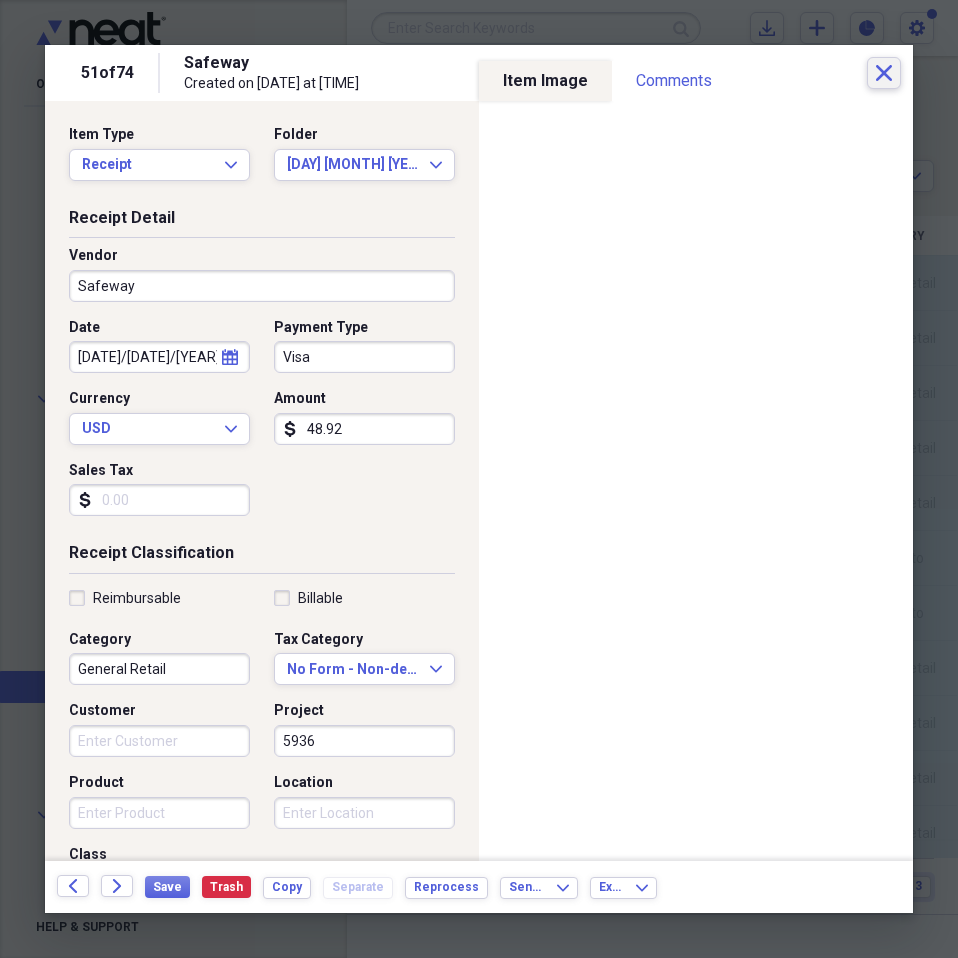 click on "Close" 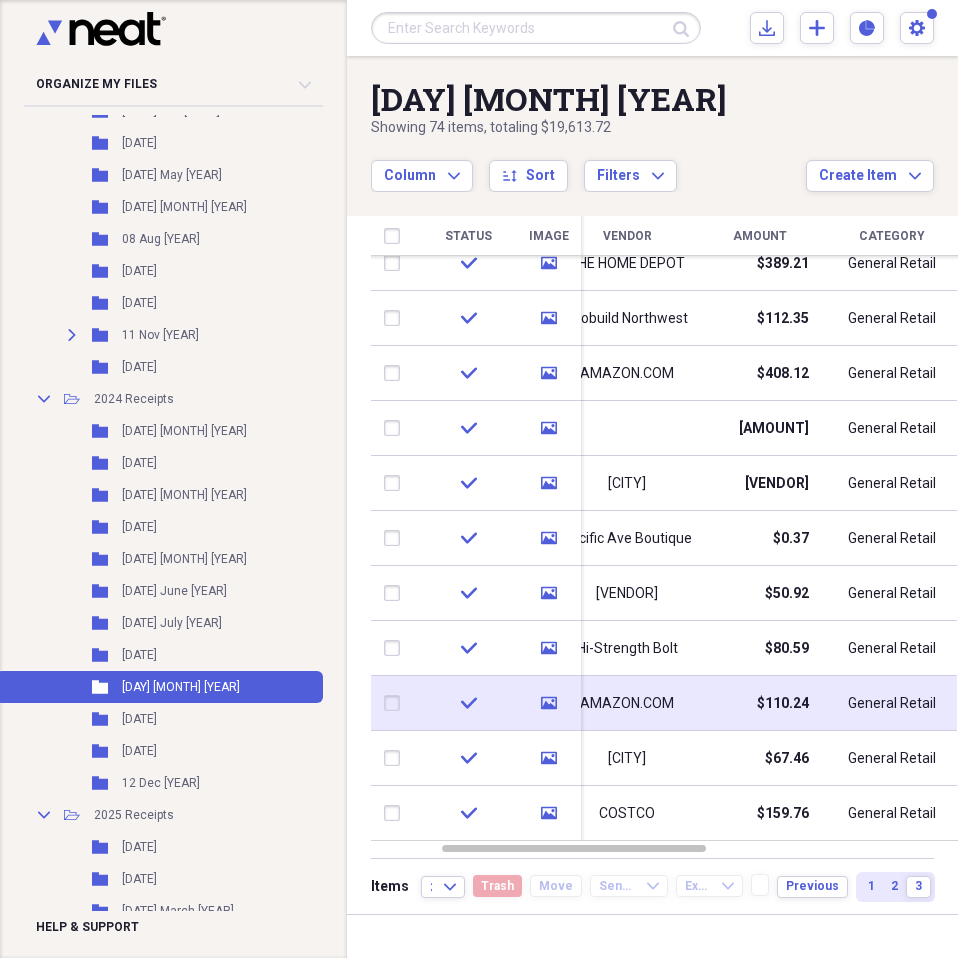 drag, startPoint x: 949, startPoint y: 293, endPoint x: 934, endPoint y: 701, distance: 408.27563 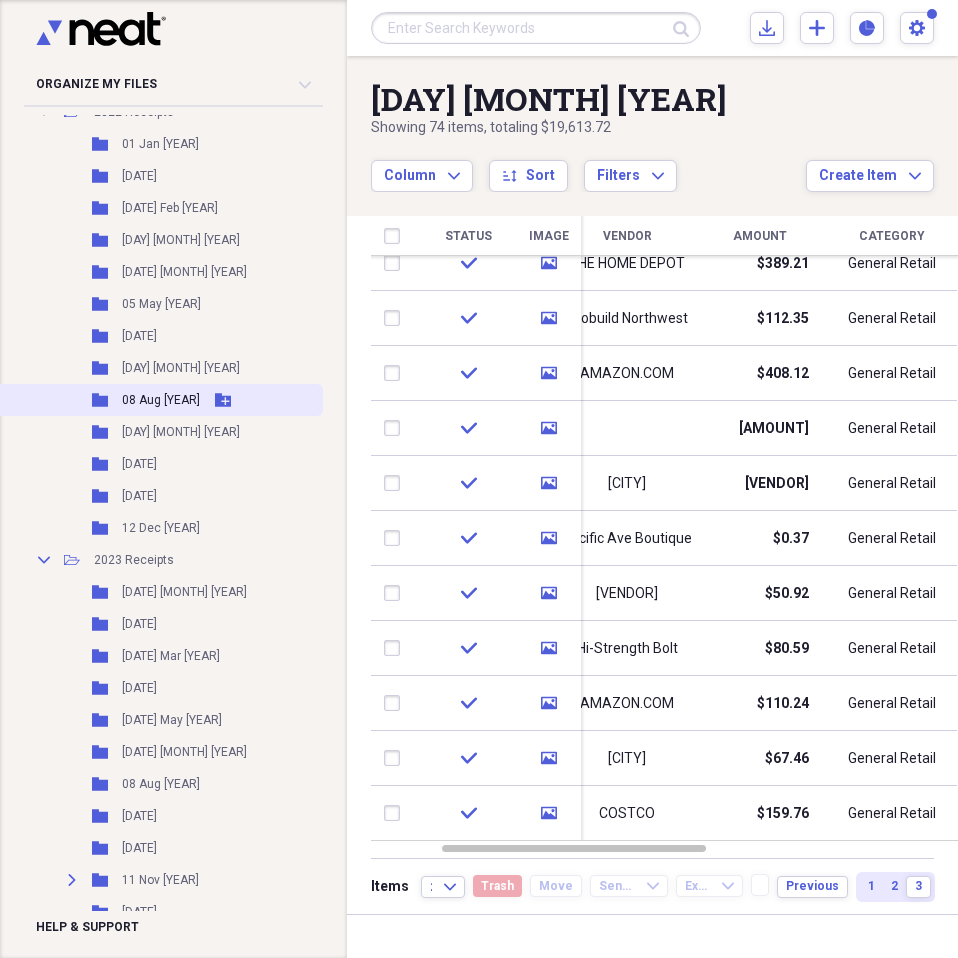 scroll, scrollTop: 800, scrollLeft: 0, axis: vertical 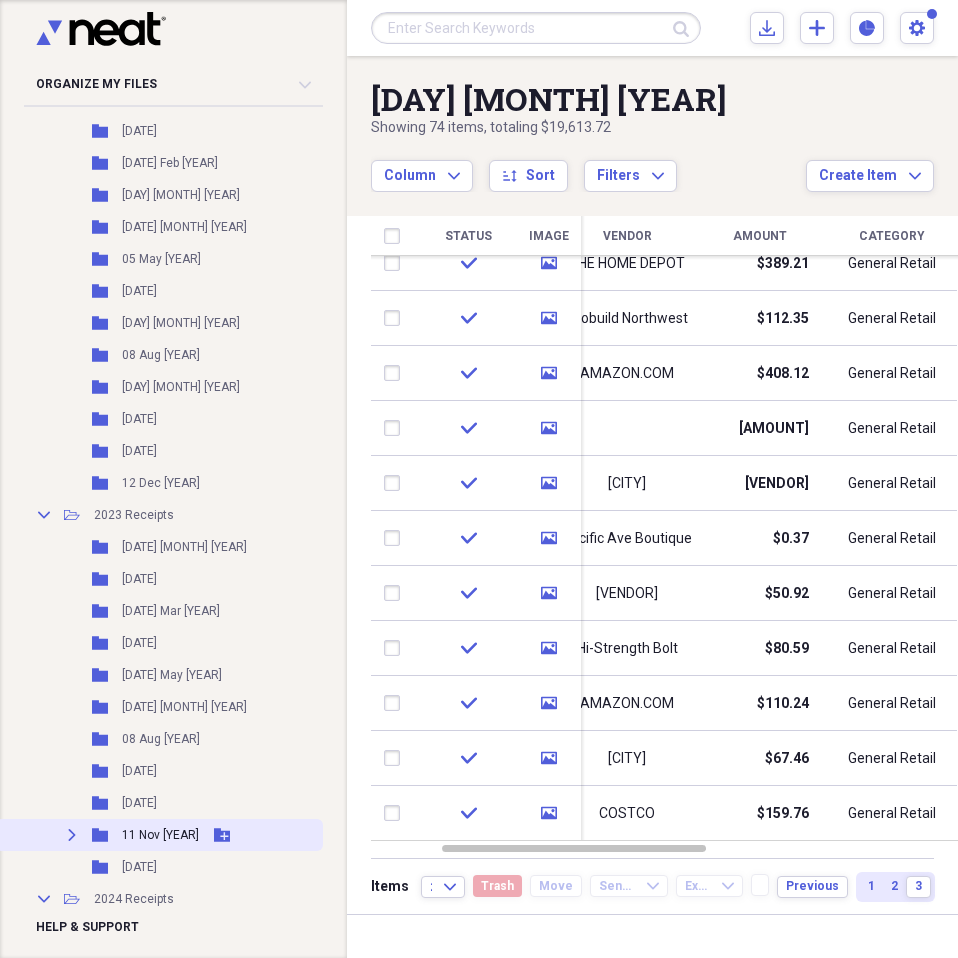 click on "11 Nov [YEAR]" at bounding box center (160, 835) 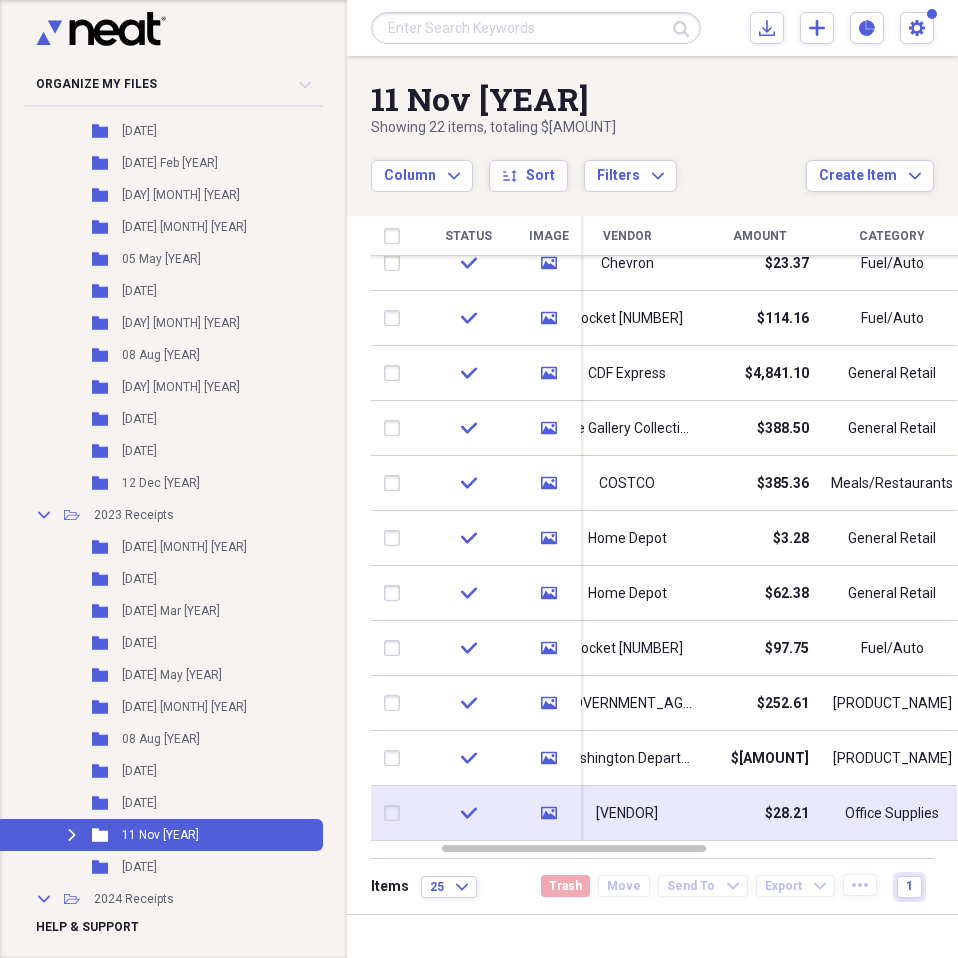 drag, startPoint x: 953, startPoint y: 385, endPoint x: 842, endPoint y: 797, distance: 426.69077 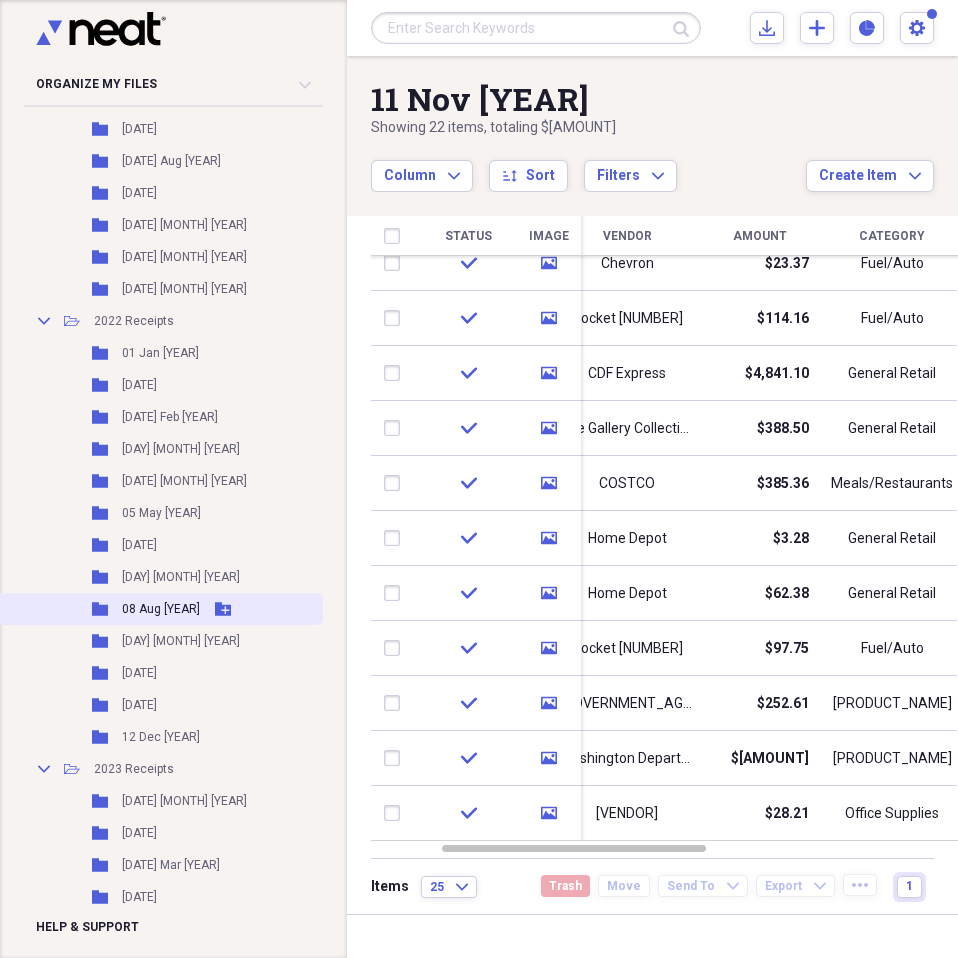 scroll, scrollTop: 300, scrollLeft: 0, axis: vertical 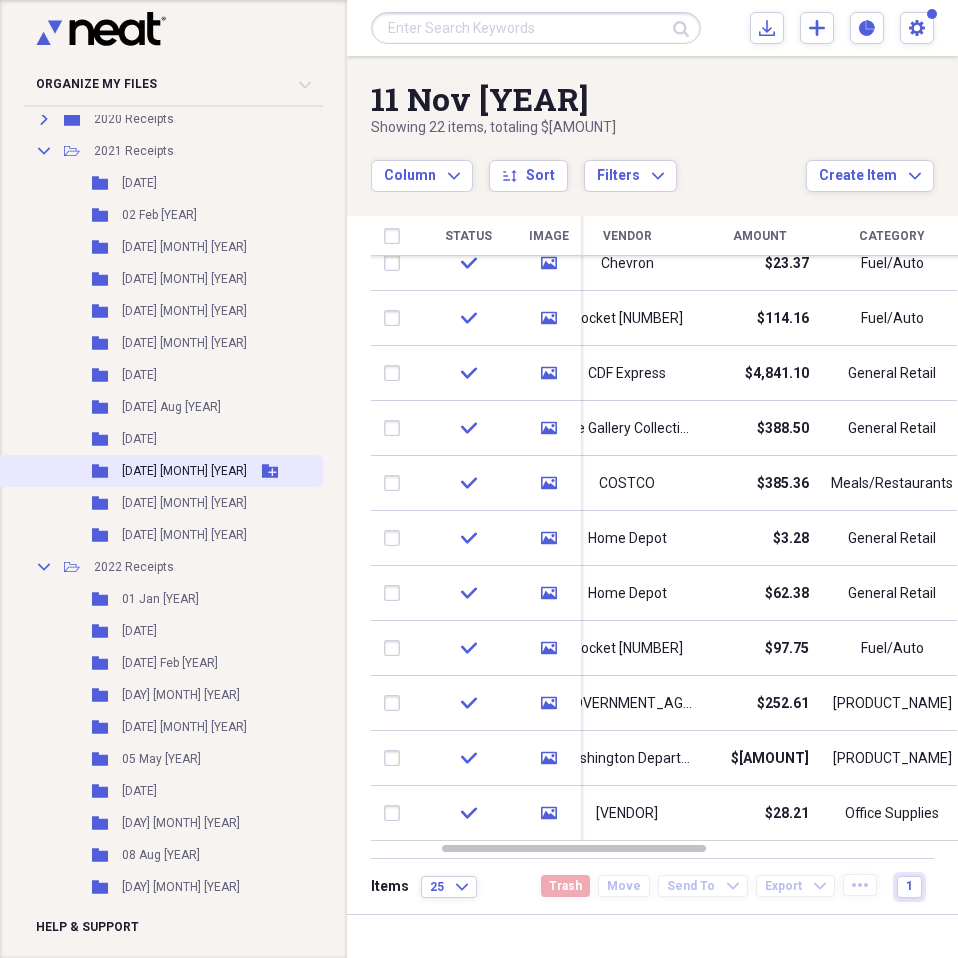 click on "[DATE] [MONTH] [YEAR]" at bounding box center (184, 471) 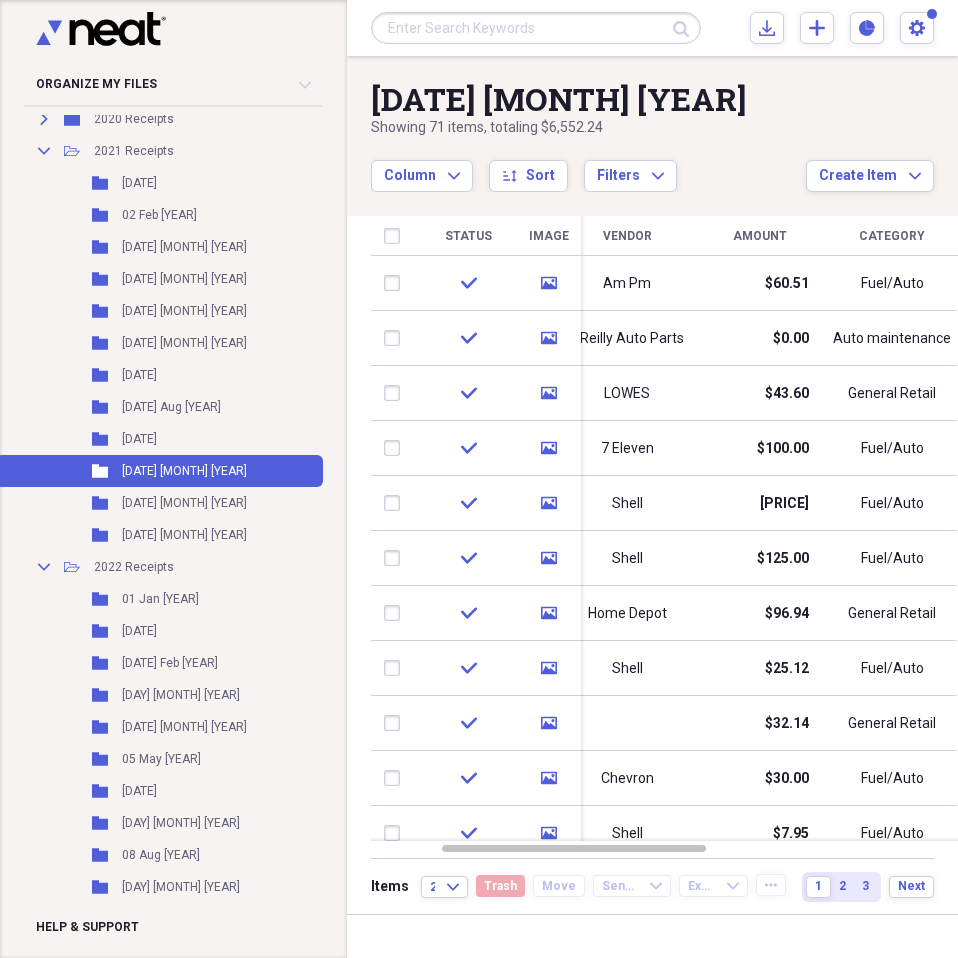 drag, startPoint x: 948, startPoint y: 326, endPoint x: 948, endPoint y: 309, distance: 17 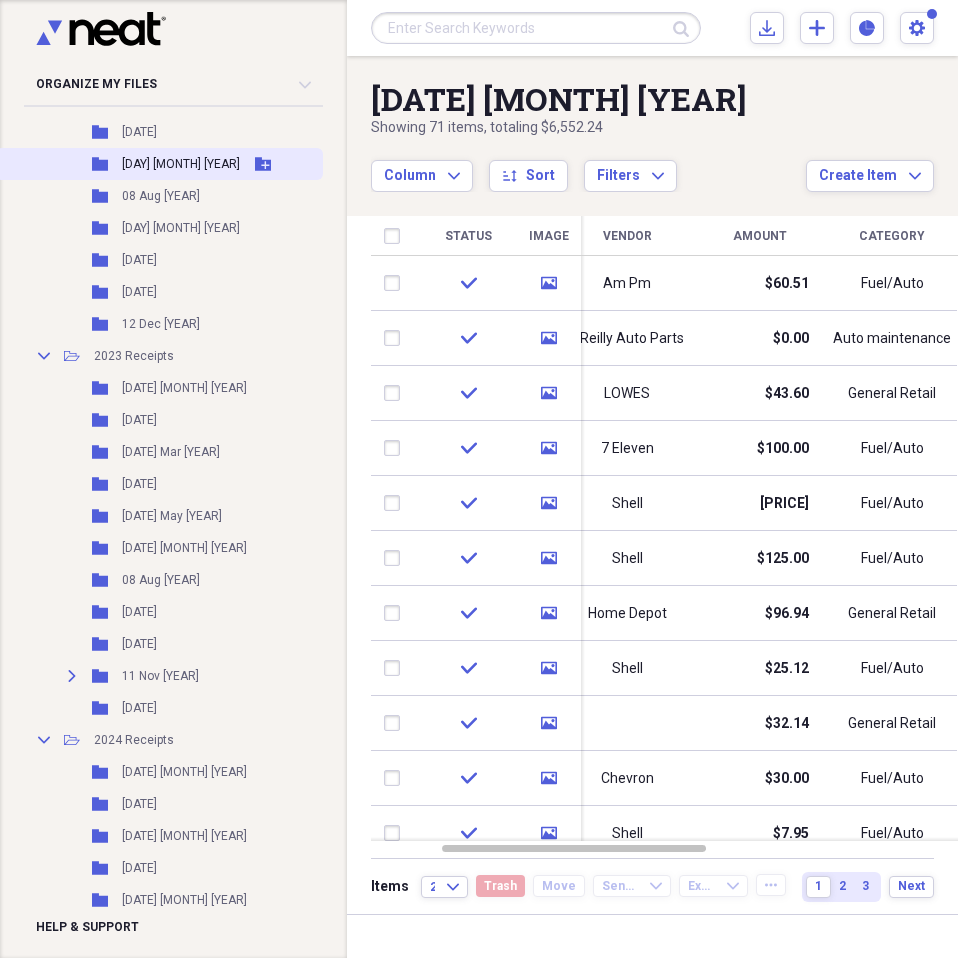 scroll, scrollTop: 1000, scrollLeft: 0, axis: vertical 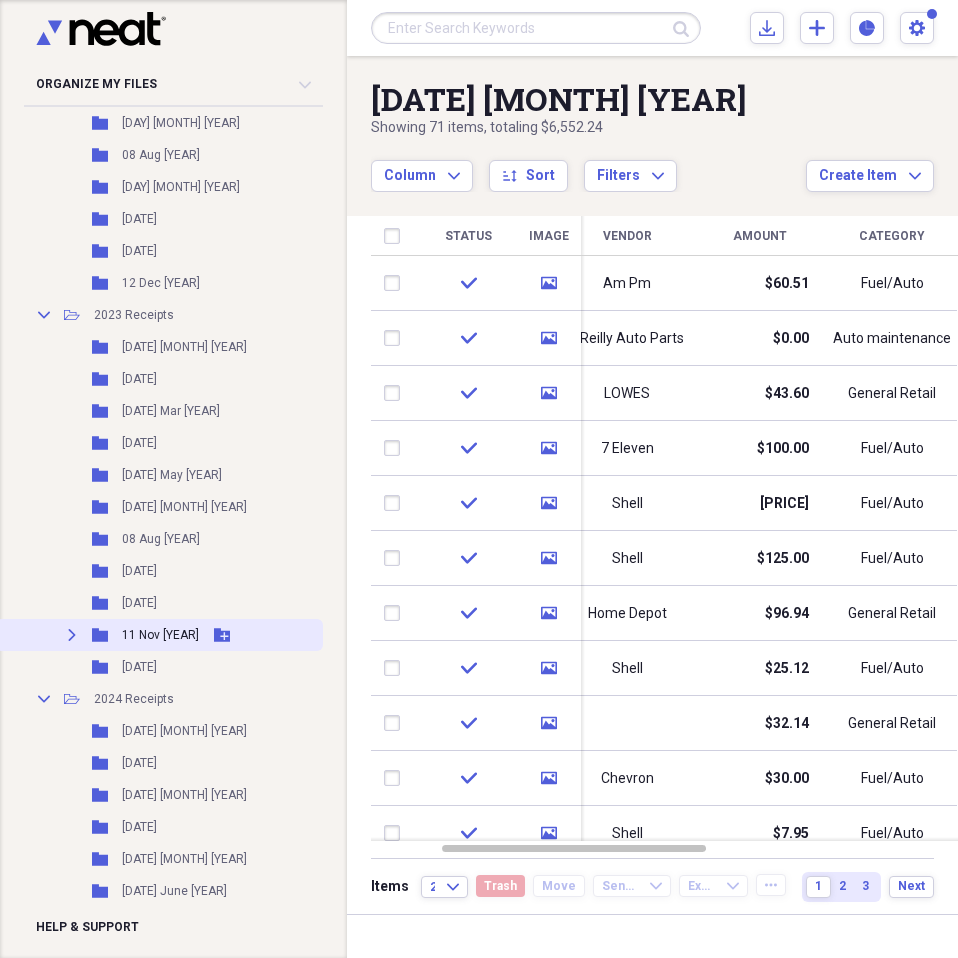 click on "11 Nov [YEAR]" at bounding box center (160, 635) 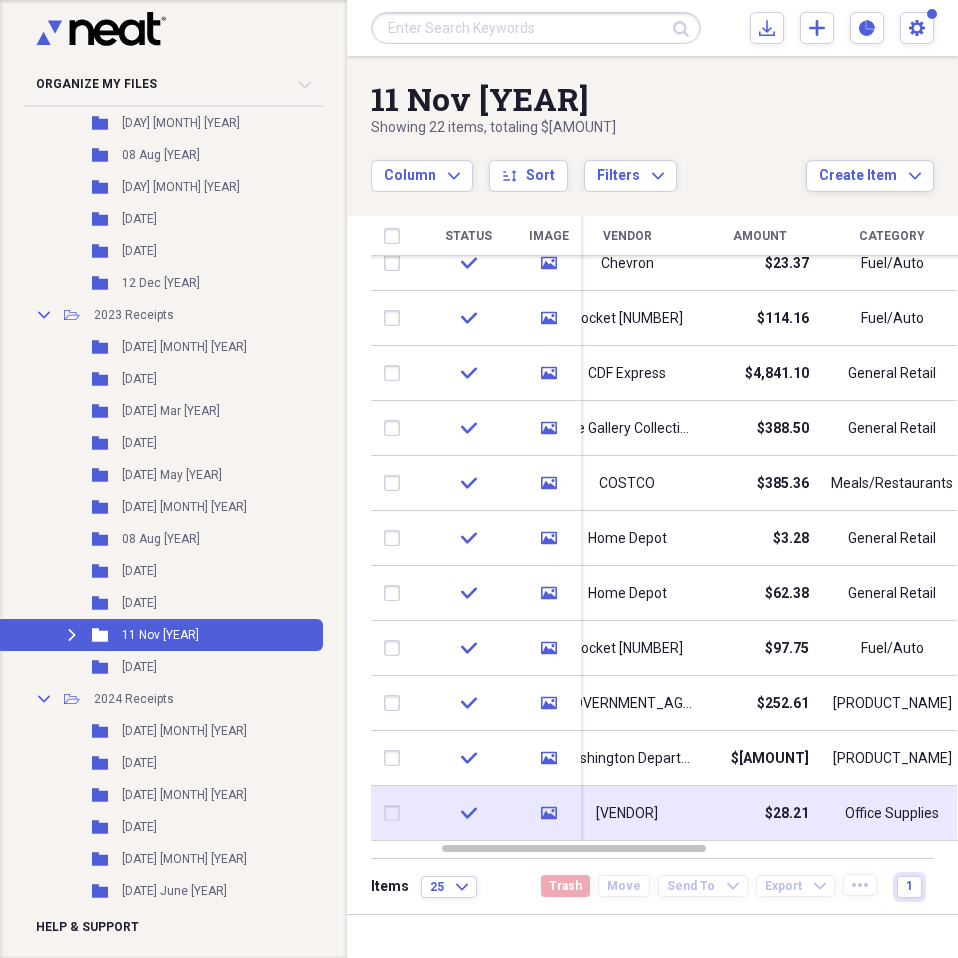 drag, startPoint x: 947, startPoint y: 315, endPoint x: 799, endPoint y: 794, distance: 501.3432 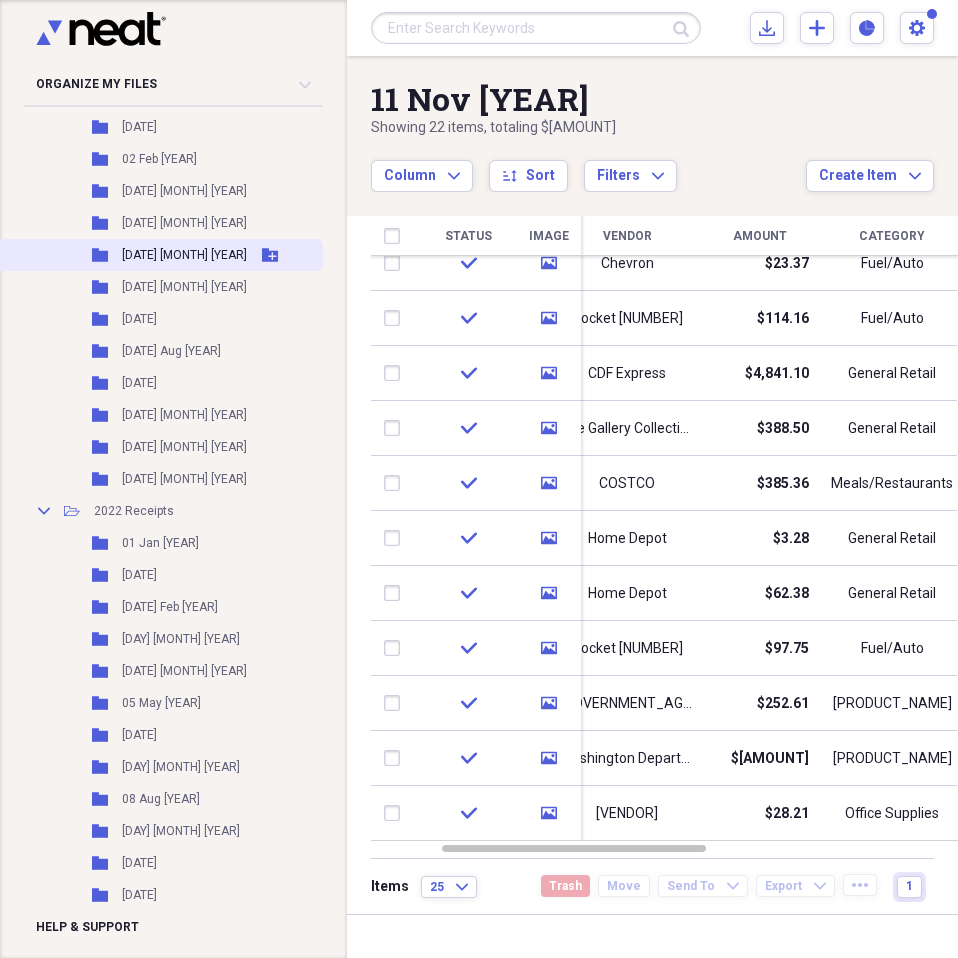 scroll, scrollTop: 400, scrollLeft: 0, axis: vertical 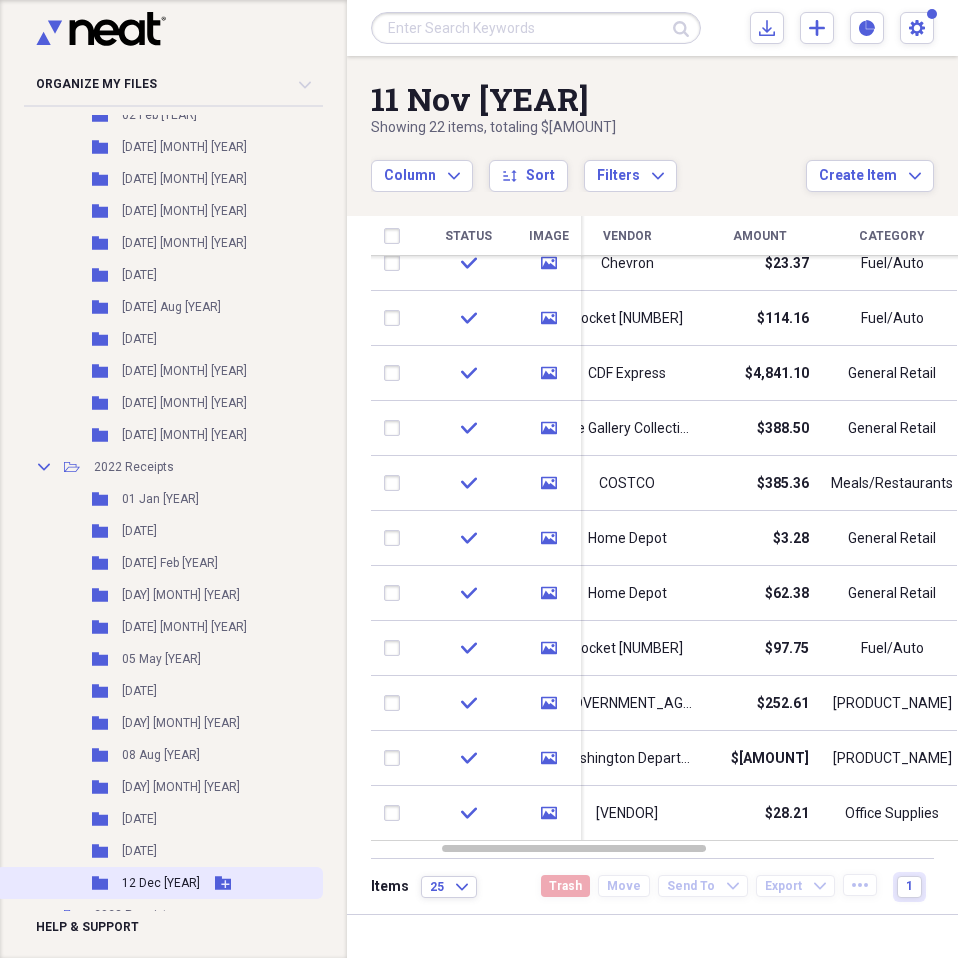 click on "12 Dec [YEAR]" at bounding box center (161, 883) 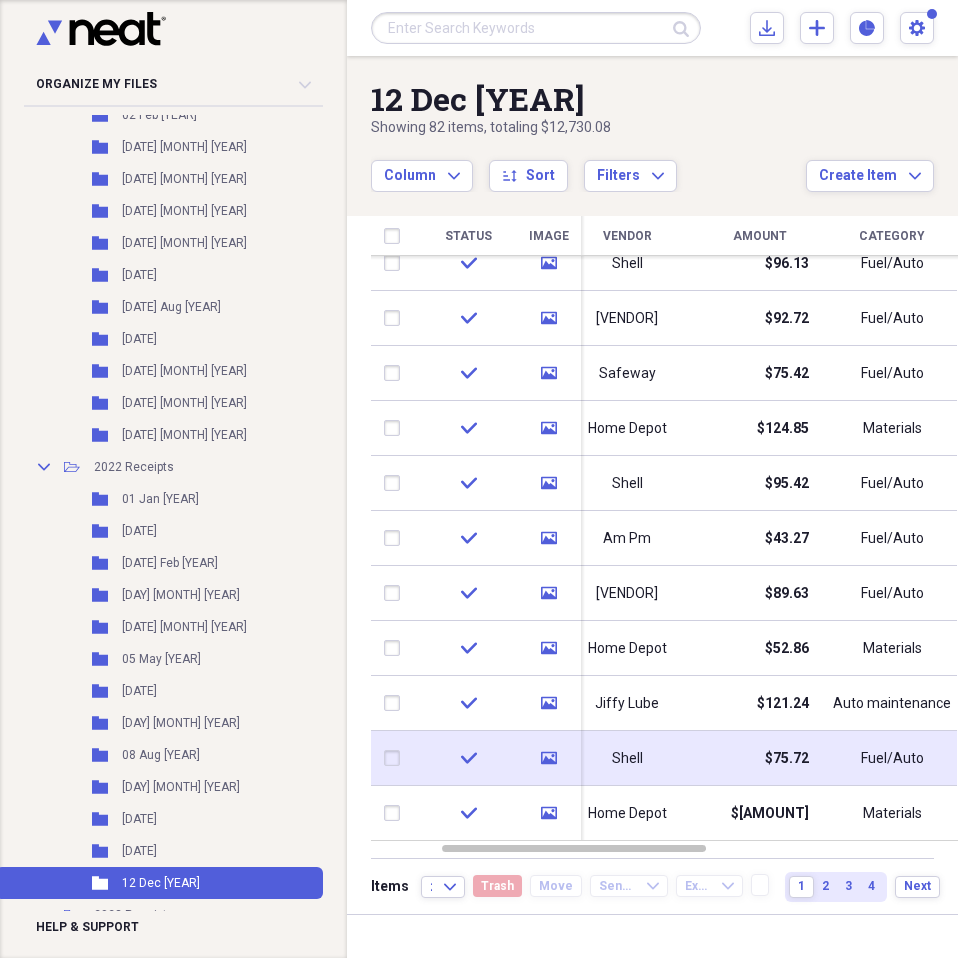 drag, startPoint x: 947, startPoint y: 320, endPoint x: 797, endPoint y: 751, distance: 456.35623 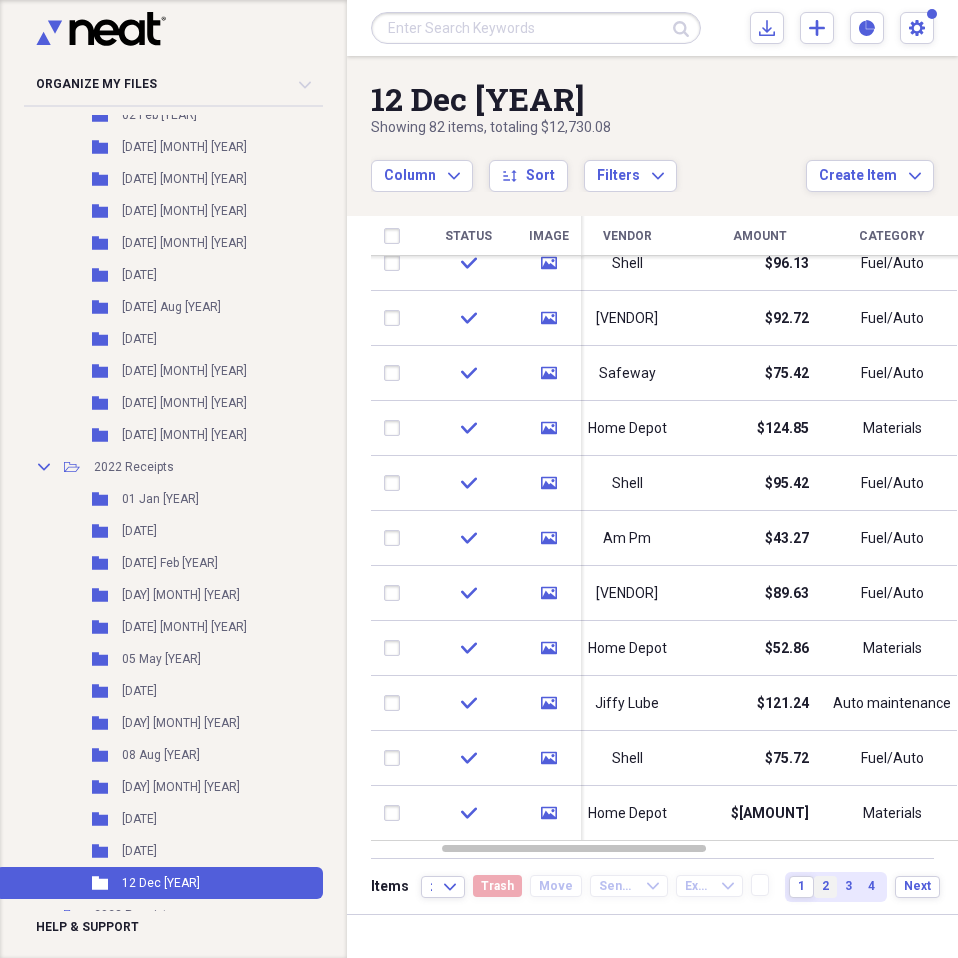 click on "2" at bounding box center (825, 886) 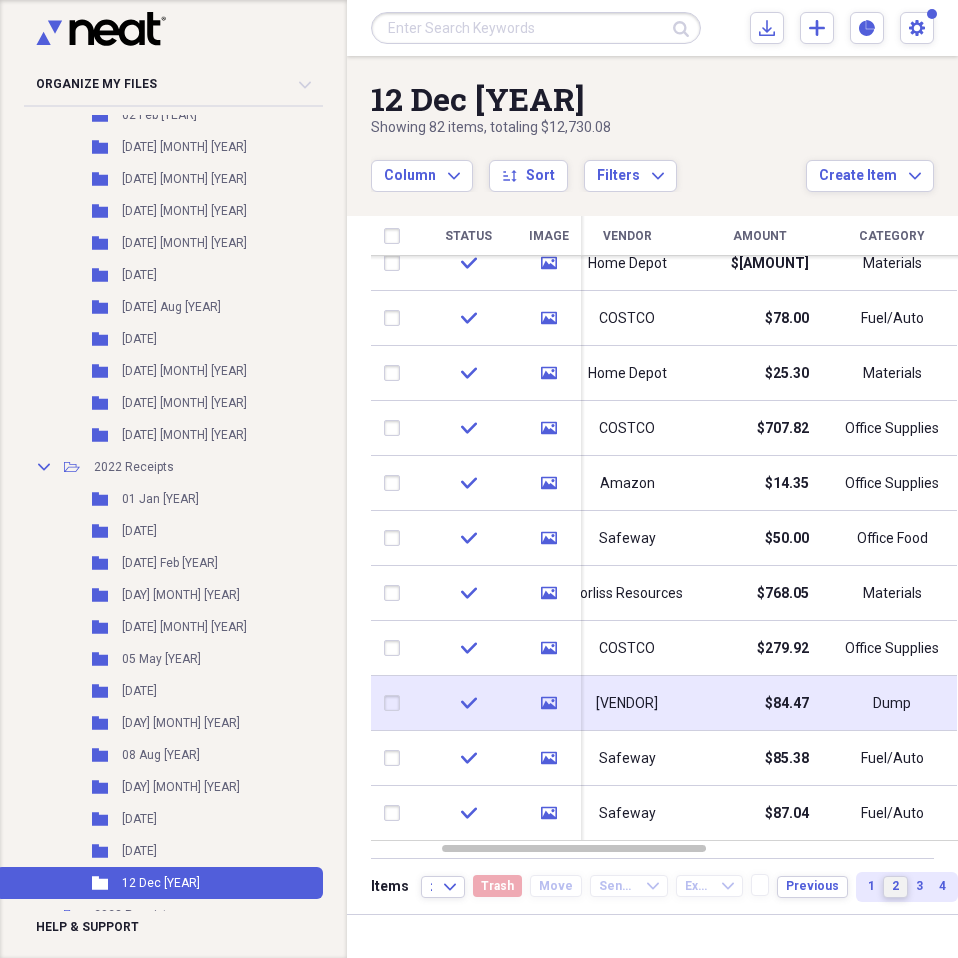 drag, startPoint x: 947, startPoint y: 307, endPoint x: 766, endPoint y: 702, distance: 434.49512 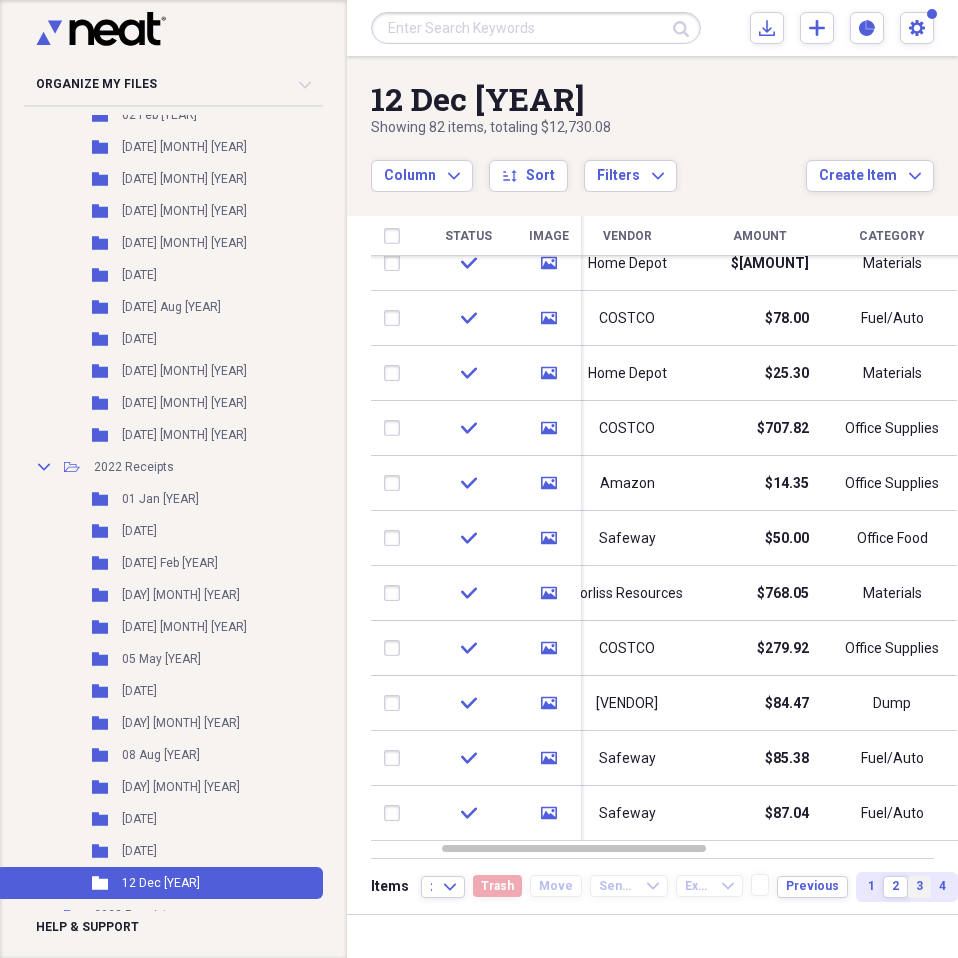 click on "3" at bounding box center (919, 887) 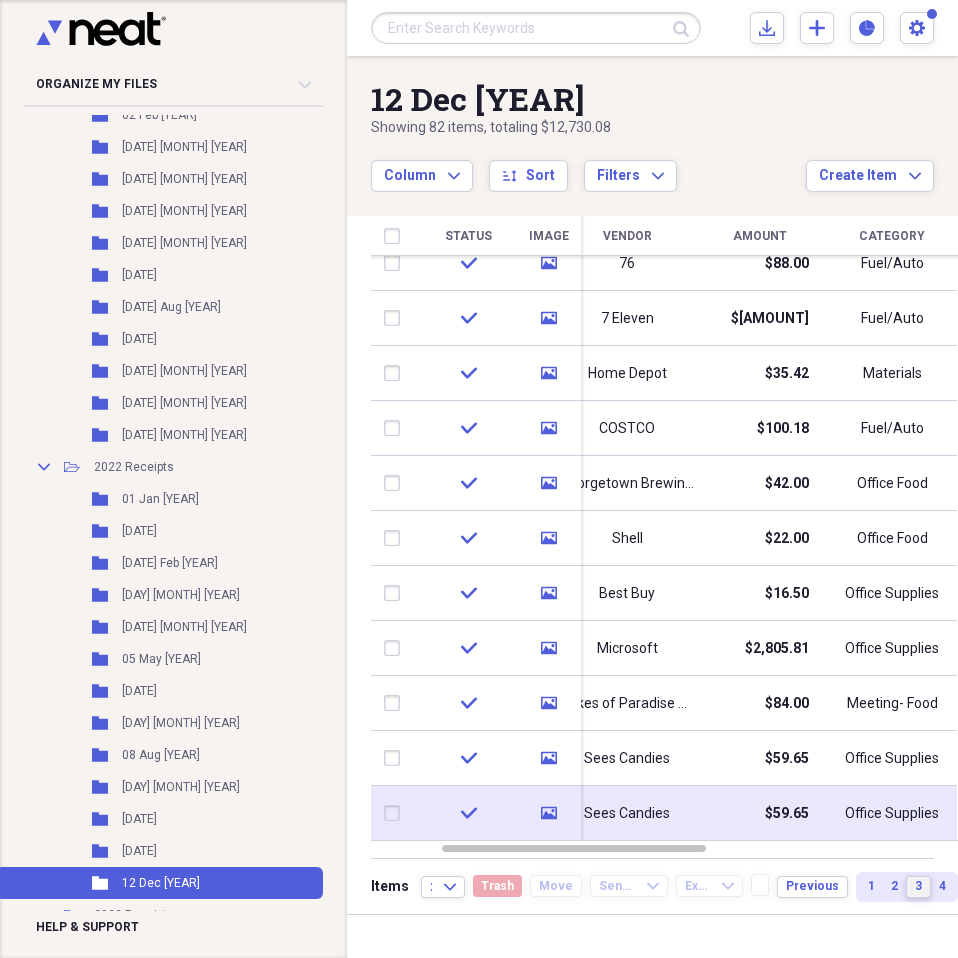 drag, startPoint x: 953, startPoint y: 283, endPoint x: 896, endPoint y: 827, distance: 546.9781 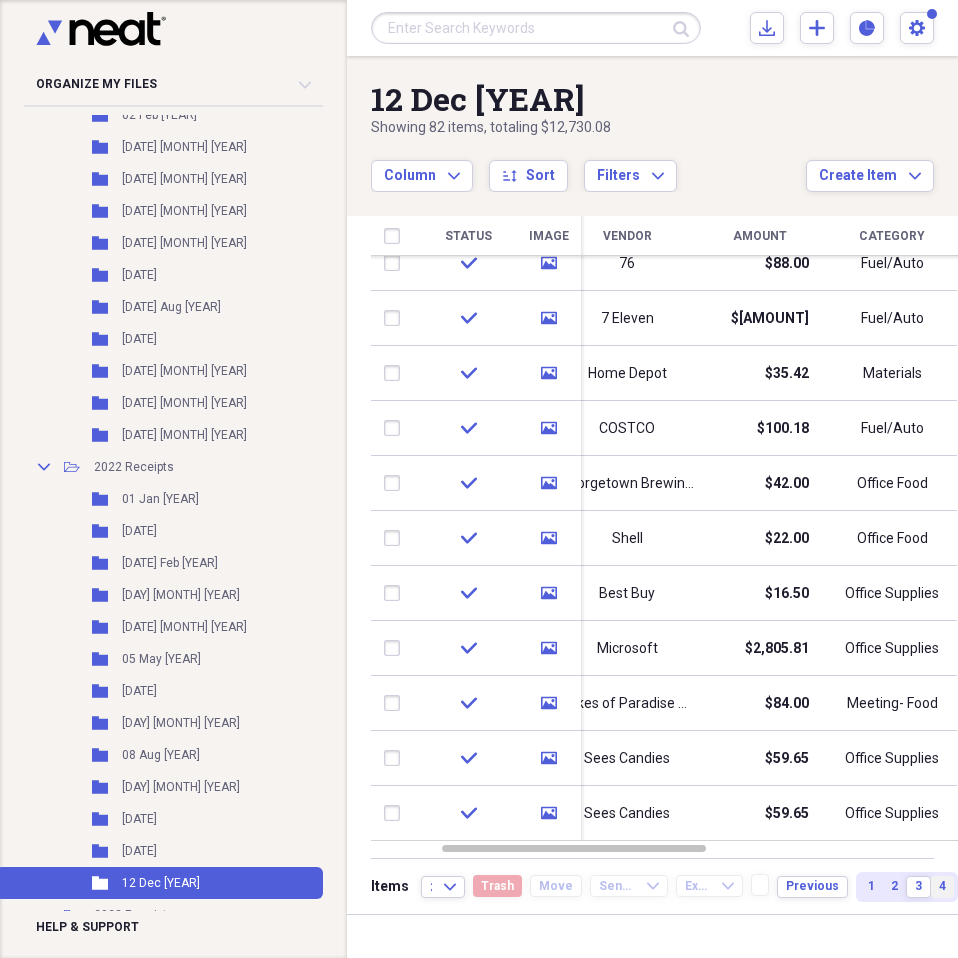 click on "4" at bounding box center [942, 887] 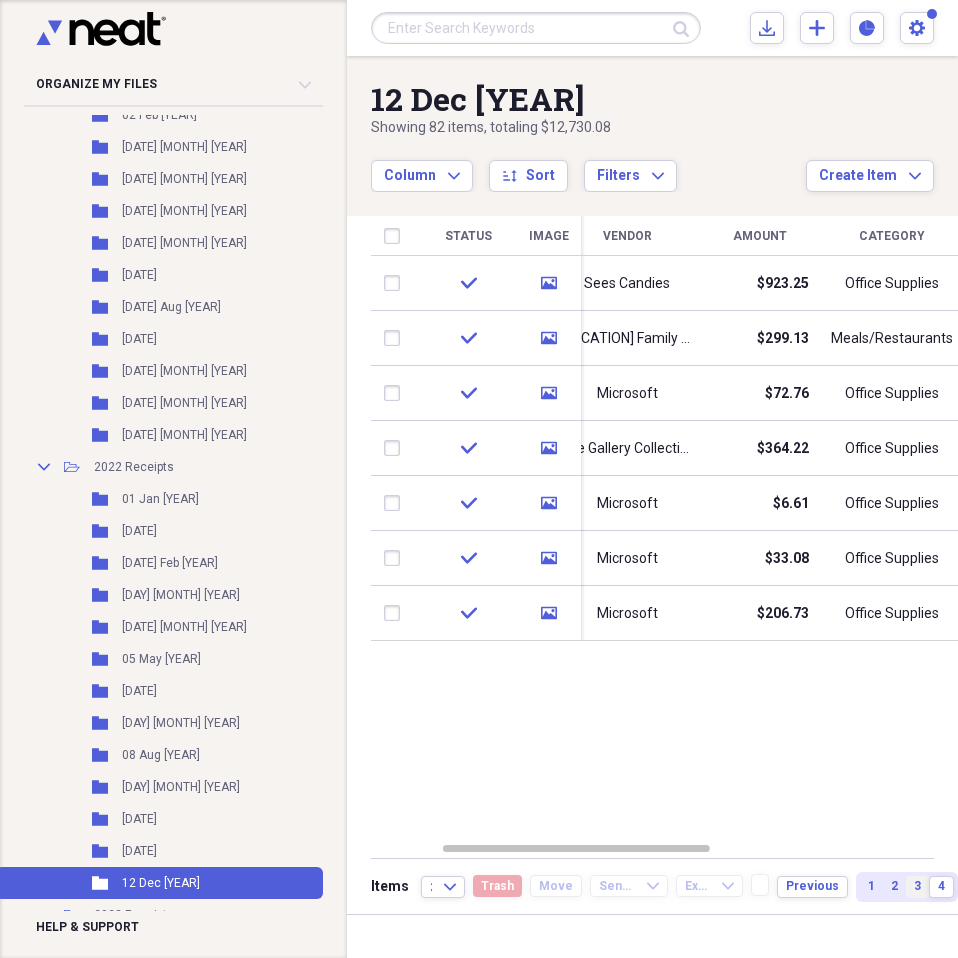 click on "3" at bounding box center [917, 887] 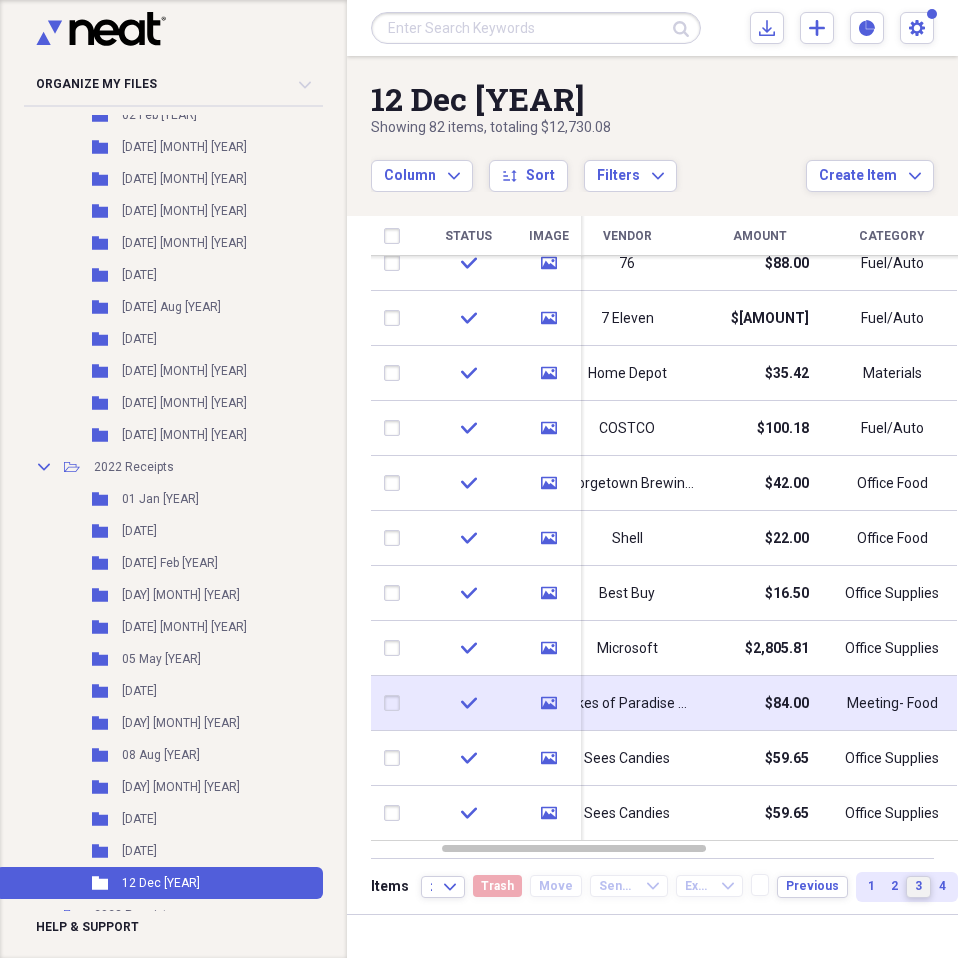 drag, startPoint x: 950, startPoint y: 302, endPoint x: 854, endPoint y: 723, distance: 431.80667 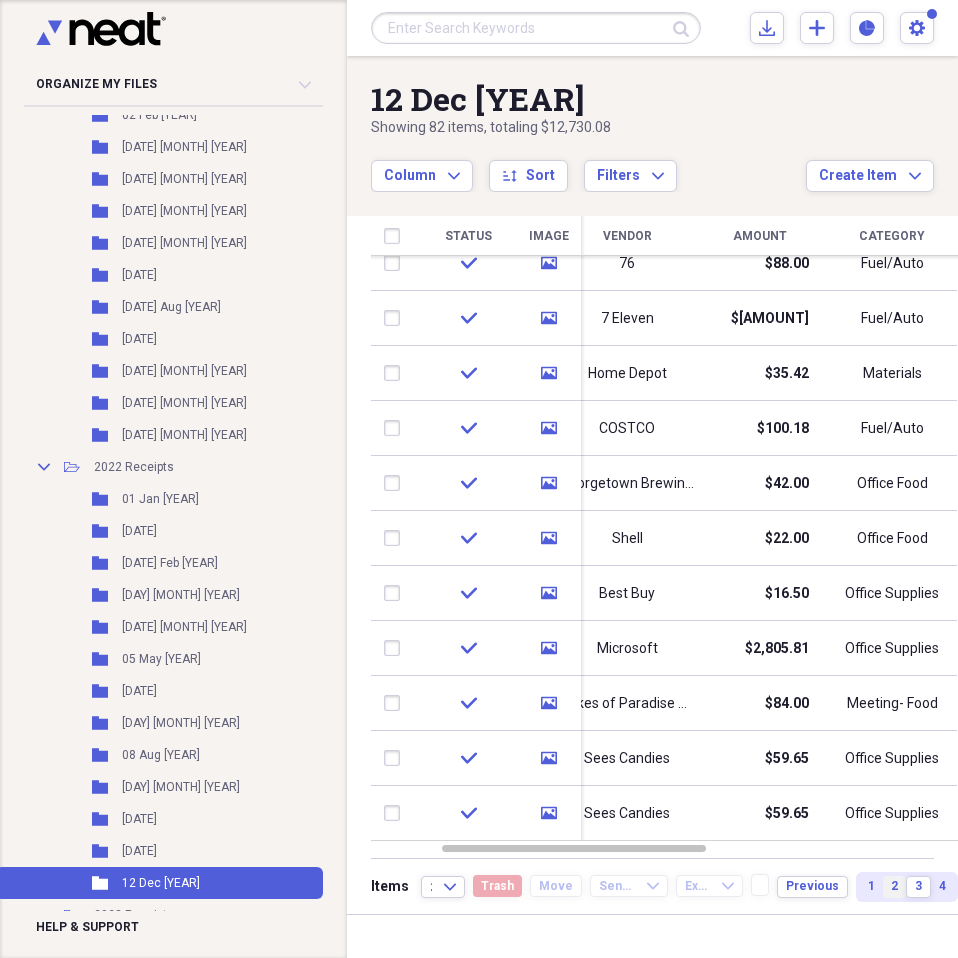 click on "2" at bounding box center (894, 886) 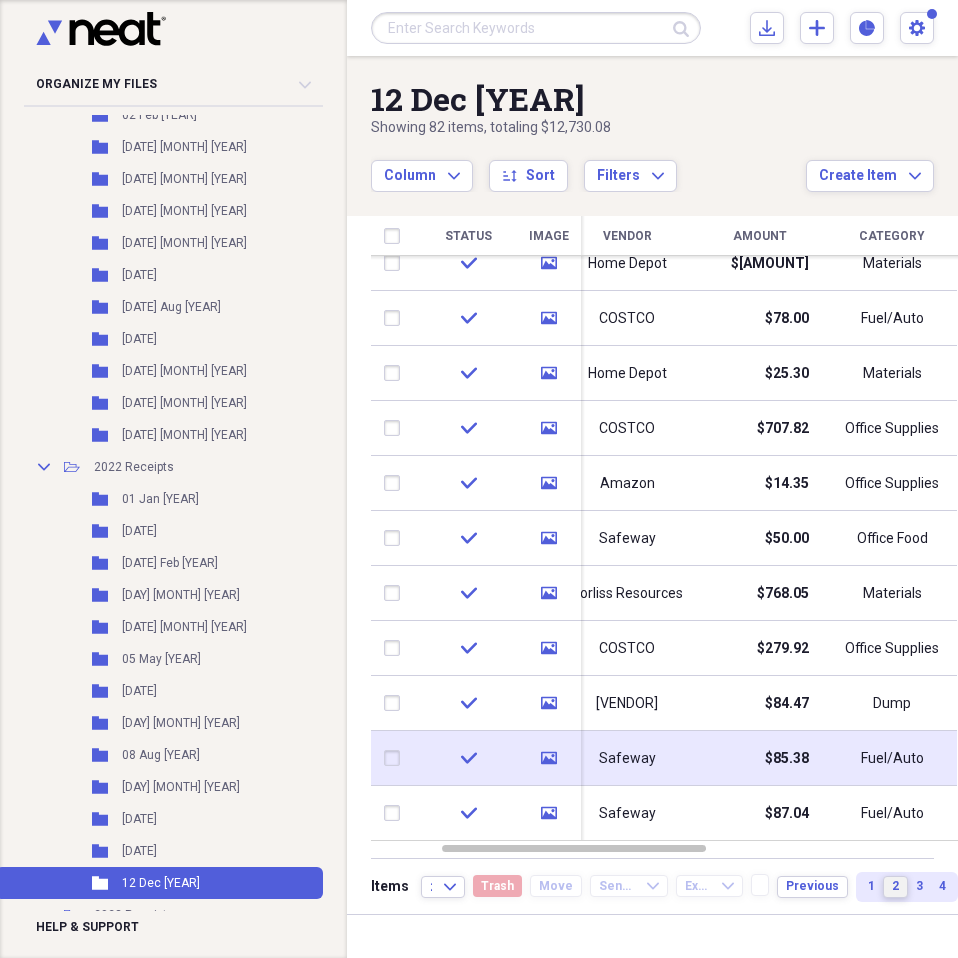 drag, startPoint x: 951, startPoint y: 365, endPoint x: 789, endPoint y: 738, distance: 406.6608 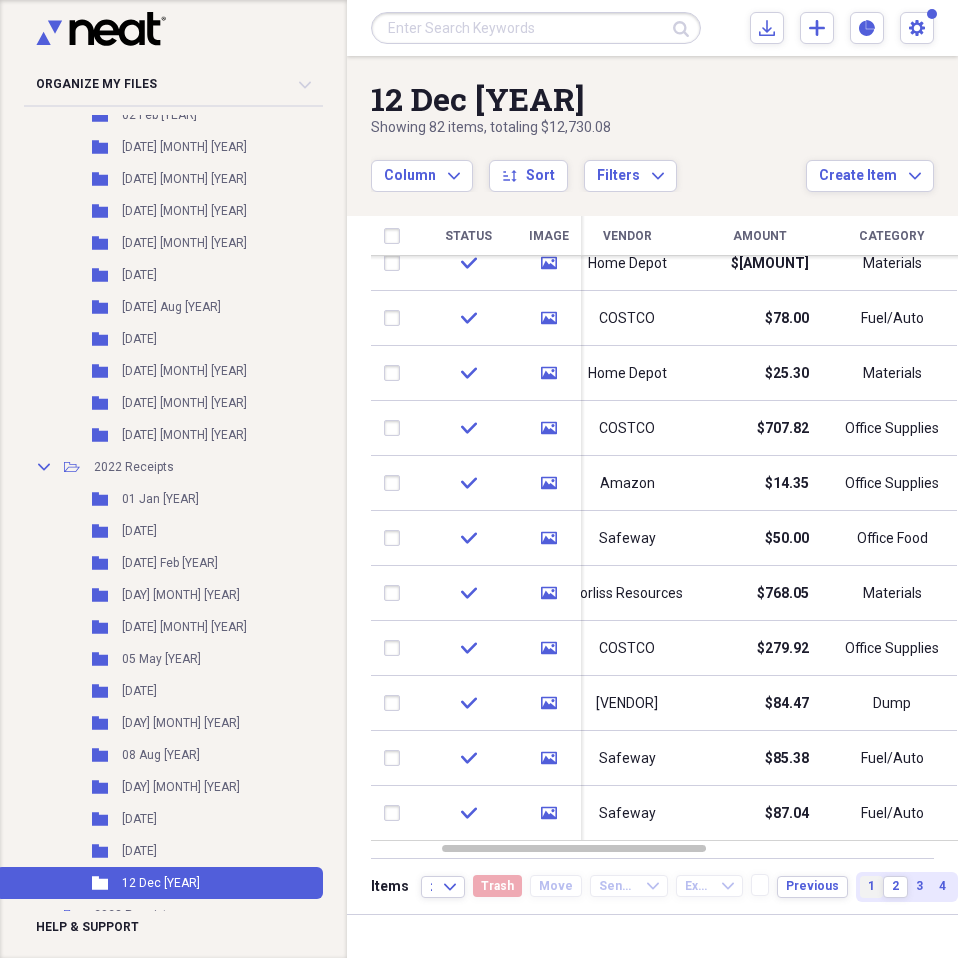 click on "1" at bounding box center [871, 887] 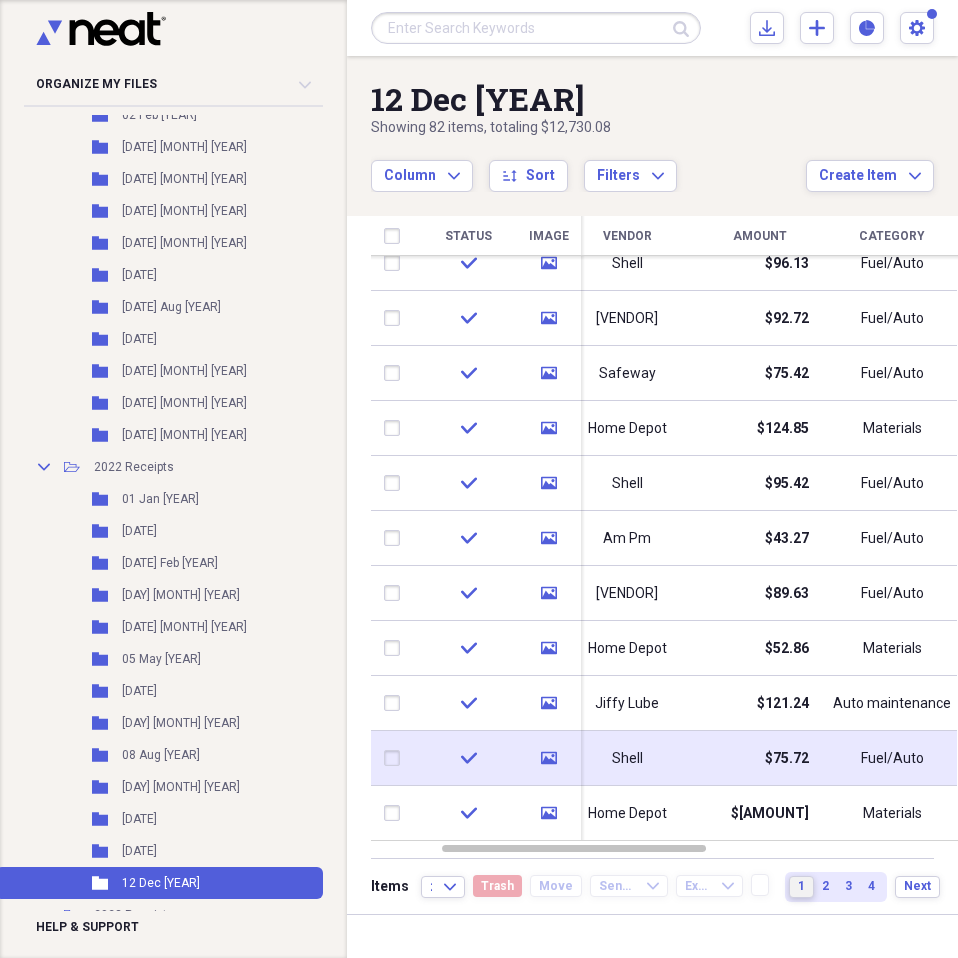 drag, startPoint x: 951, startPoint y: 306, endPoint x: 816, endPoint y: 740, distance: 454.51184 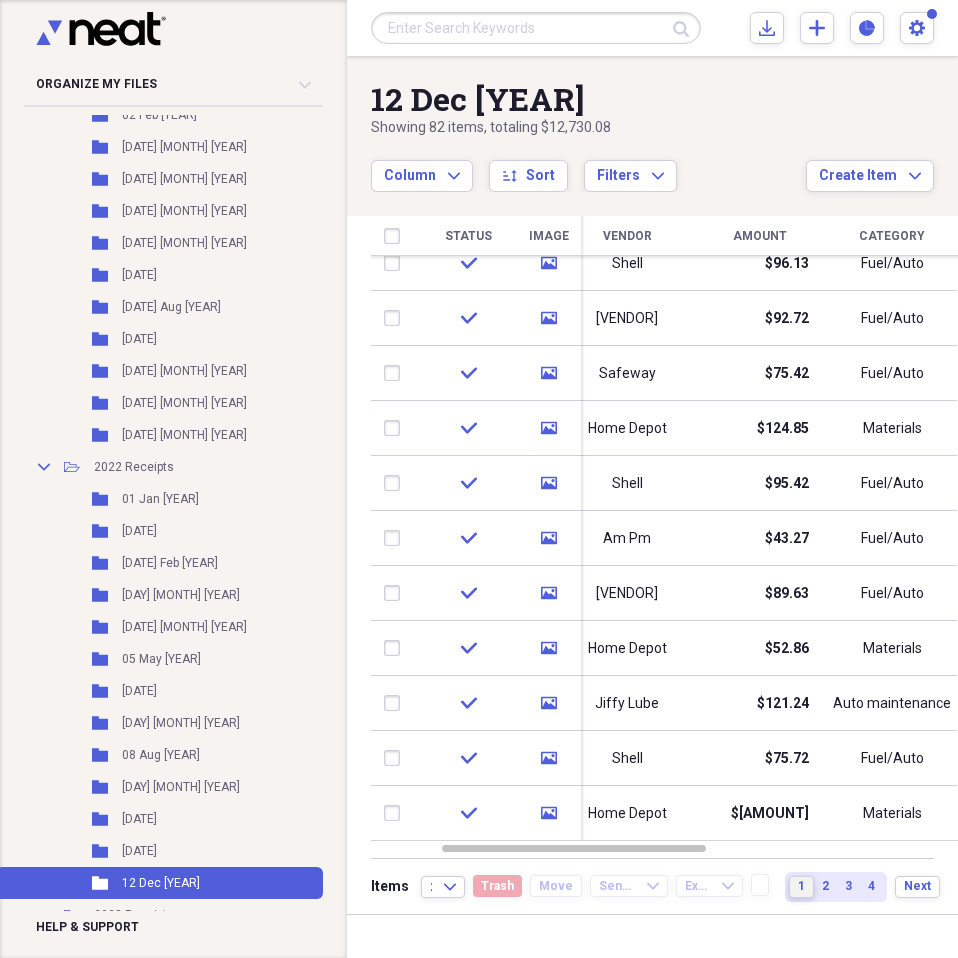 type 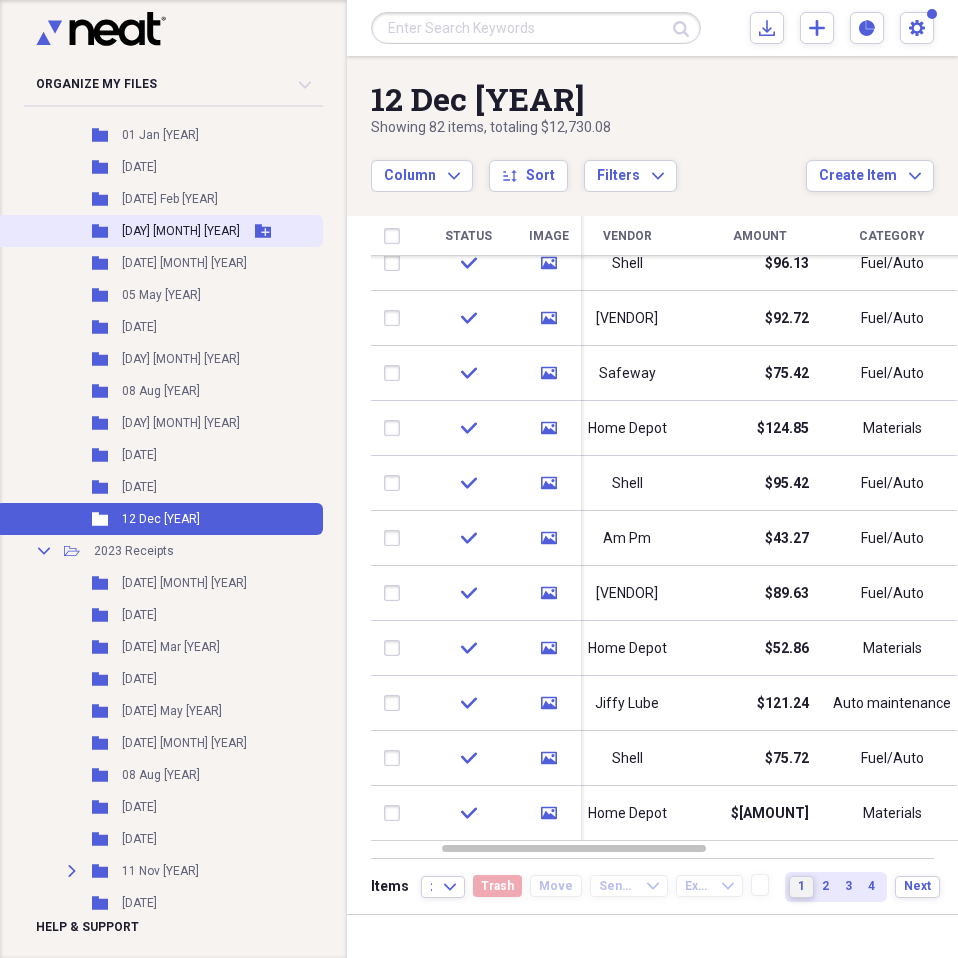 scroll, scrollTop: 900, scrollLeft: 0, axis: vertical 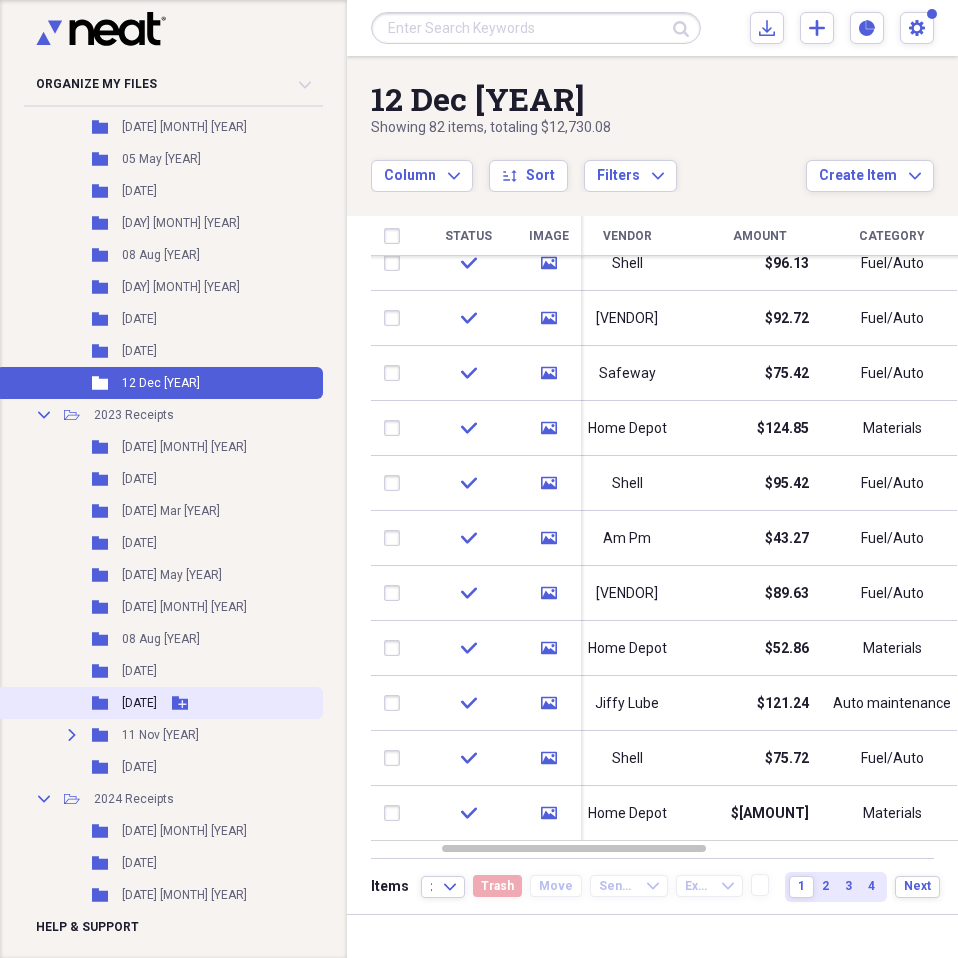 click on "[DATE]" at bounding box center (139, 703) 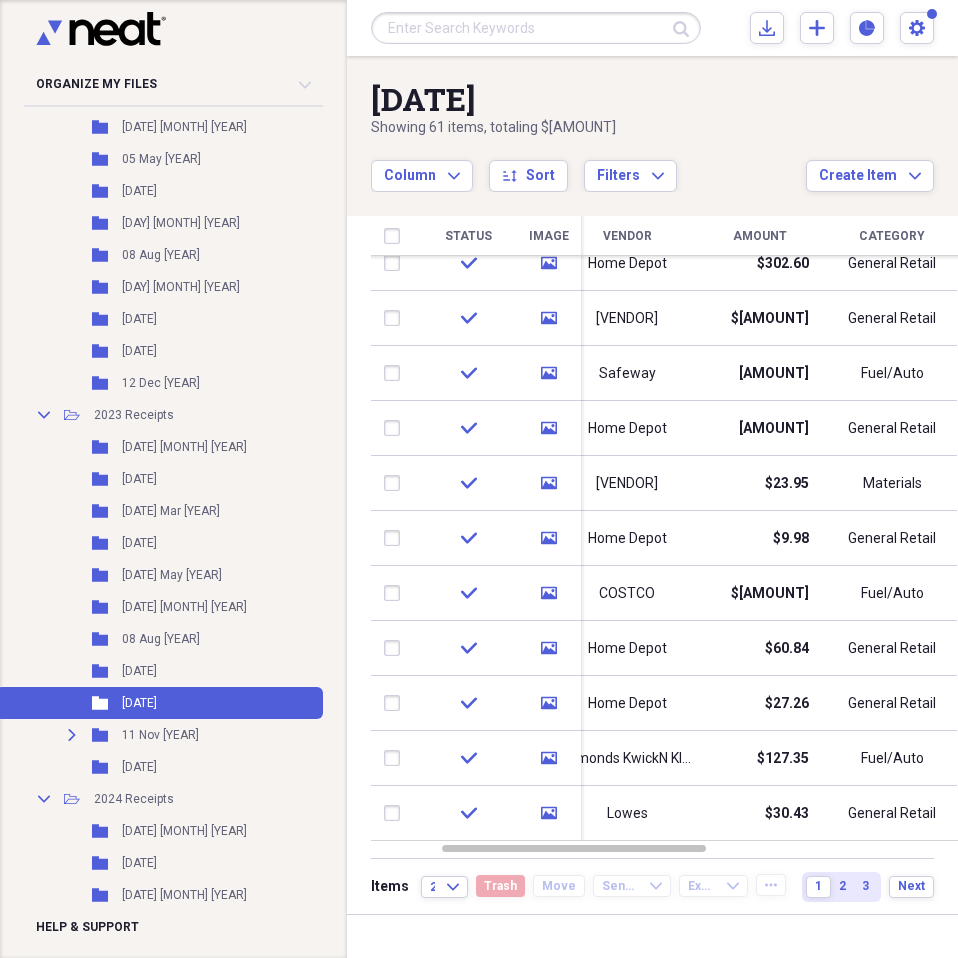 drag, startPoint x: 950, startPoint y: 327, endPoint x: 866, endPoint y: 872, distance: 551.4354 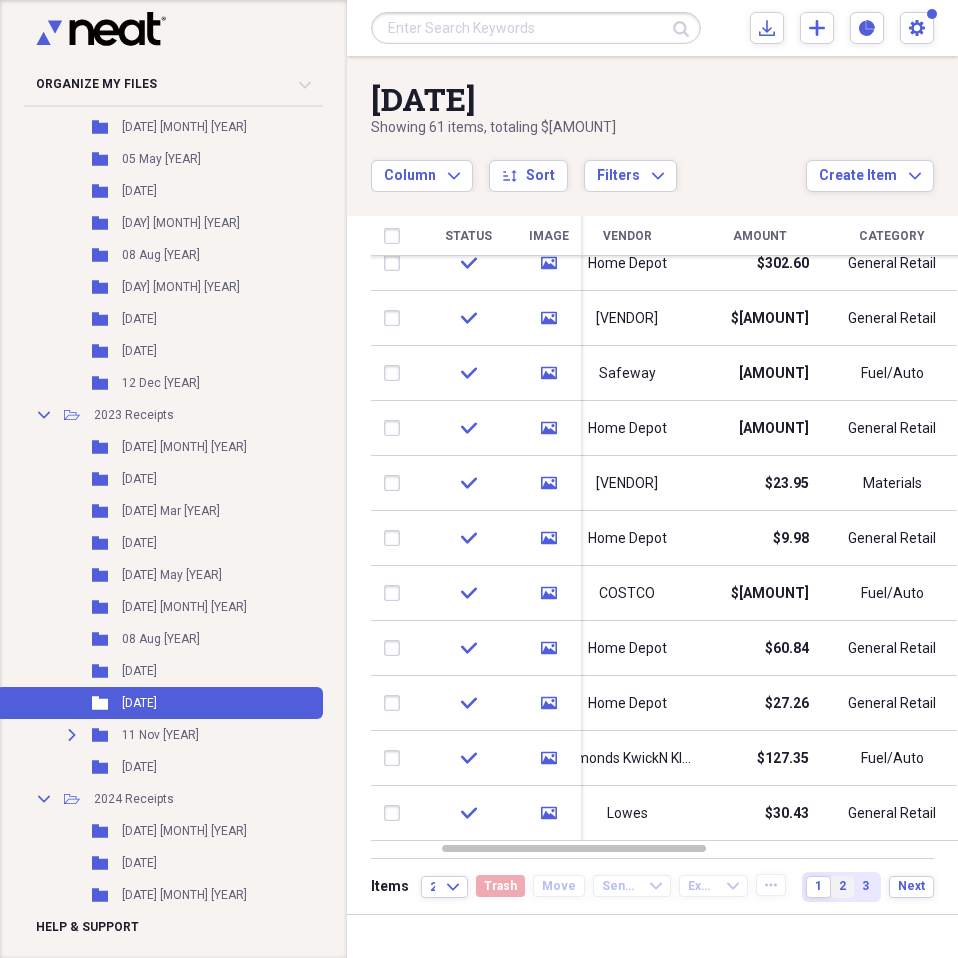 click on "2" at bounding box center (842, 886) 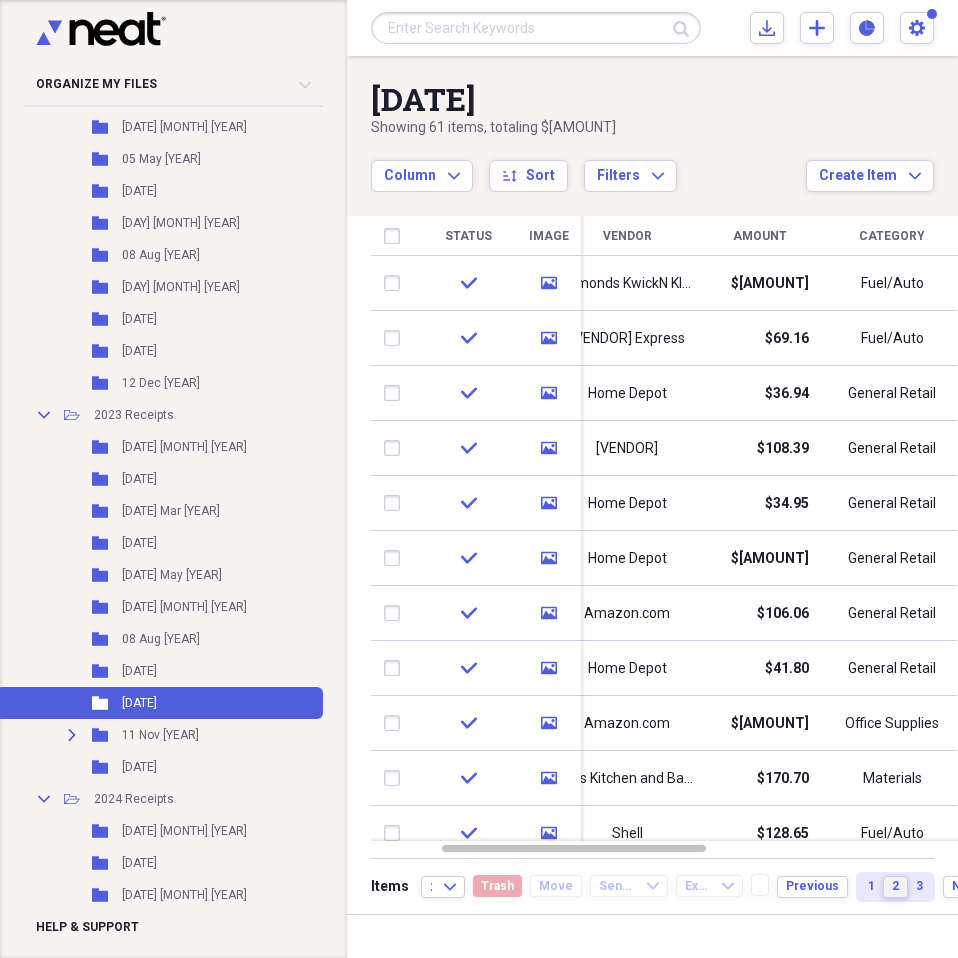 click at bounding box center (966, 380) 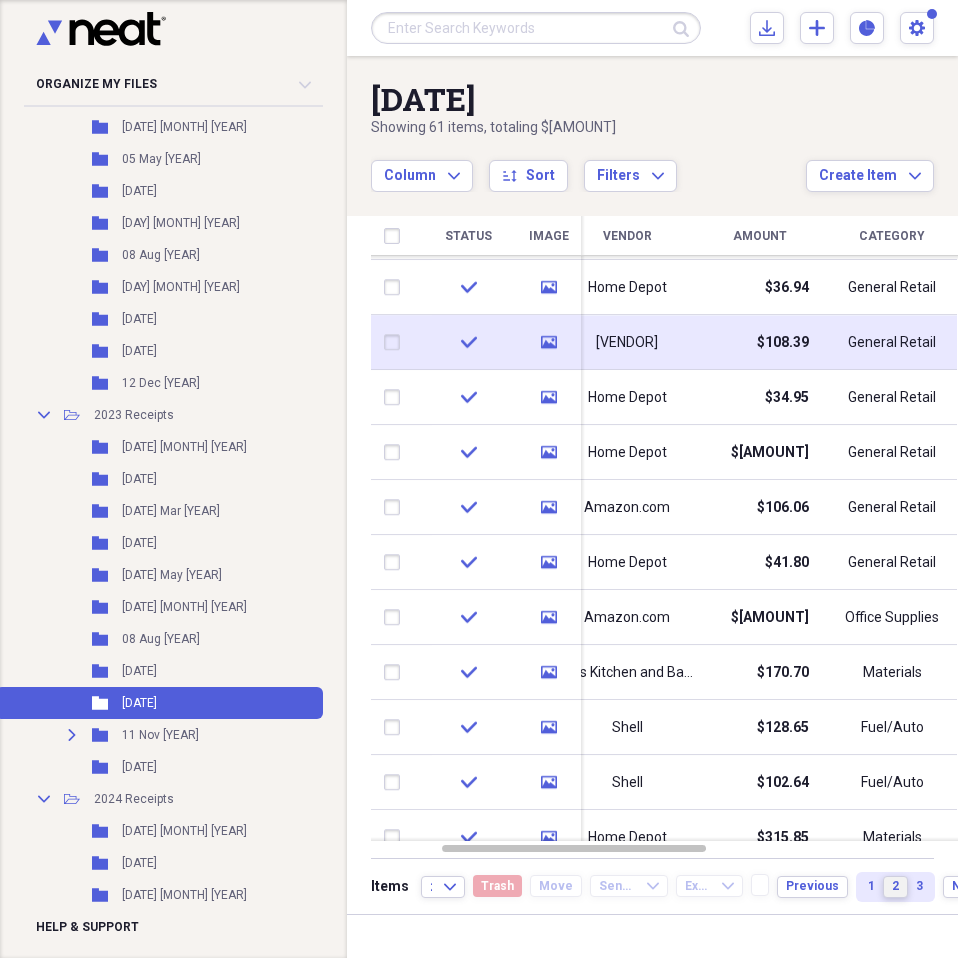 drag, startPoint x: 947, startPoint y: 278, endPoint x: 937, endPoint y: 321, distance: 44.14748 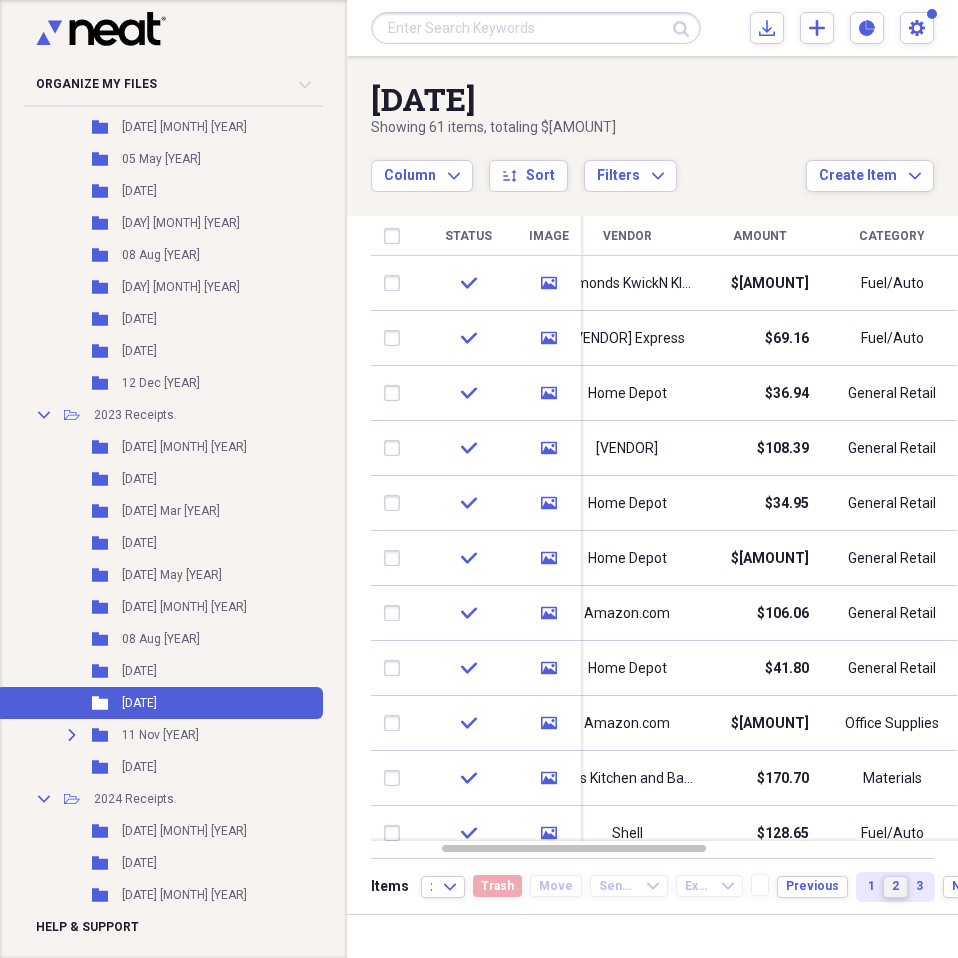 drag, startPoint x: 946, startPoint y: 325, endPoint x: 947, endPoint y: 241, distance: 84.00595 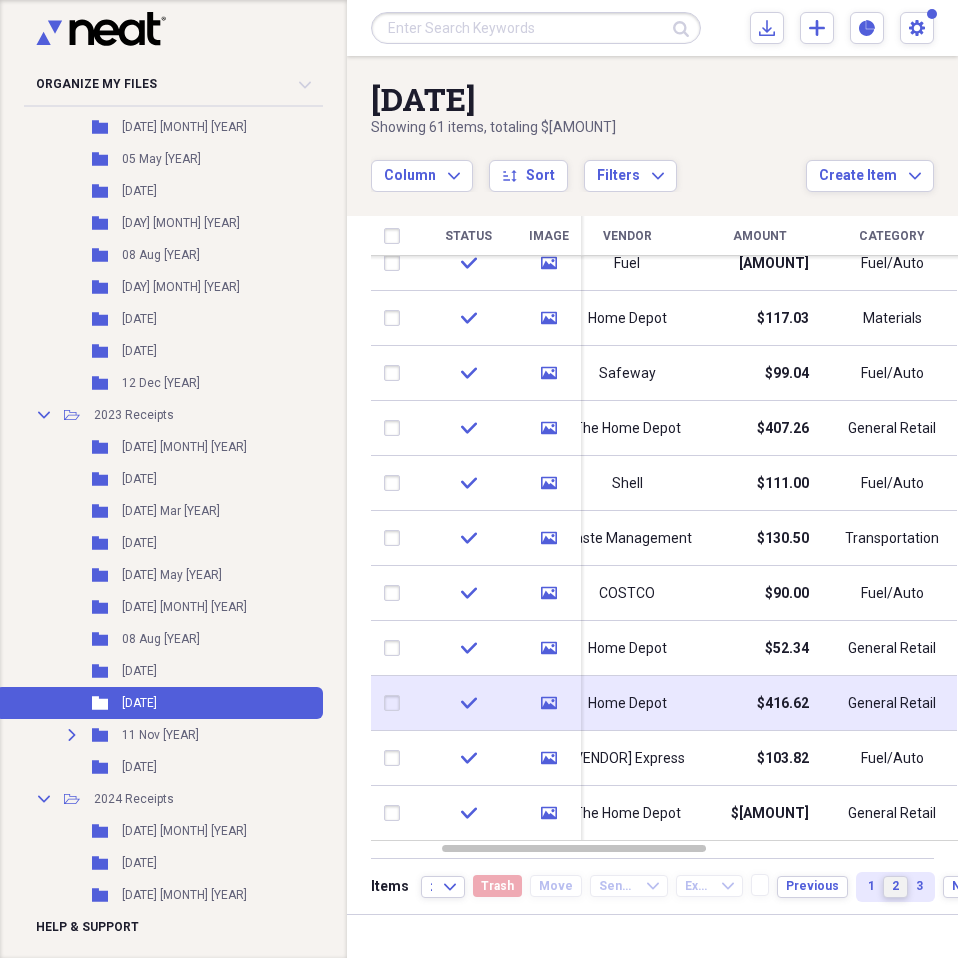 drag, startPoint x: 948, startPoint y: 299, endPoint x: 798, endPoint y: 680, distance: 409.4643 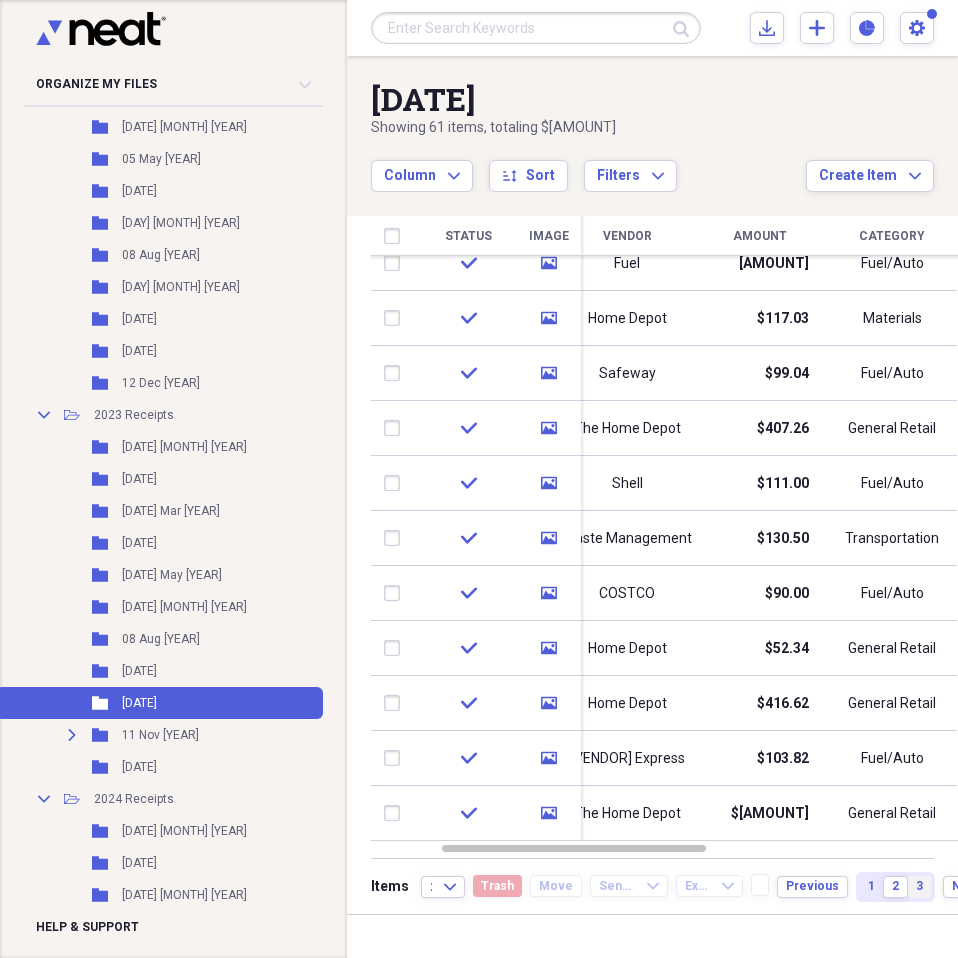 click on "3" at bounding box center (919, 886) 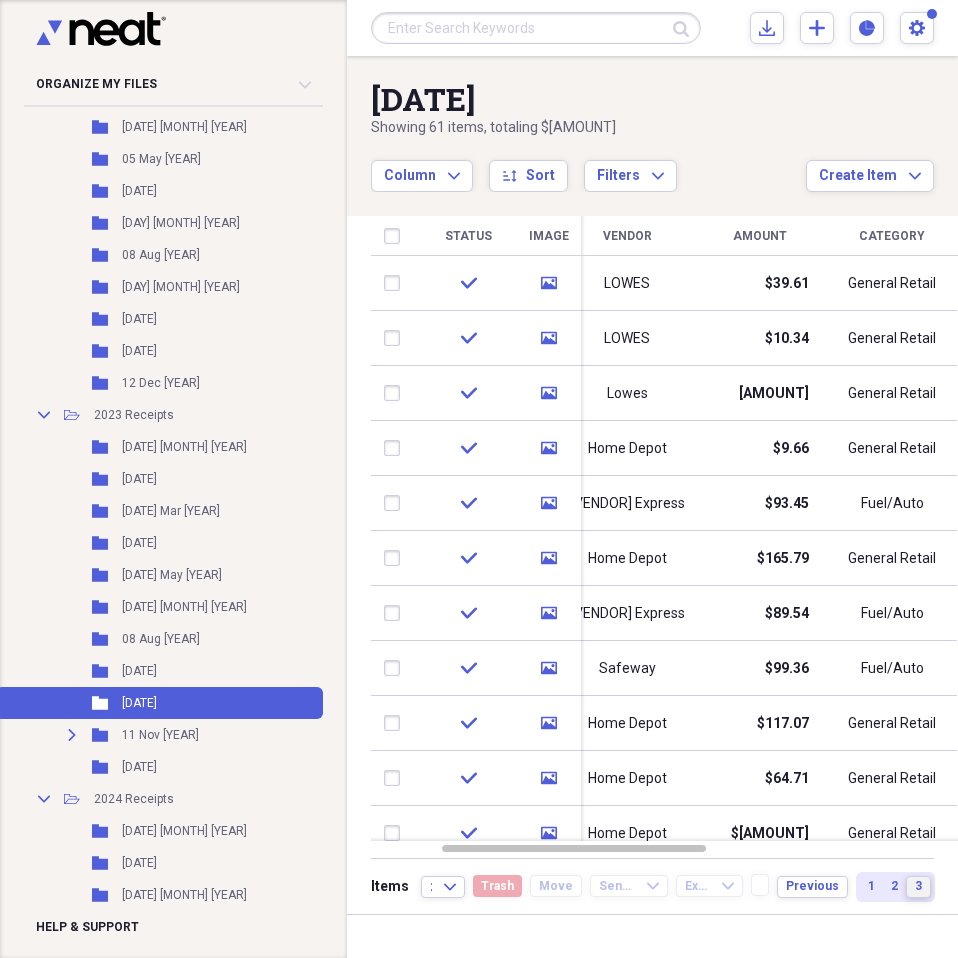 drag, startPoint x: 946, startPoint y: 347, endPoint x: 780, endPoint y: 254, distance: 190.27611 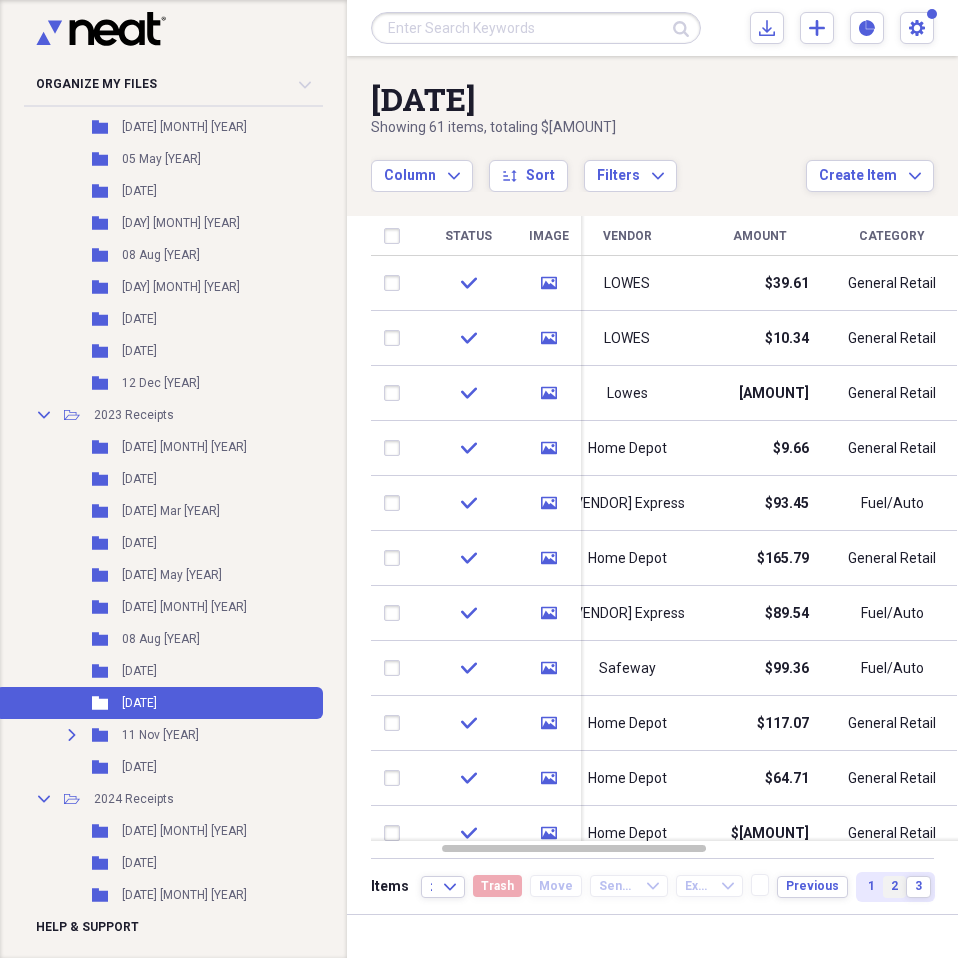 click on "2" at bounding box center (894, 886) 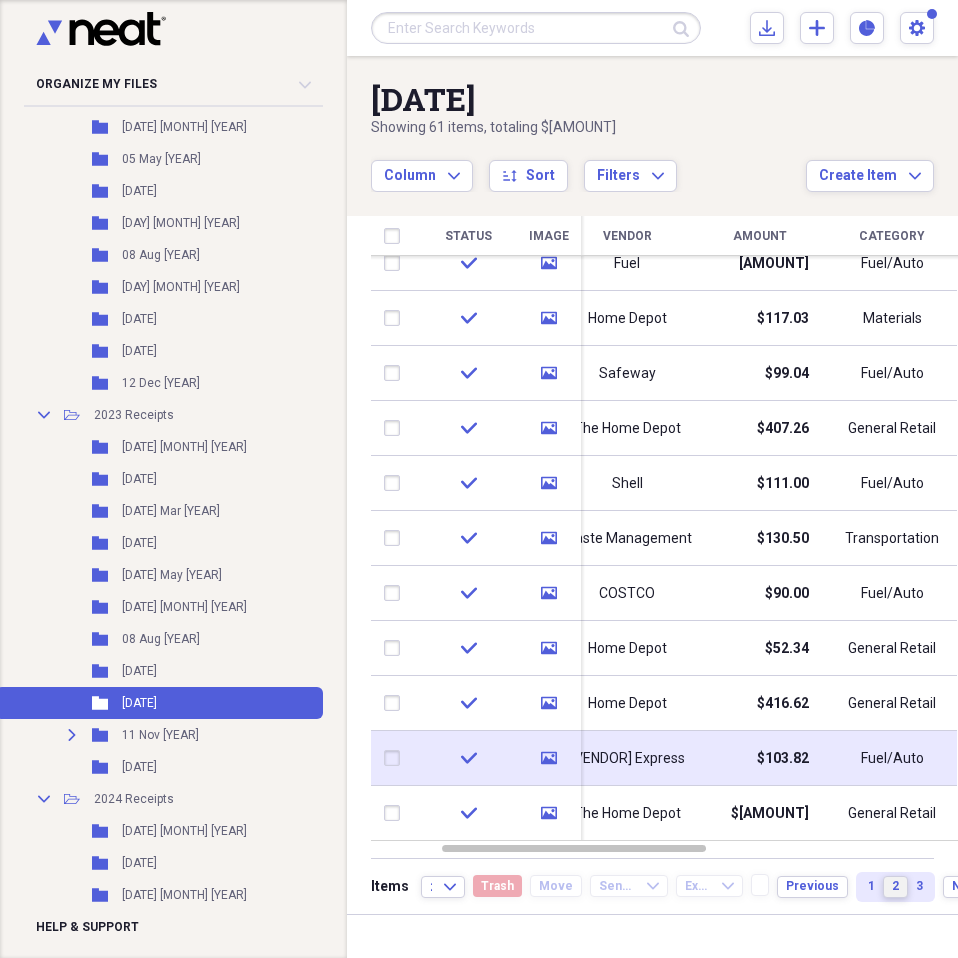 drag, startPoint x: 949, startPoint y: 329, endPoint x: 822, endPoint y: 778, distance: 466.61548 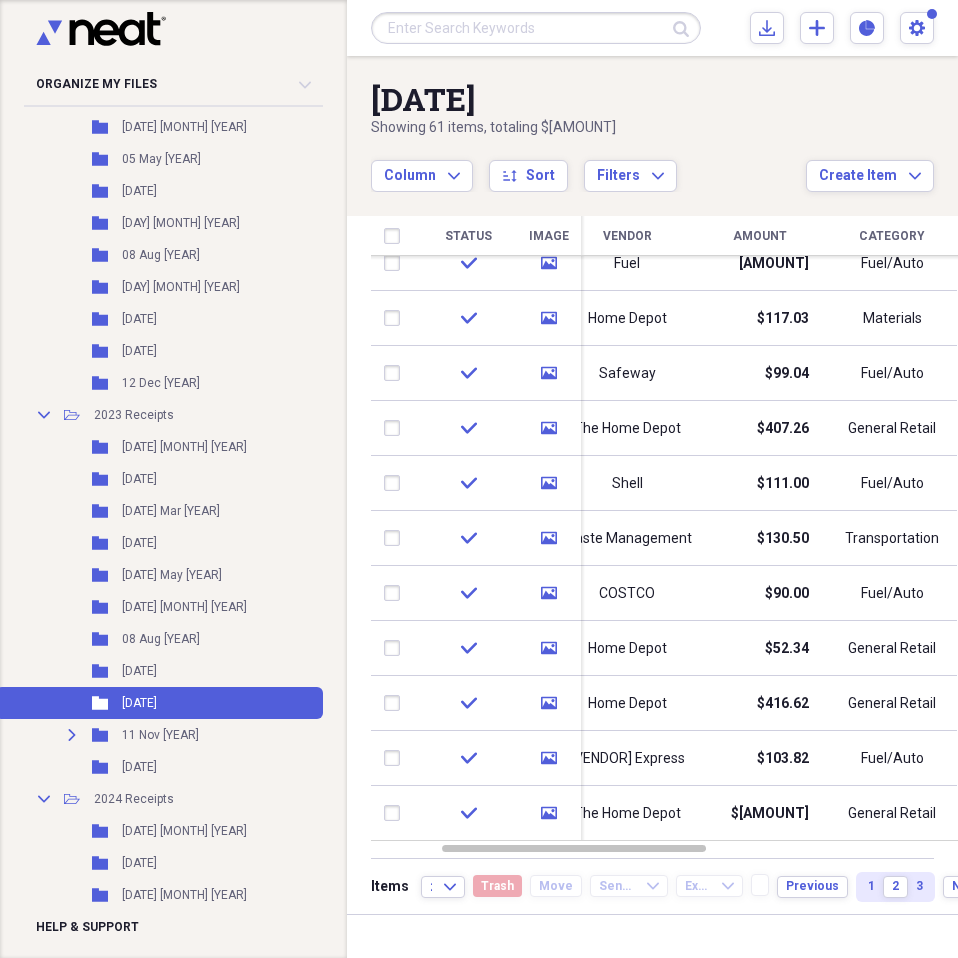click on "1" at bounding box center (871, 886) 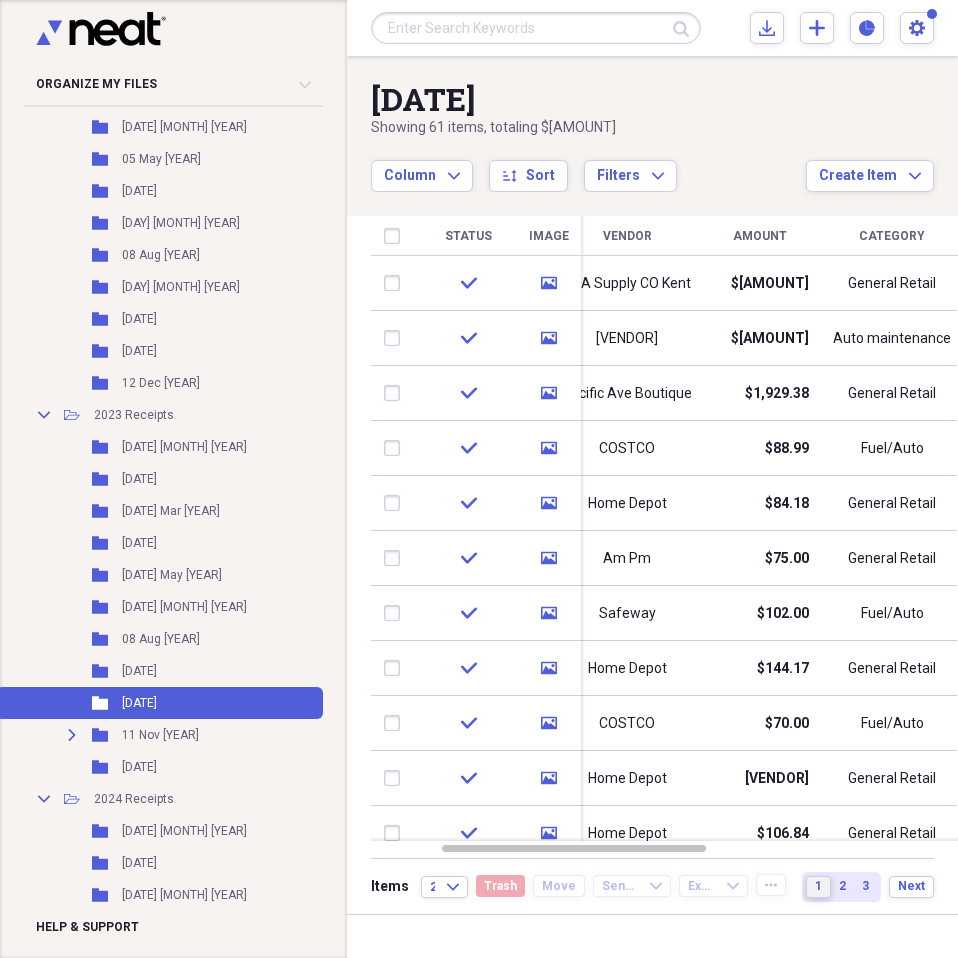 click at bounding box center [966, 380] 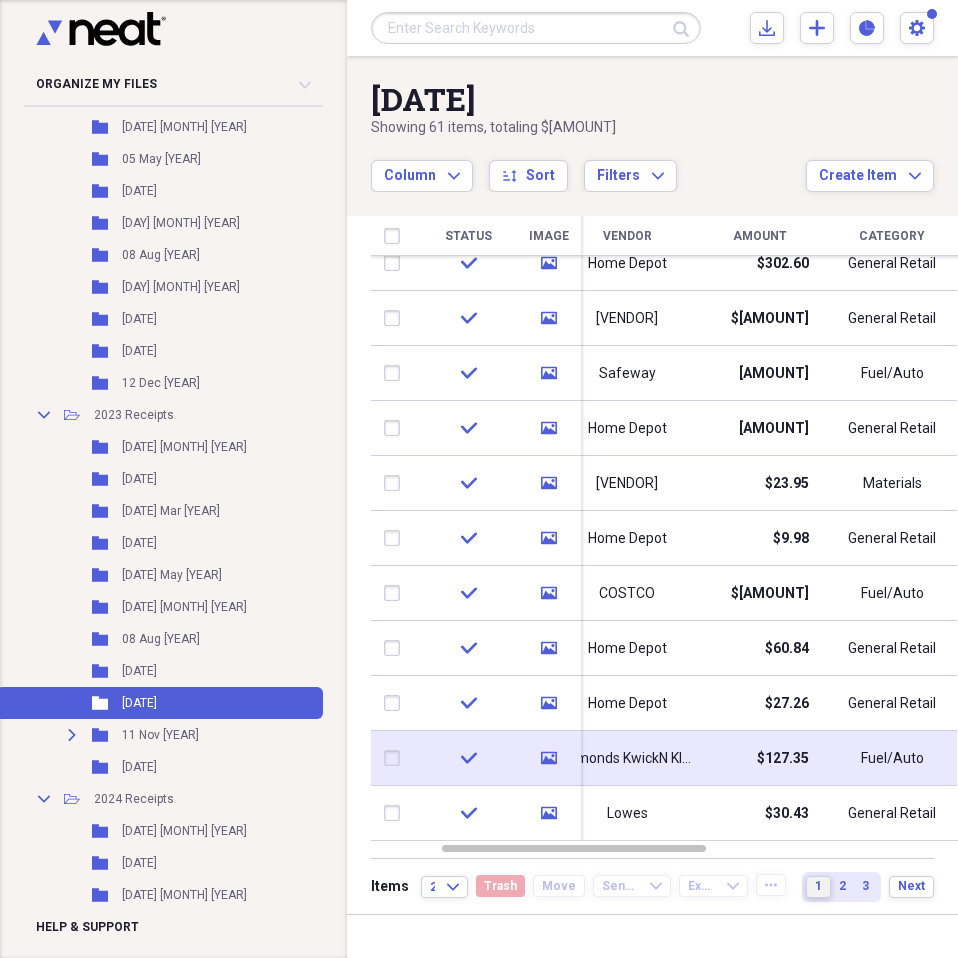 drag, startPoint x: 949, startPoint y: 363, endPoint x: 855, endPoint y: 764, distance: 411.87012 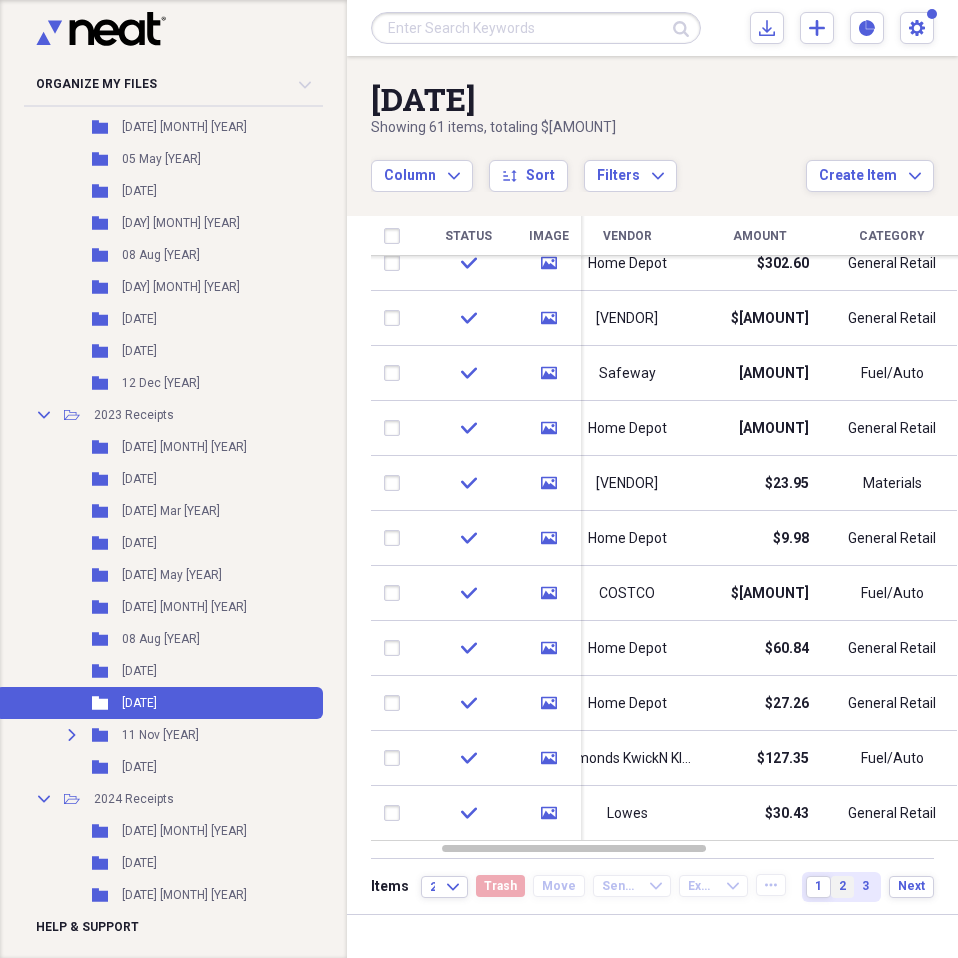 click on "2" at bounding box center (842, 886) 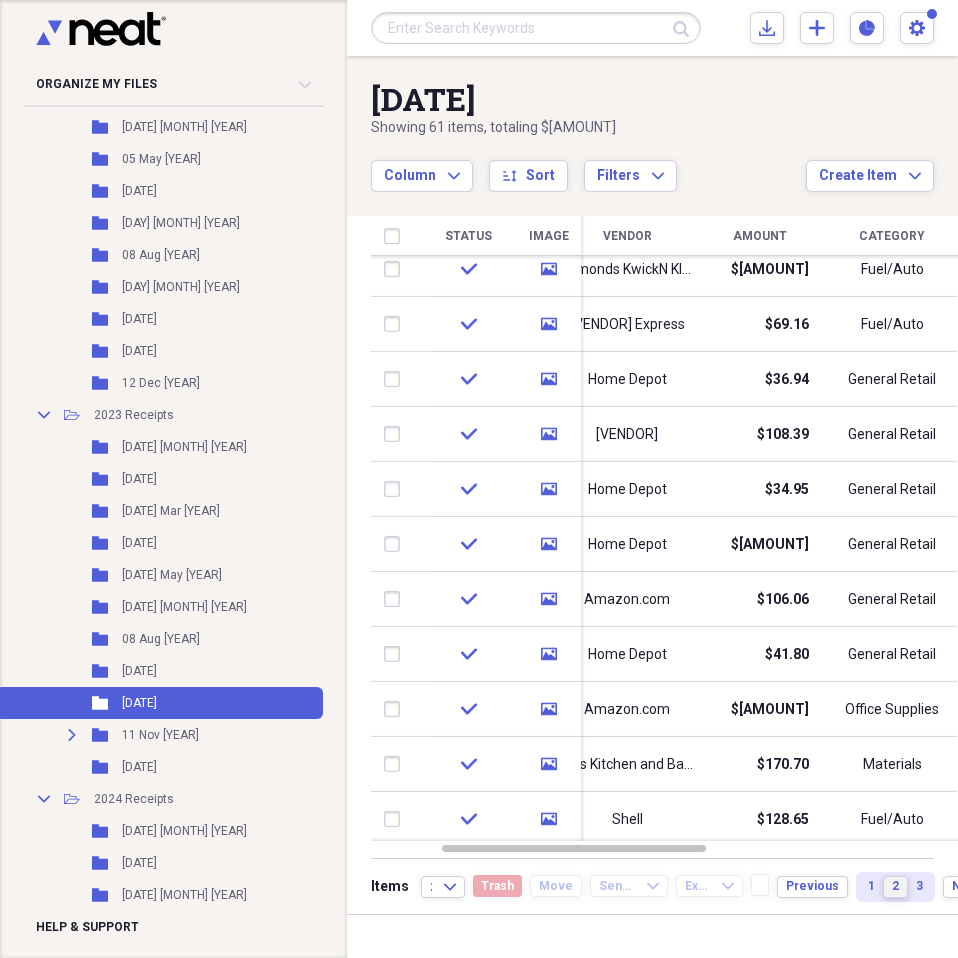 drag, startPoint x: 945, startPoint y: 367, endPoint x: 944, endPoint y: 341, distance: 26.019224 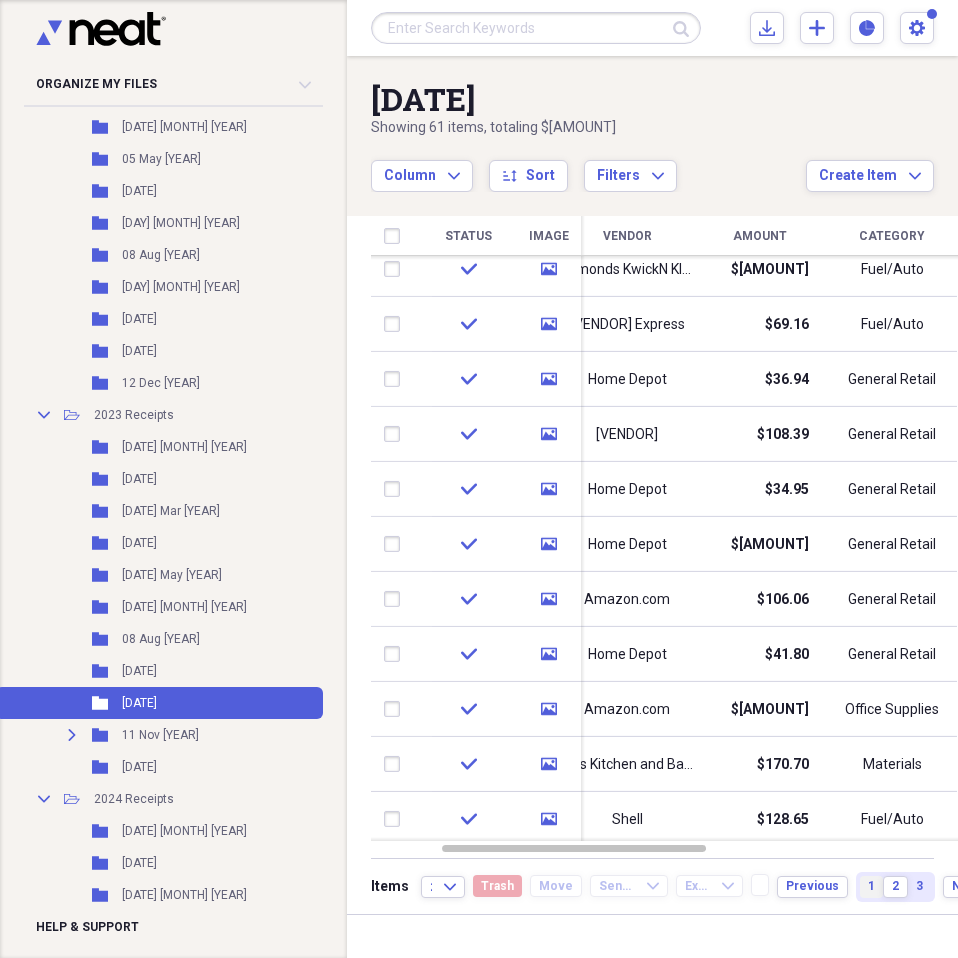 click on "1" at bounding box center (871, 886) 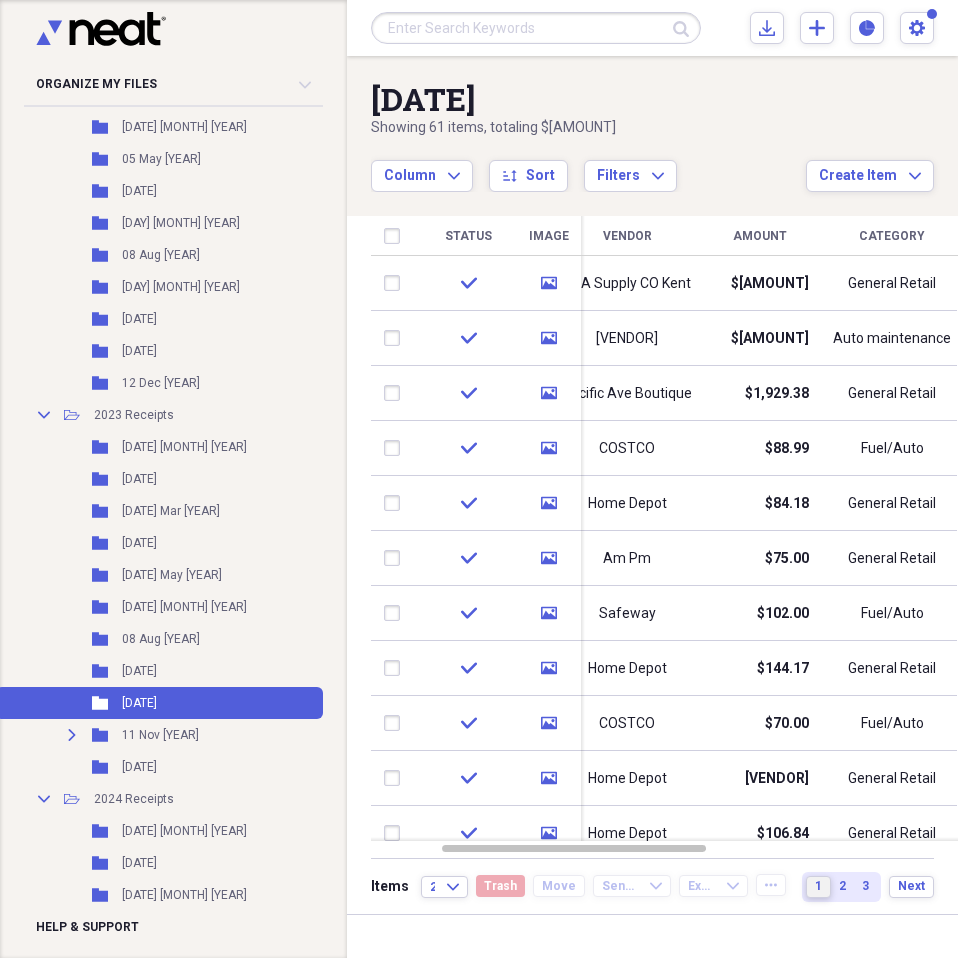 drag, startPoint x: 947, startPoint y: 354, endPoint x: 946, endPoint y: 343, distance: 11.045361 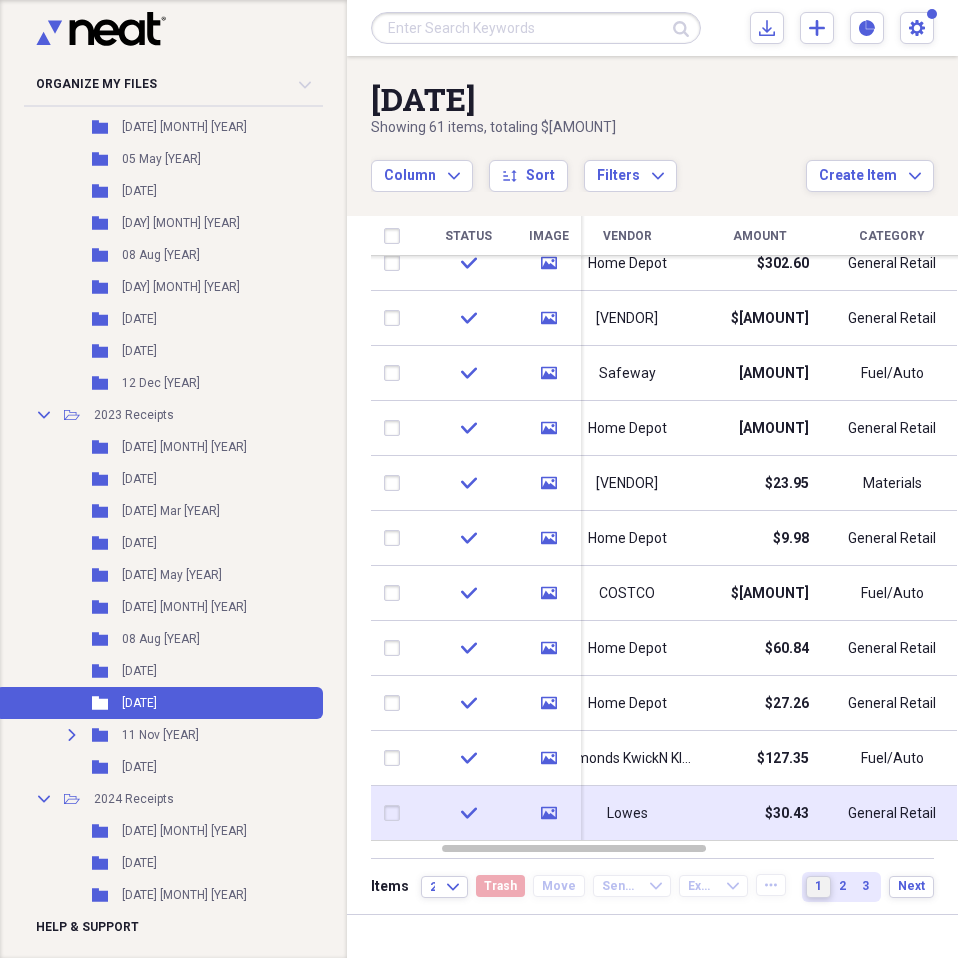drag, startPoint x: 949, startPoint y: 362, endPoint x: 851, endPoint y: 787, distance: 436.1525 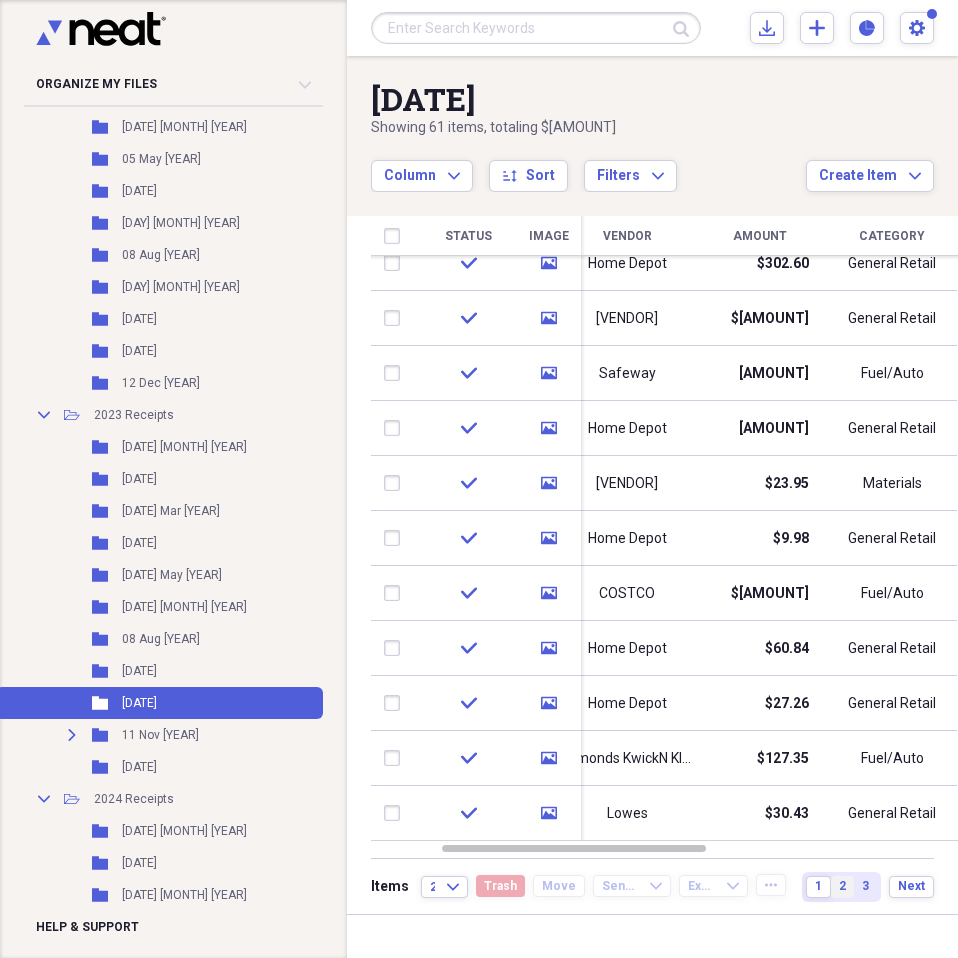 click on "2" at bounding box center [842, 886] 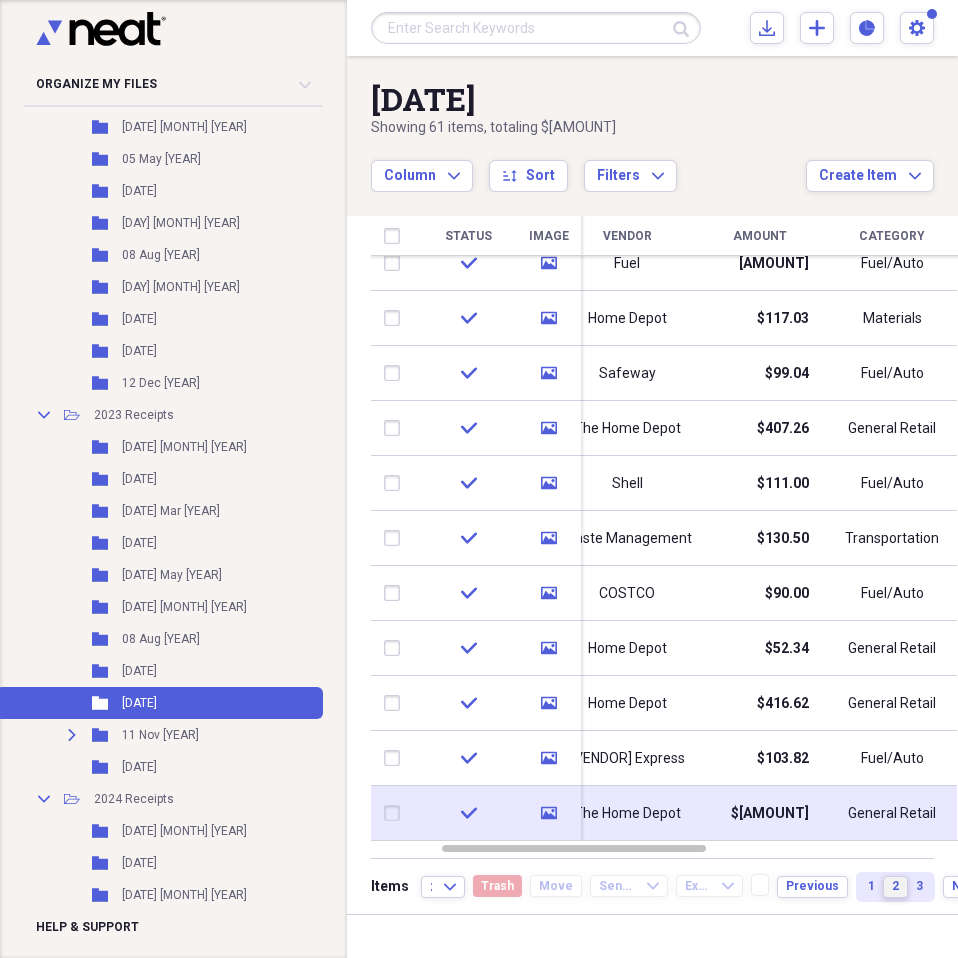 drag, startPoint x: 954, startPoint y: 337, endPoint x: 855, endPoint y: 814, distance: 487.16528 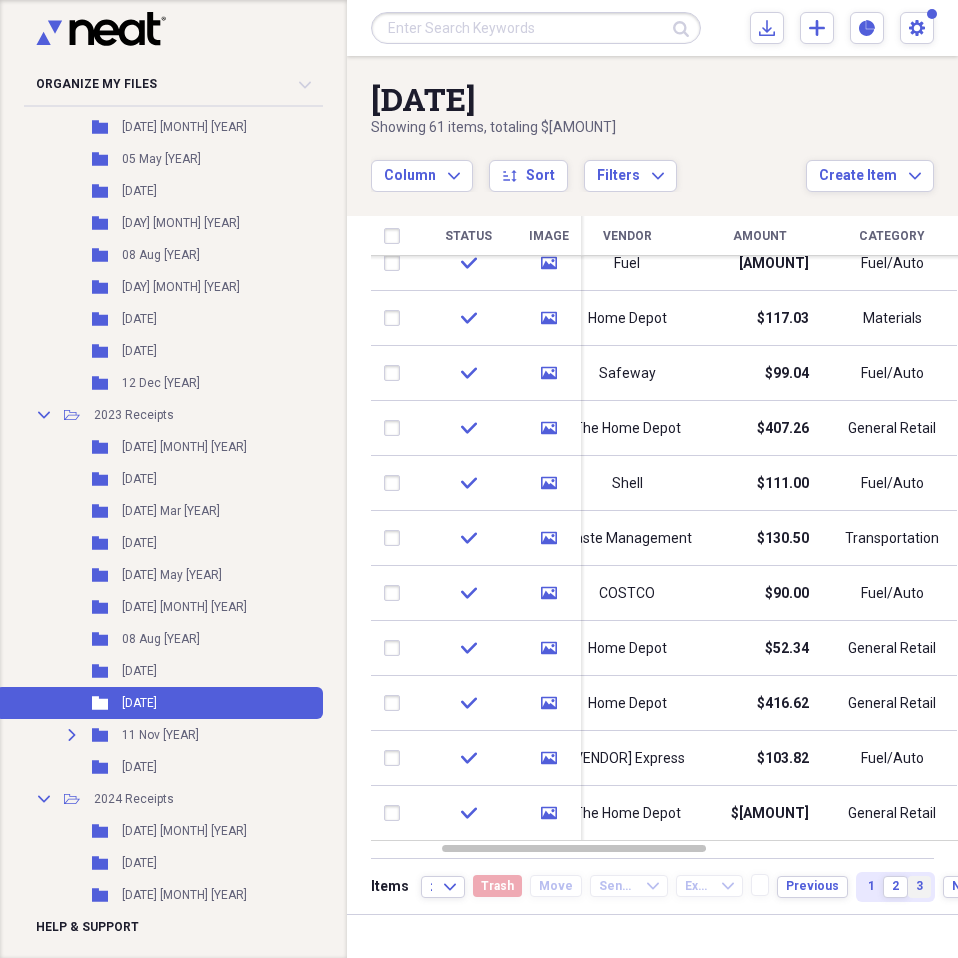 click on "3" at bounding box center (919, 886) 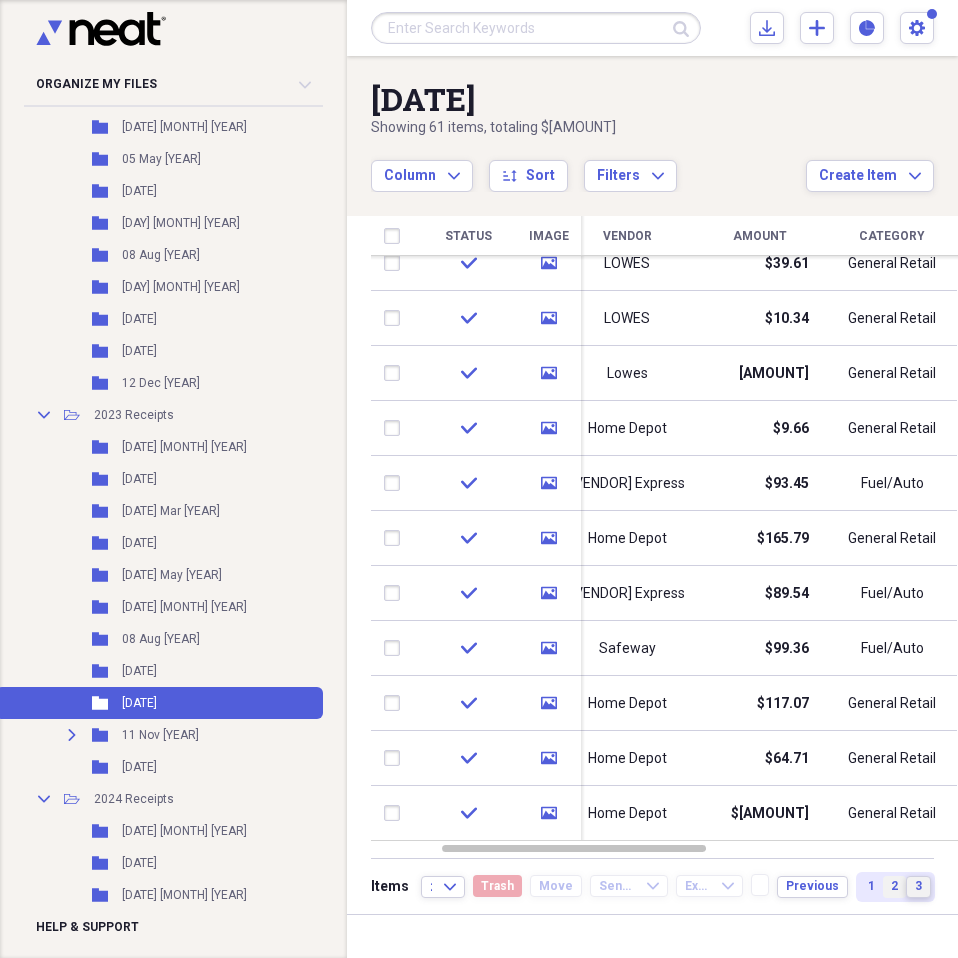 drag, startPoint x: 948, startPoint y: 312, endPoint x: 899, endPoint y: 889, distance: 579.07684 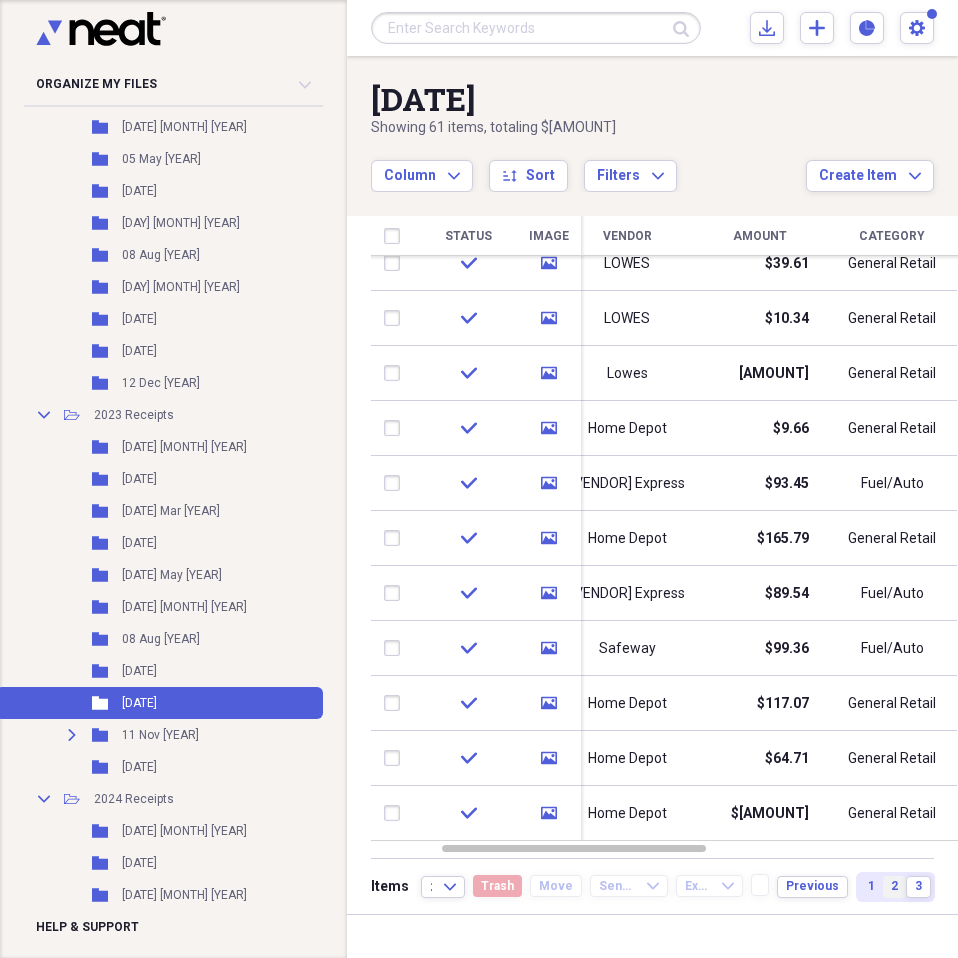 click on "2" at bounding box center (894, 887) 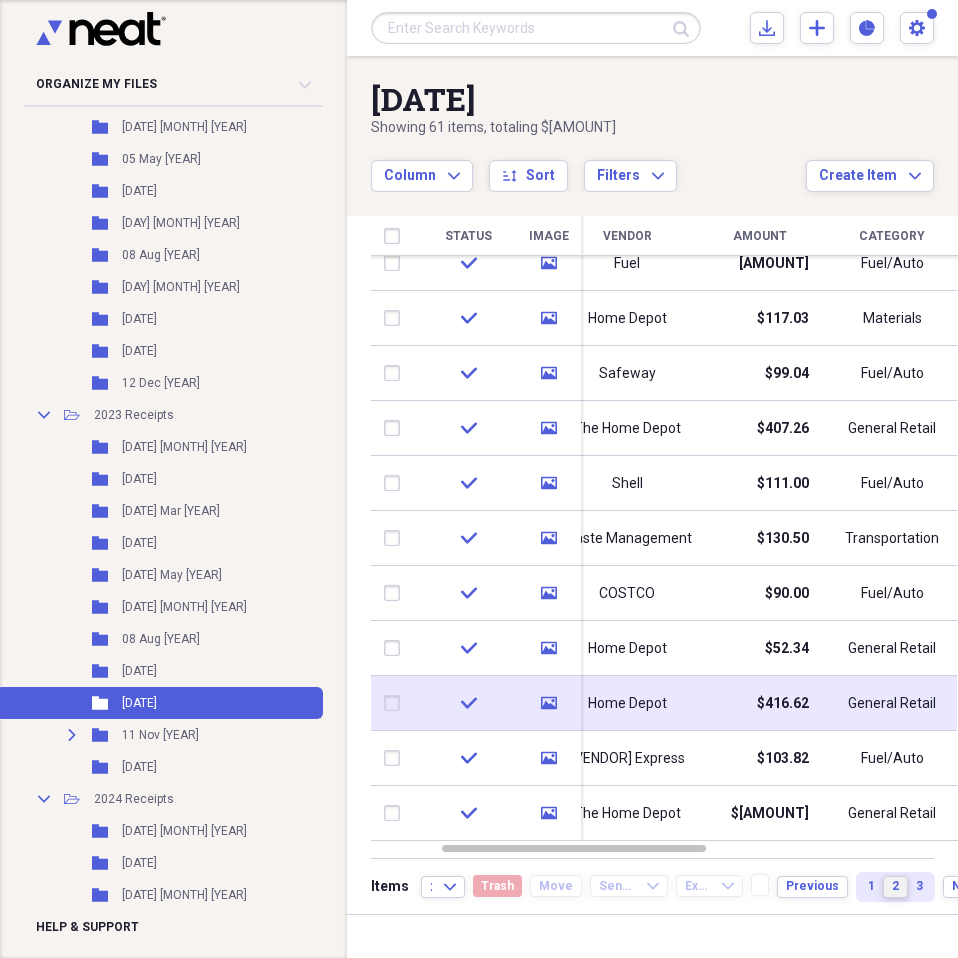 drag, startPoint x: 947, startPoint y: 321, endPoint x: 876, endPoint y: 705, distance: 390.50864 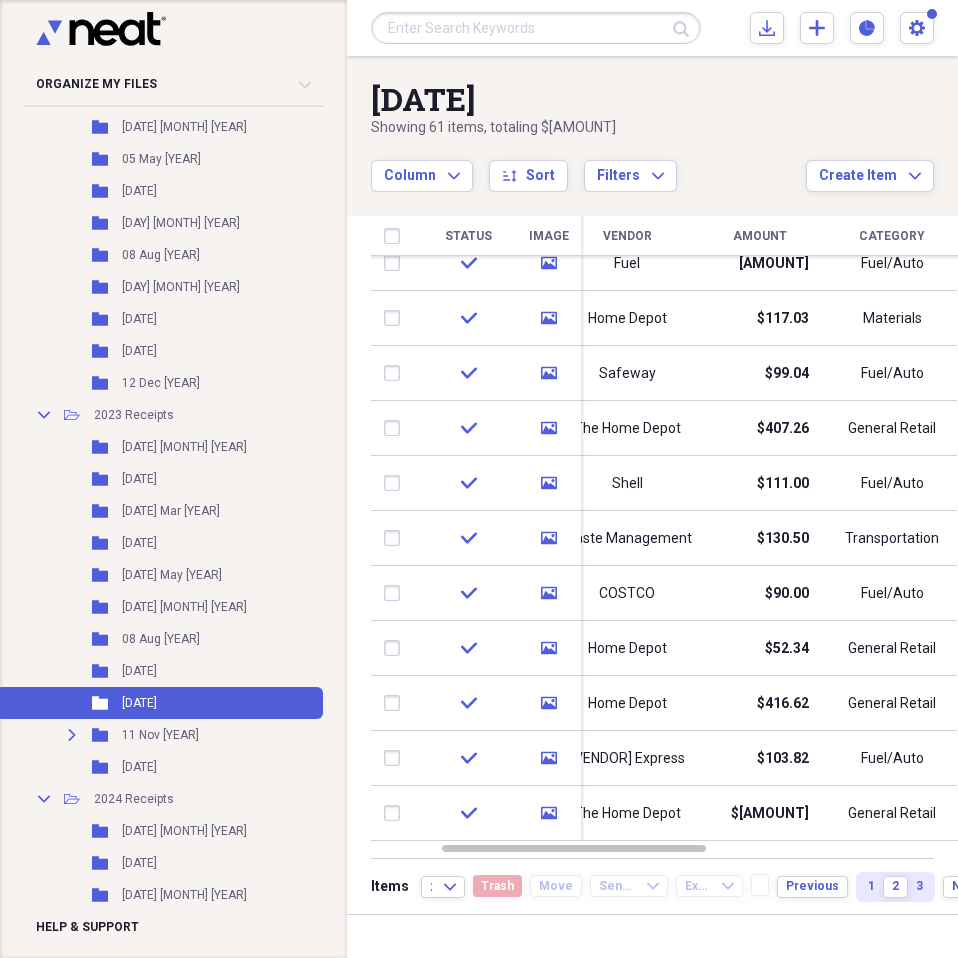 click on "1 2 3" at bounding box center [895, 887] 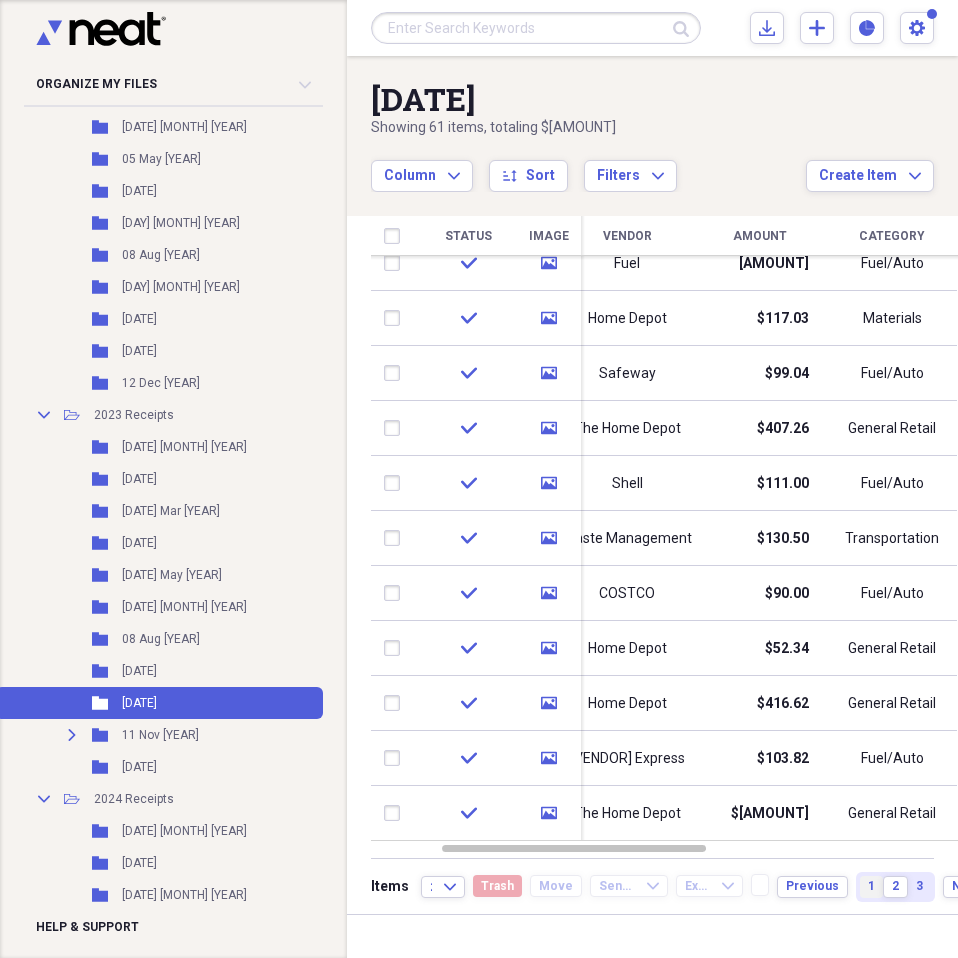 click on "1" at bounding box center (871, 886) 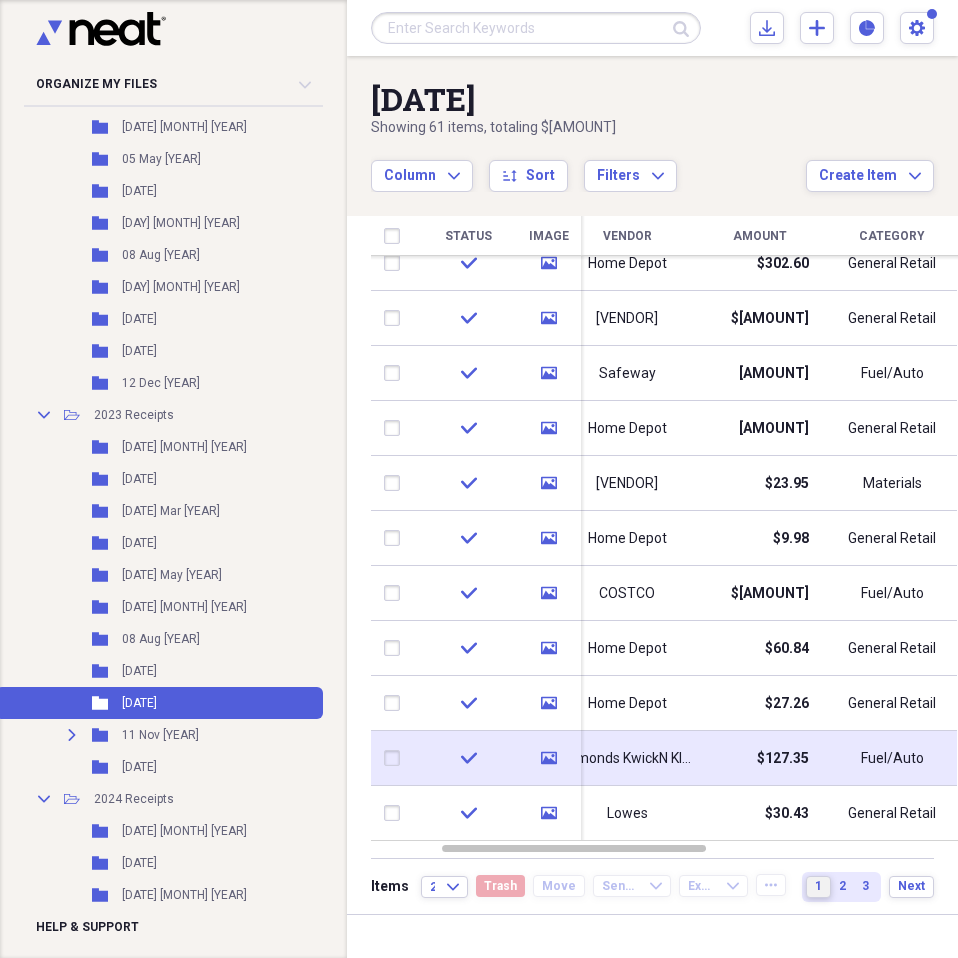 drag, startPoint x: 950, startPoint y: 378, endPoint x: 853, endPoint y: 756, distance: 390.24734 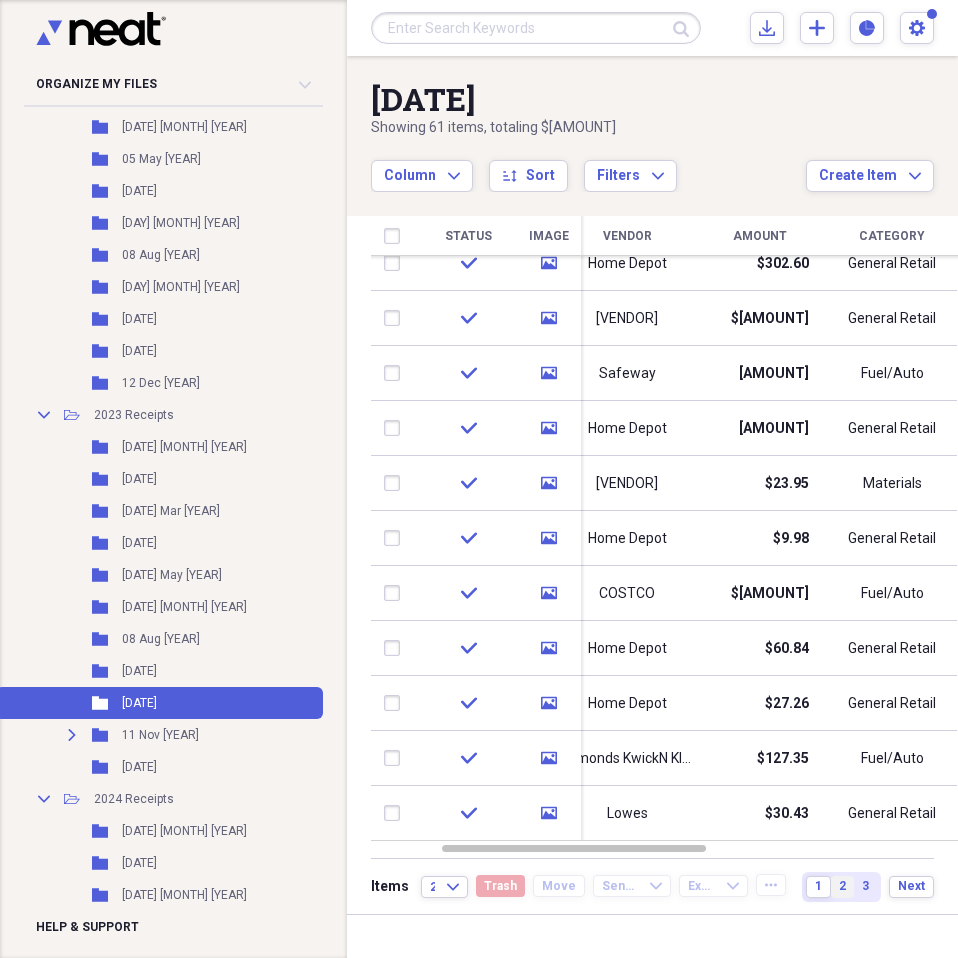 click on "2" at bounding box center [842, 887] 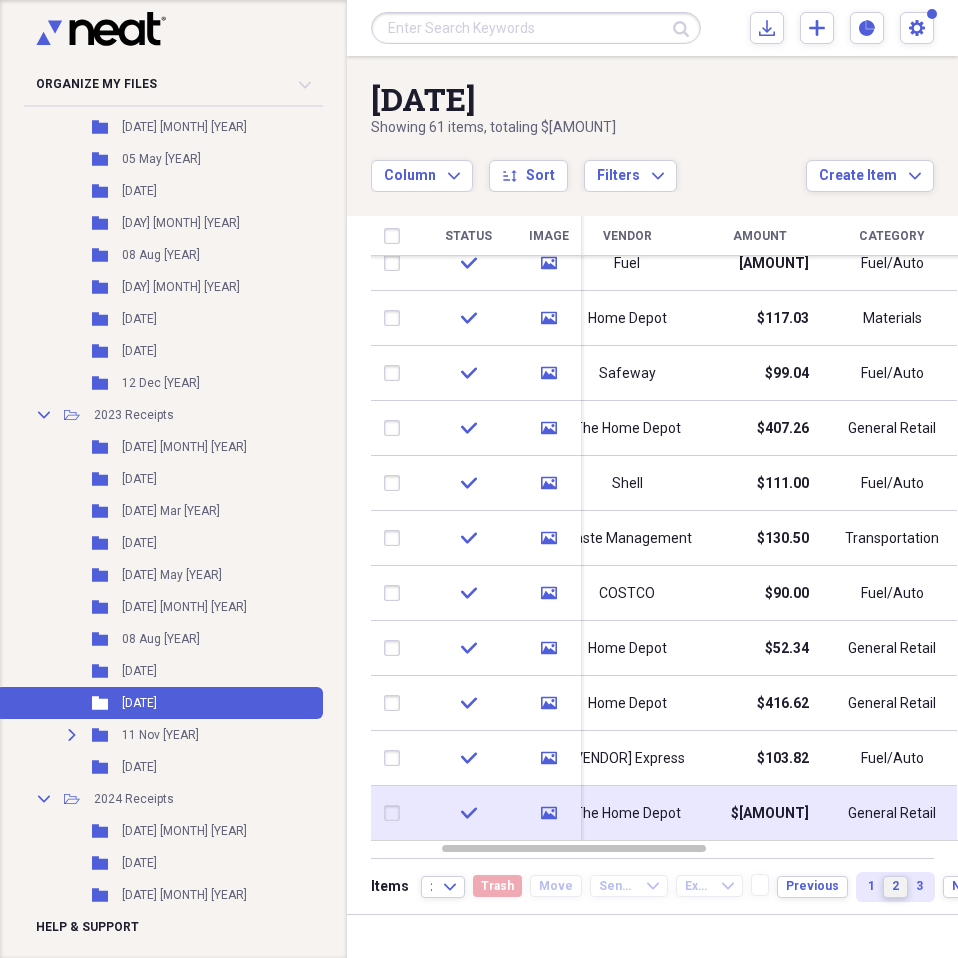 drag, startPoint x: 954, startPoint y: 451, endPoint x: 925, endPoint y: 815, distance: 365.15338 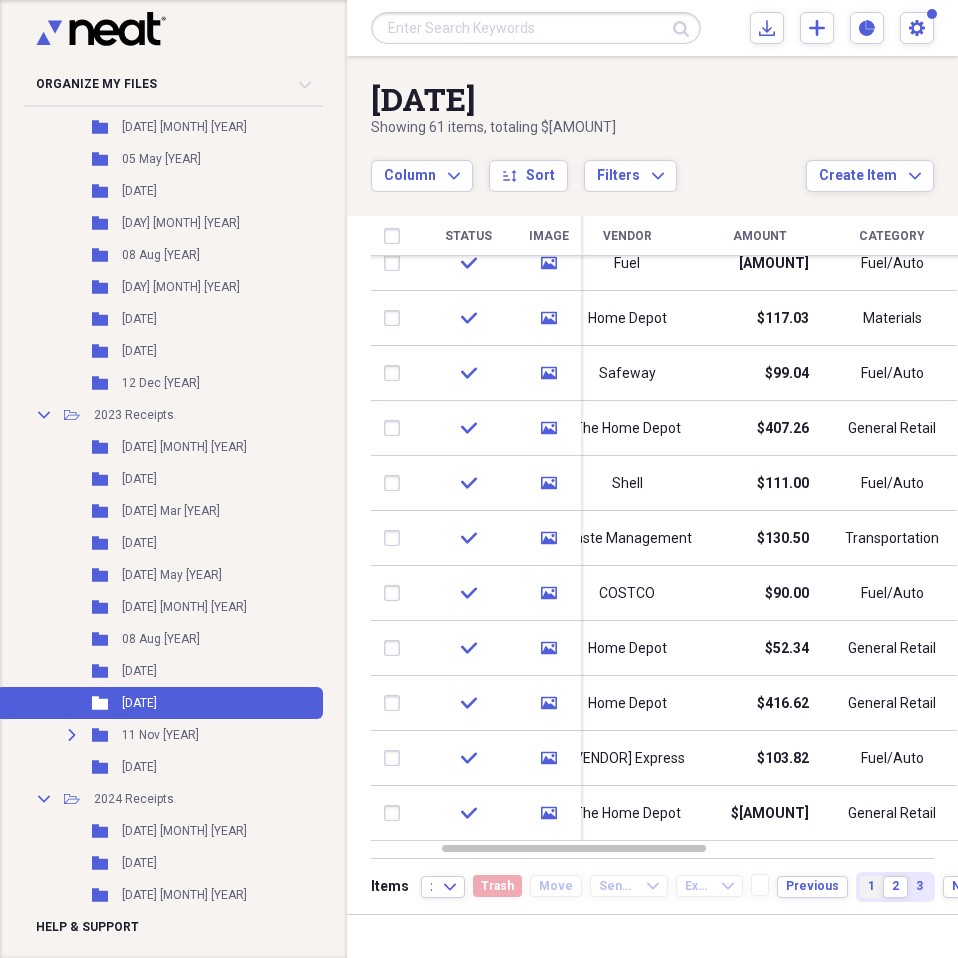 click on "1" at bounding box center [871, 886] 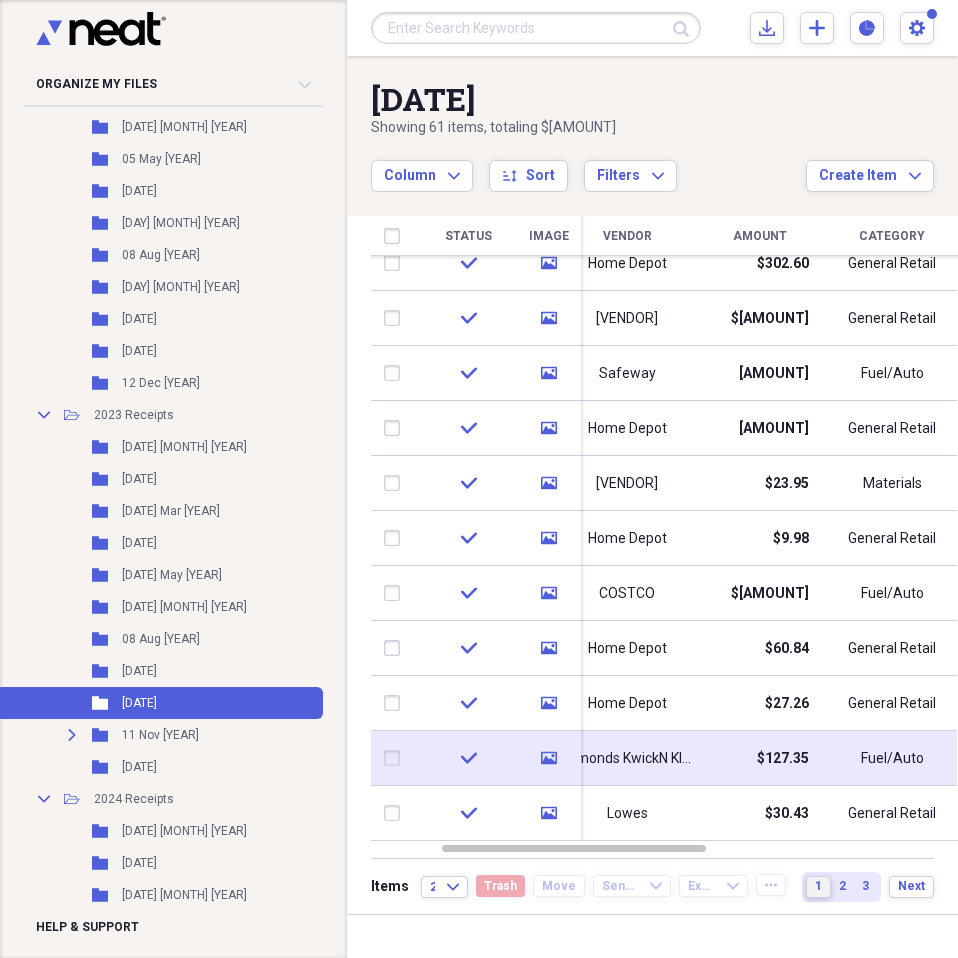 drag, startPoint x: 950, startPoint y: 293, endPoint x: 886, endPoint y: 732, distance: 443.64062 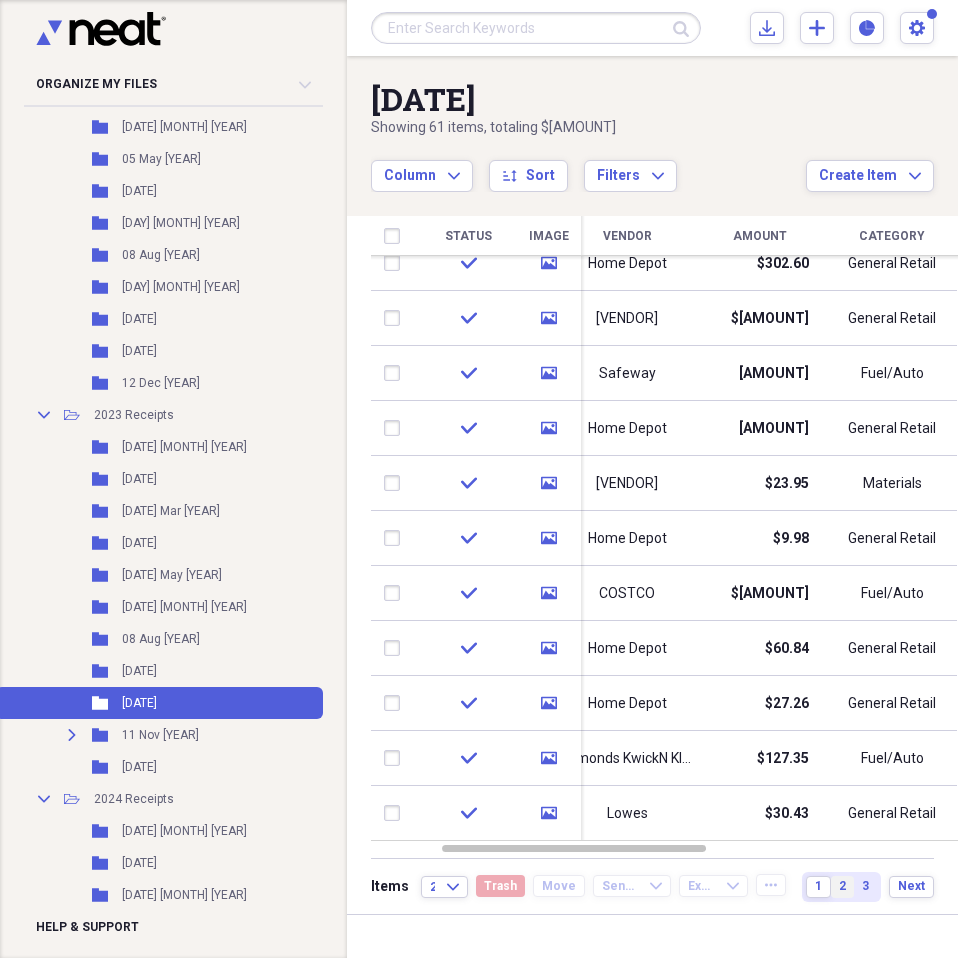 click on "2" at bounding box center [842, 887] 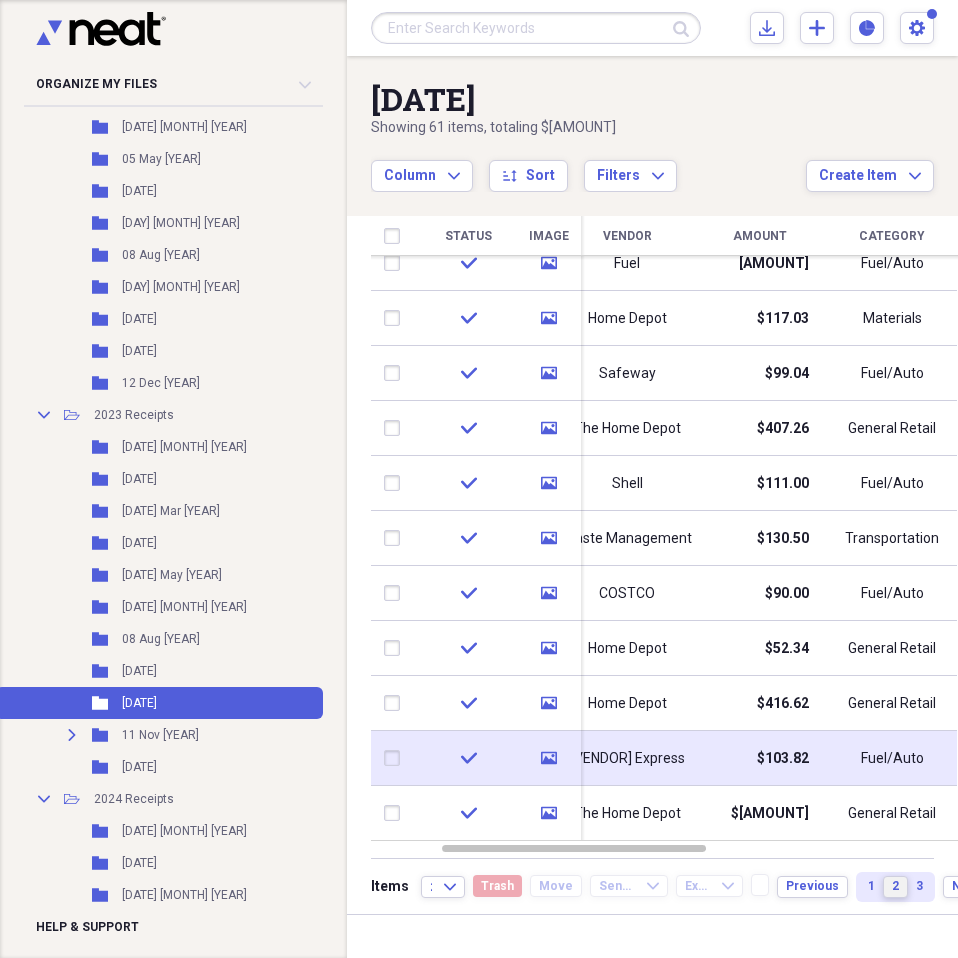 drag, startPoint x: 950, startPoint y: 329, endPoint x: 858, endPoint y: 765, distance: 445.6007 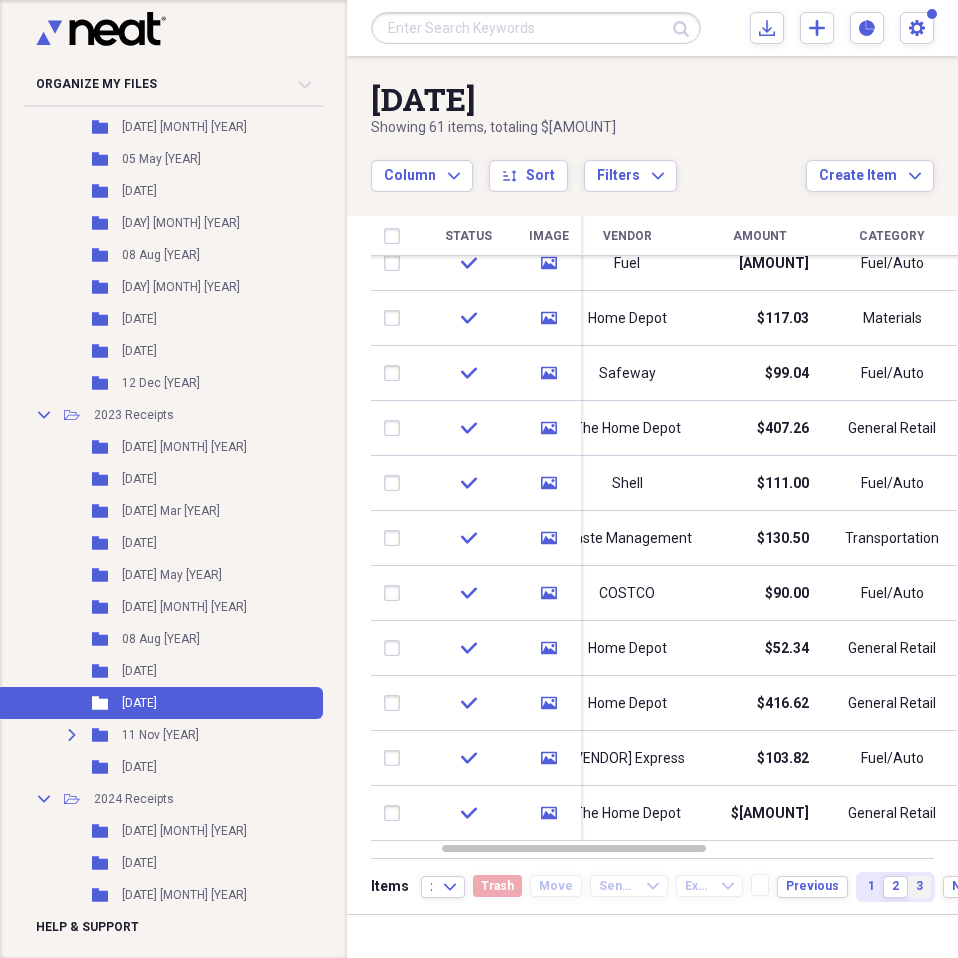 click on "3" at bounding box center [919, 886] 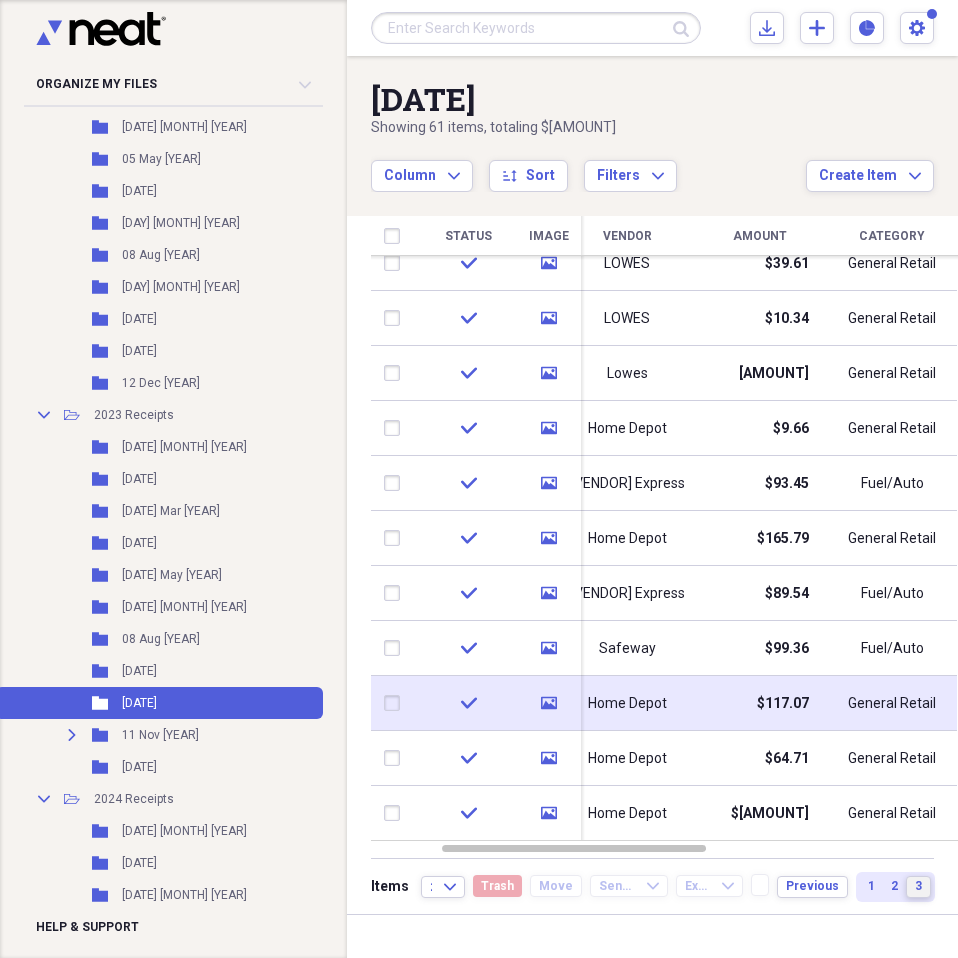 drag, startPoint x: 947, startPoint y: 353, endPoint x: 857, endPoint y: 697, distance: 355.5784 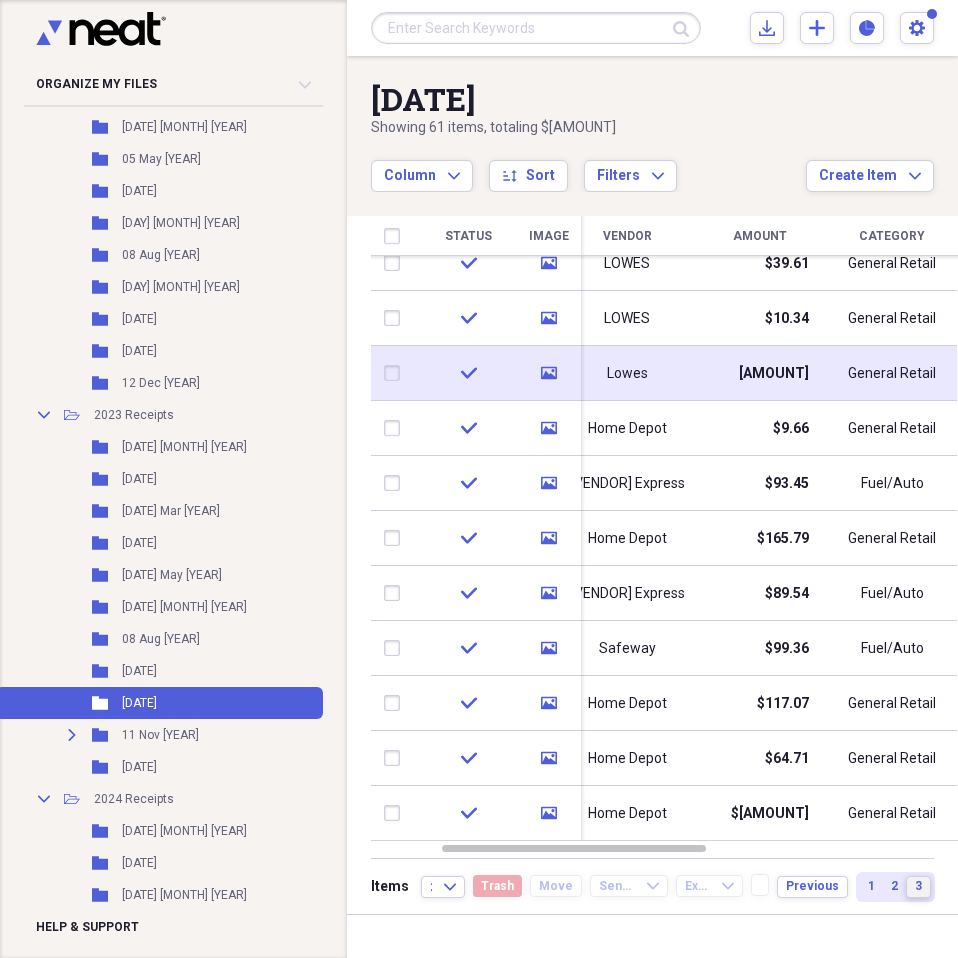 type 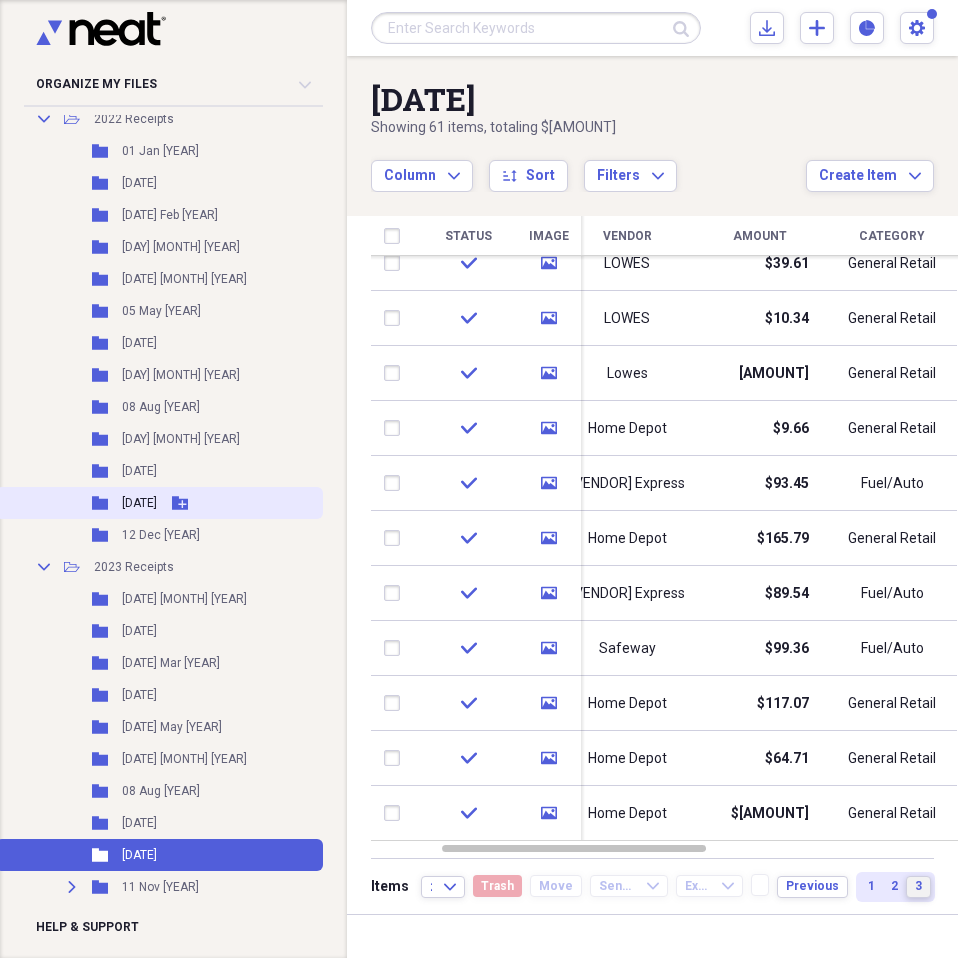 scroll, scrollTop: 700, scrollLeft: 0, axis: vertical 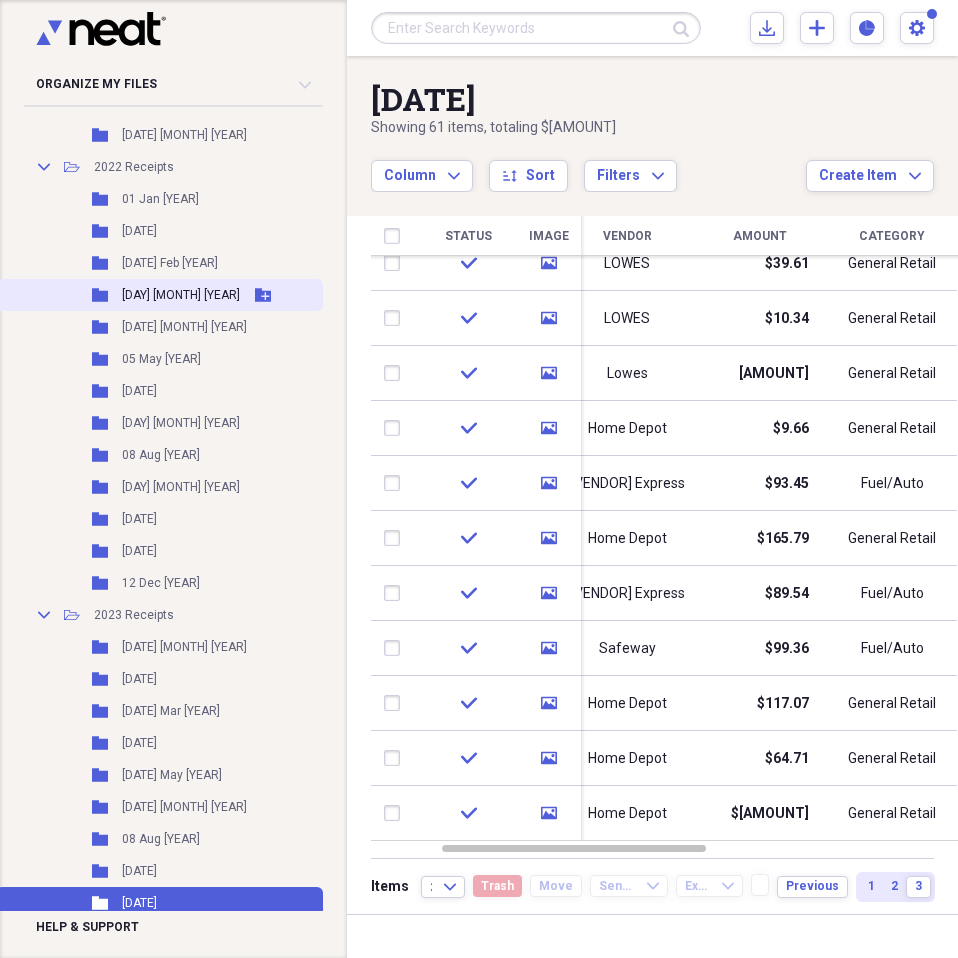 click on "[DAY] [MONTH] [YEAR]" at bounding box center [181, 295] 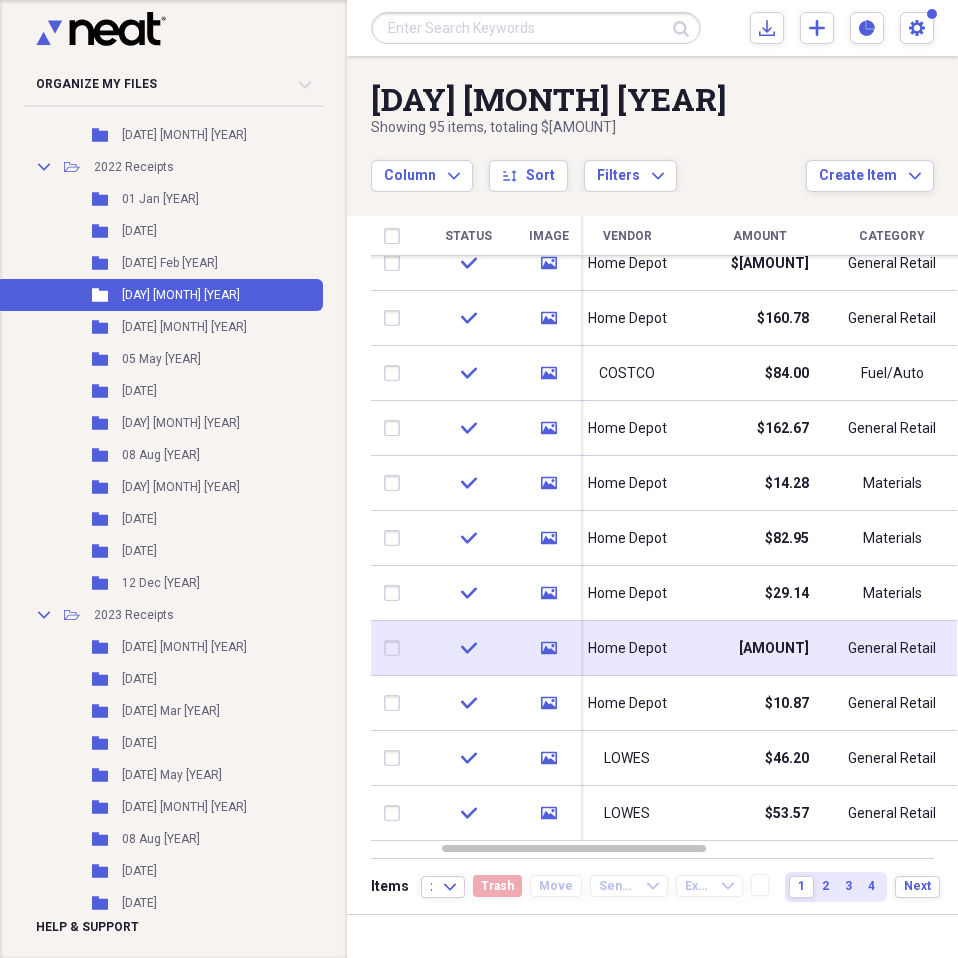 drag, startPoint x: 950, startPoint y: 302, endPoint x: 788, endPoint y: 646, distance: 380.23676 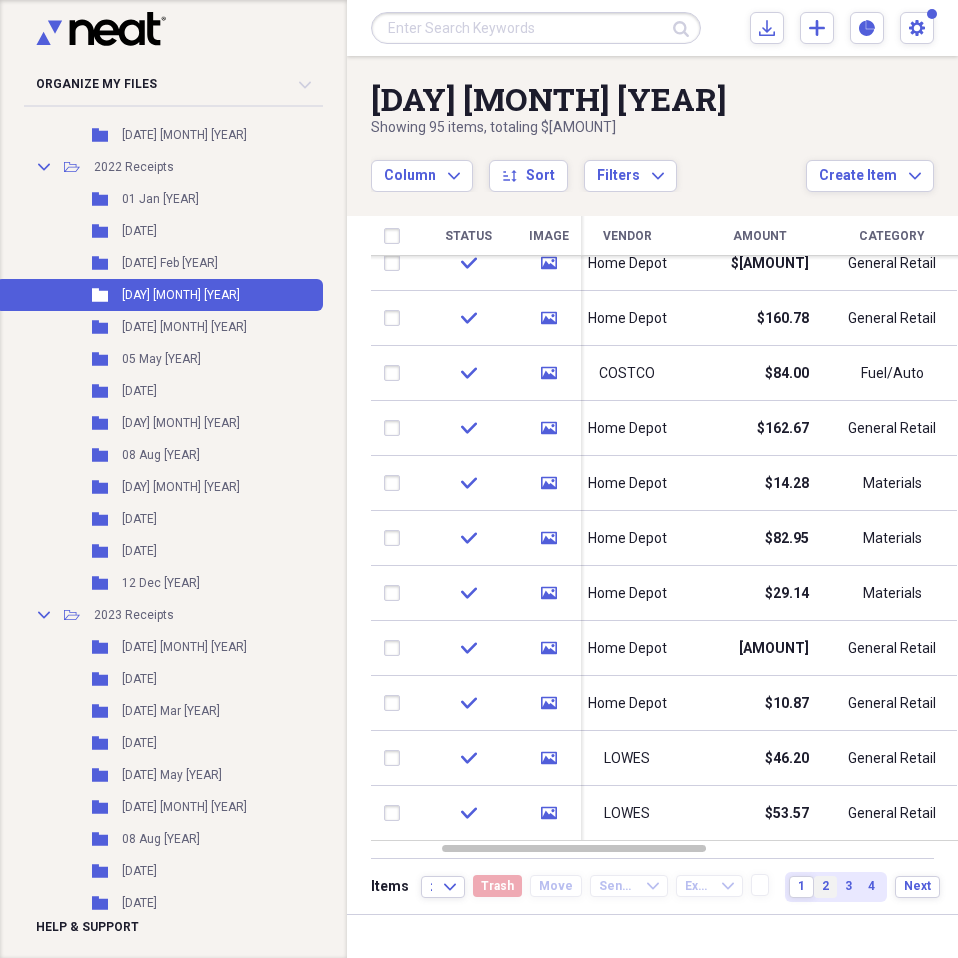 click on "2" at bounding box center (825, 886) 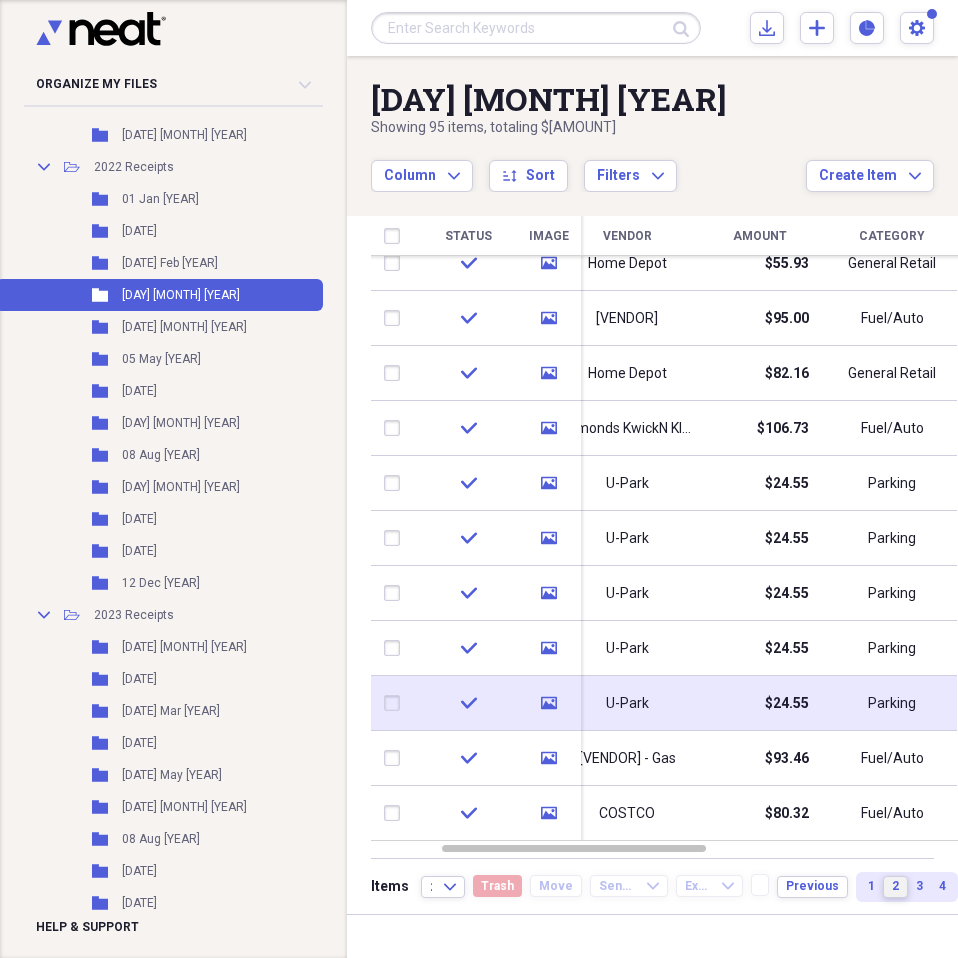 drag, startPoint x: 948, startPoint y: 308, endPoint x: 865, endPoint y: 715, distance: 415.37692 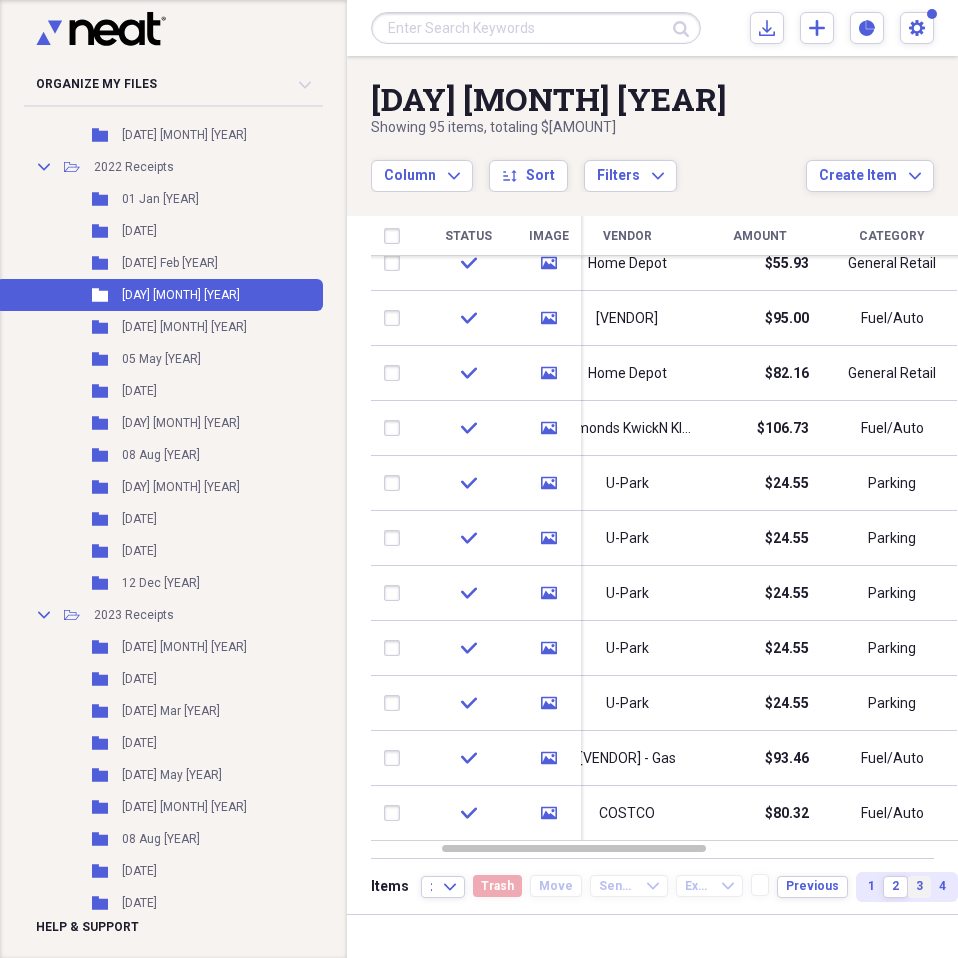 click on "3" at bounding box center (919, 886) 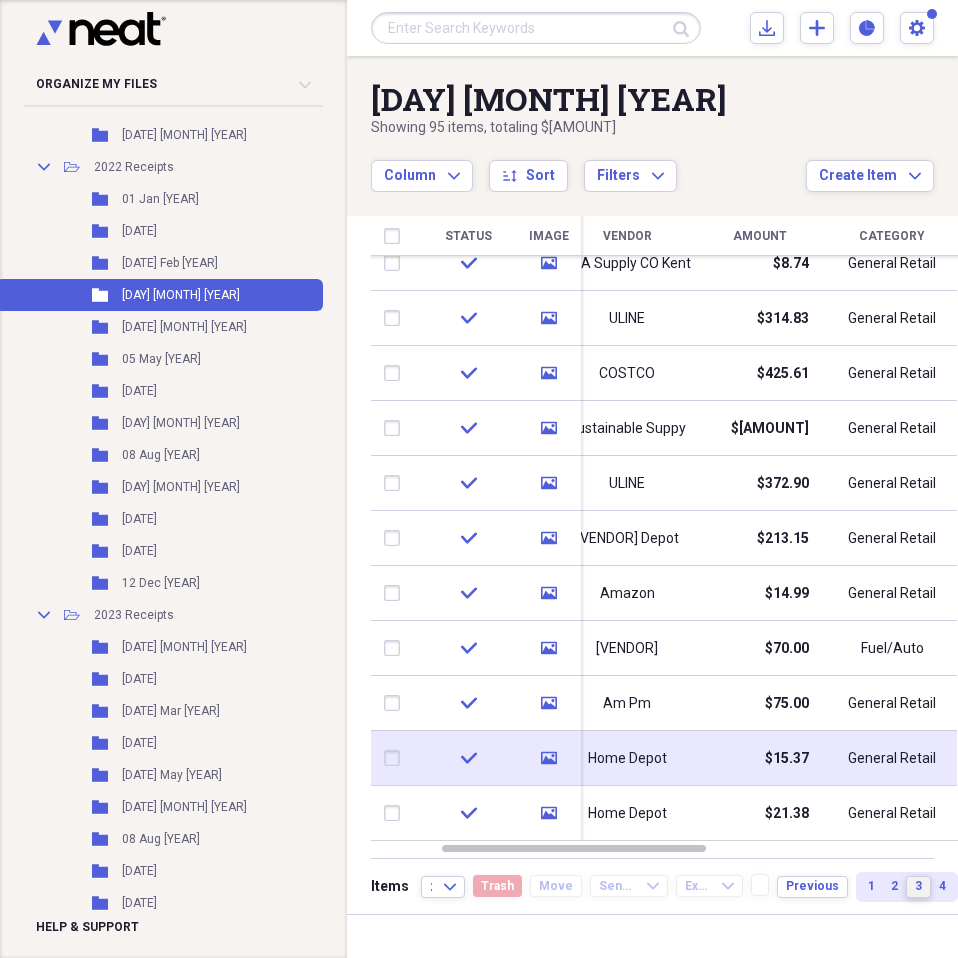 drag, startPoint x: 949, startPoint y: 397, endPoint x: 862, endPoint y: 769, distance: 382.03796 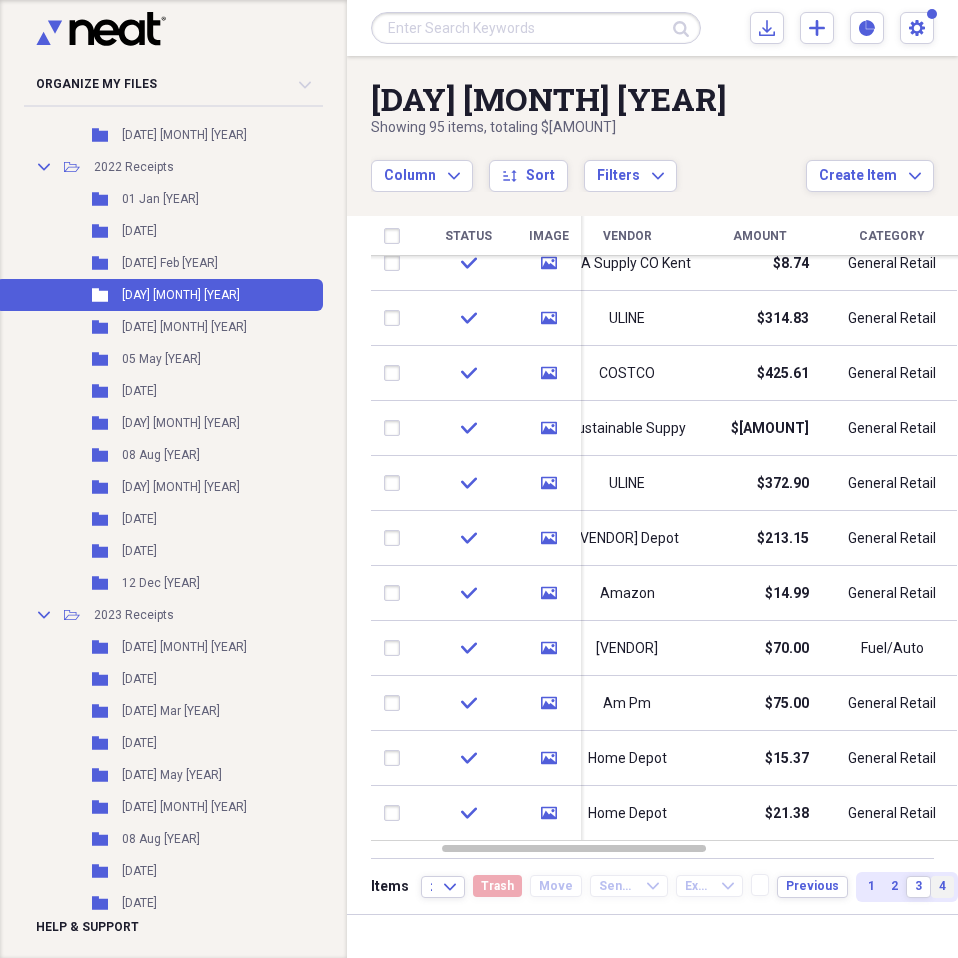 click on "4" at bounding box center (942, 886) 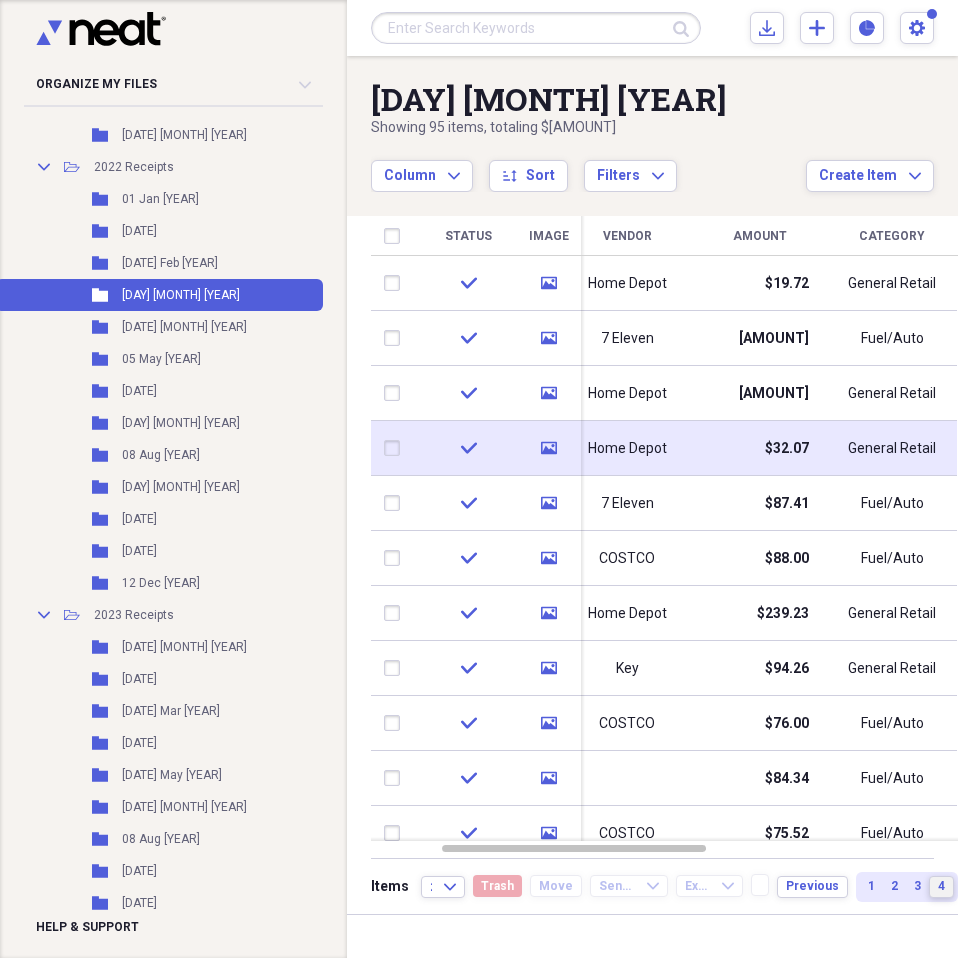 drag, startPoint x: 952, startPoint y: 311, endPoint x: 860, endPoint y: 453, distance: 169.1981 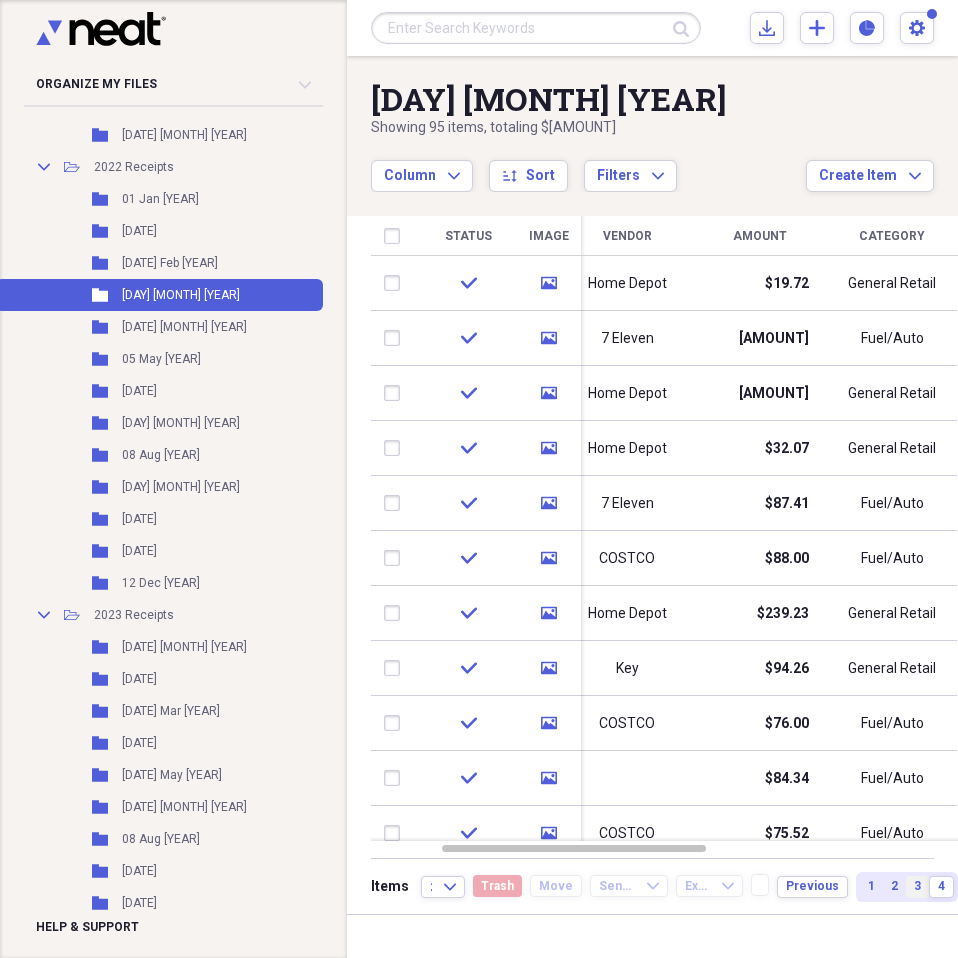 click on "3" at bounding box center [917, 886] 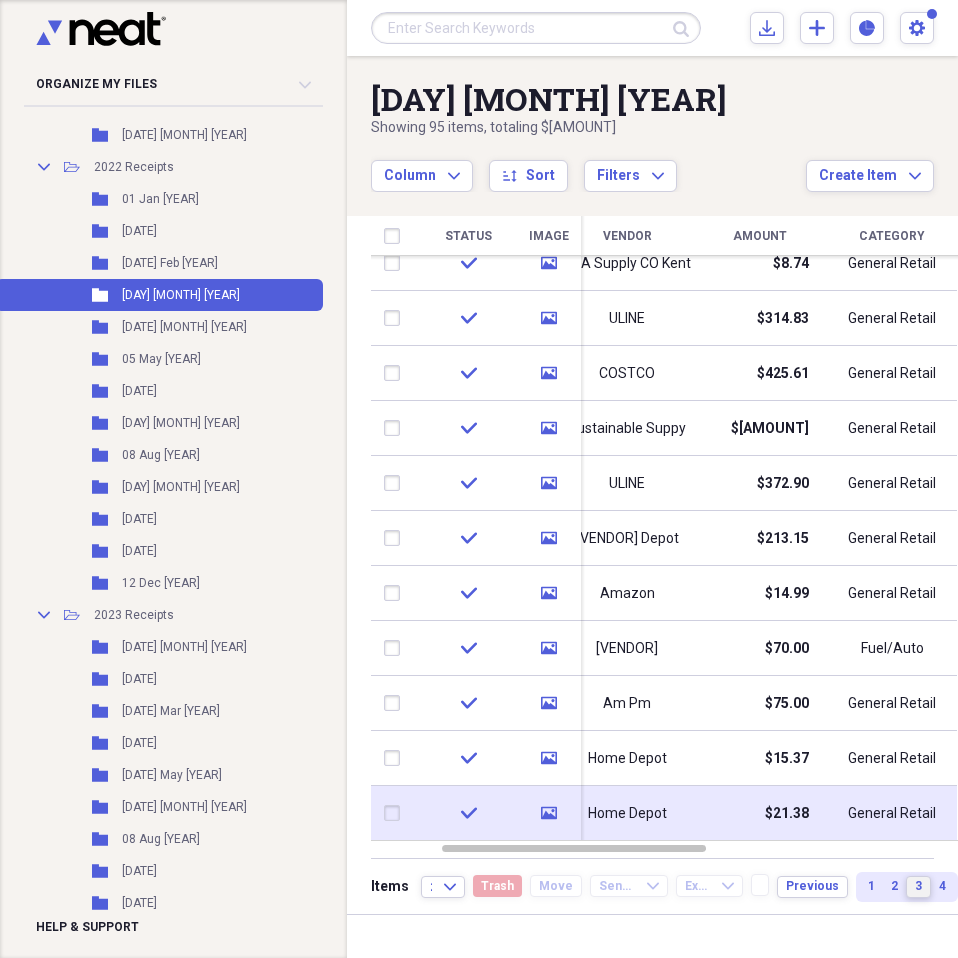 drag, startPoint x: 950, startPoint y: 300, endPoint x: 851, endPoint y: 804, distance: 513.63116 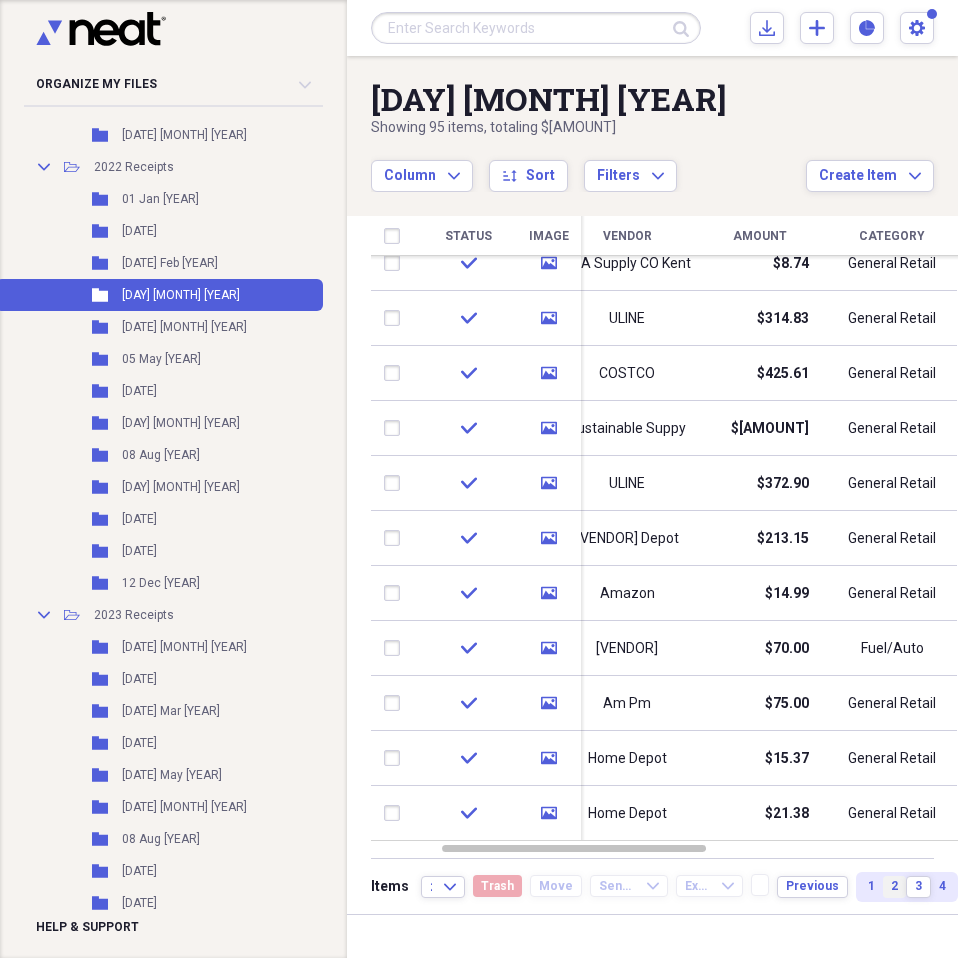 click on "2" at bounding box center (894, 886) 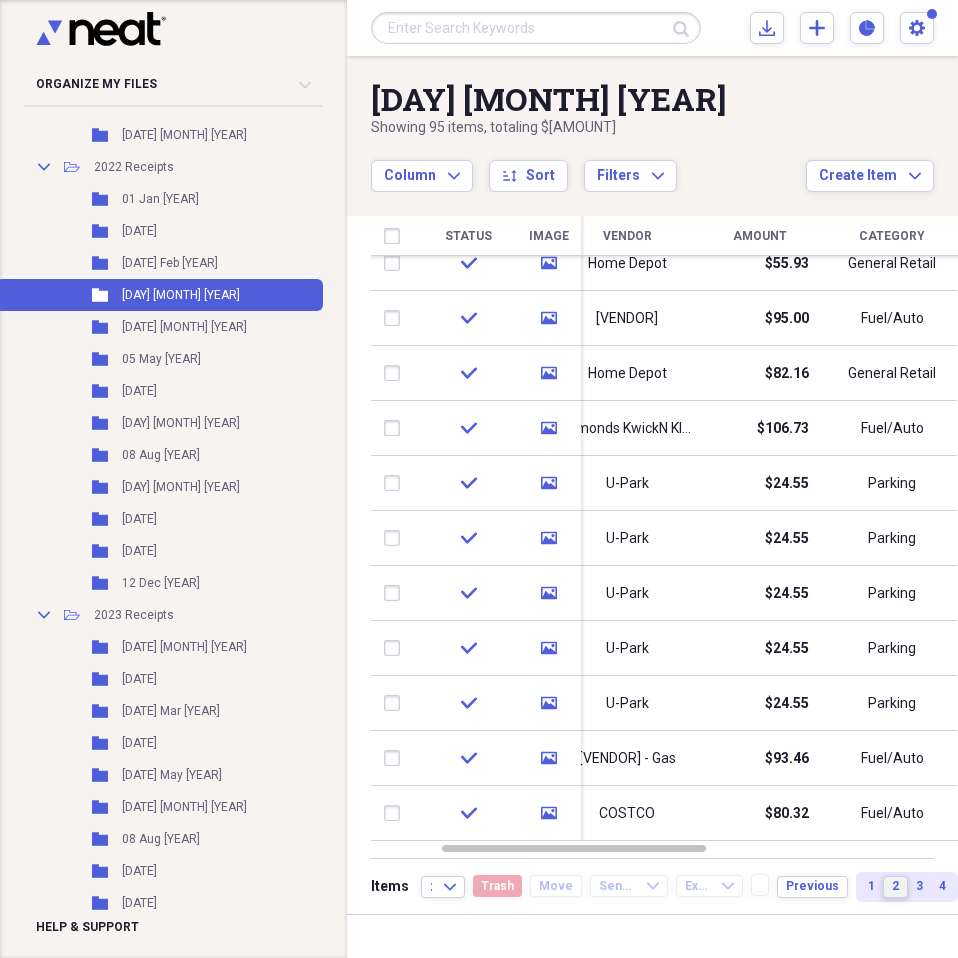 drag, startPoint x: 945, startPoint y: 320, endPoint x: 944, endPoint y: 724, distance: 404.00125 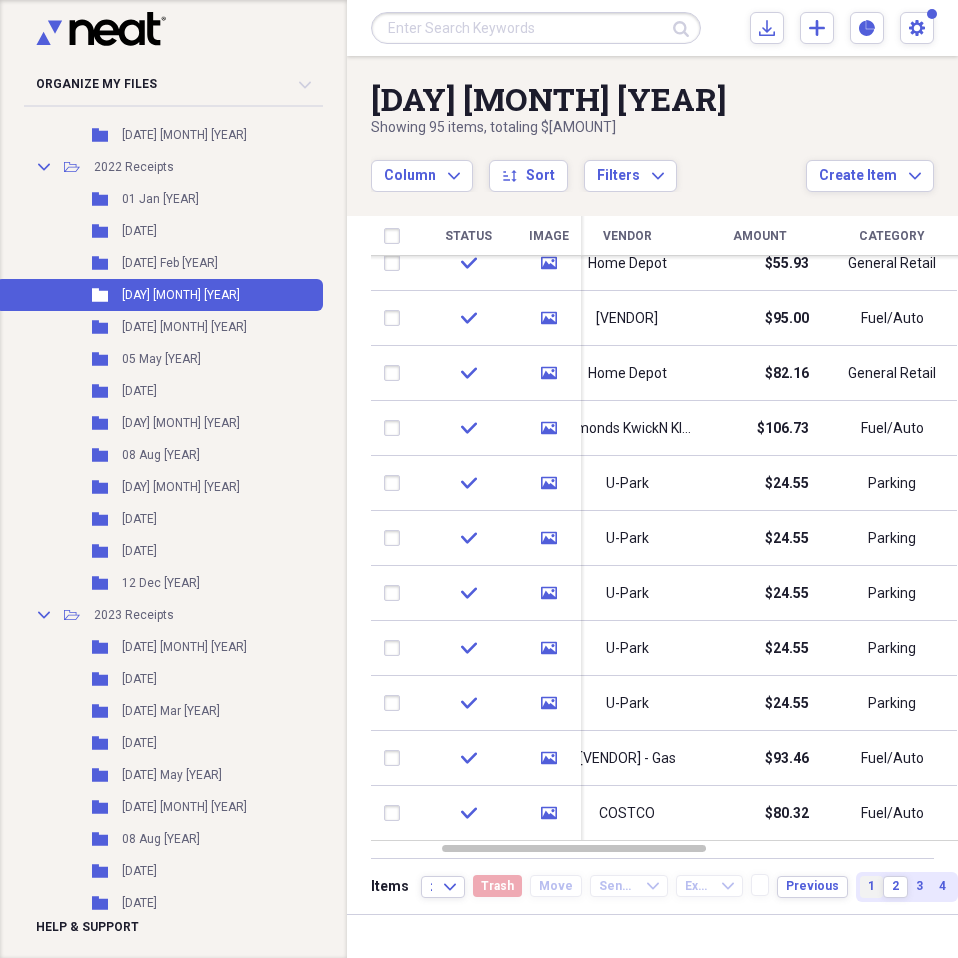click on "1" at bounding box center (871, 887) 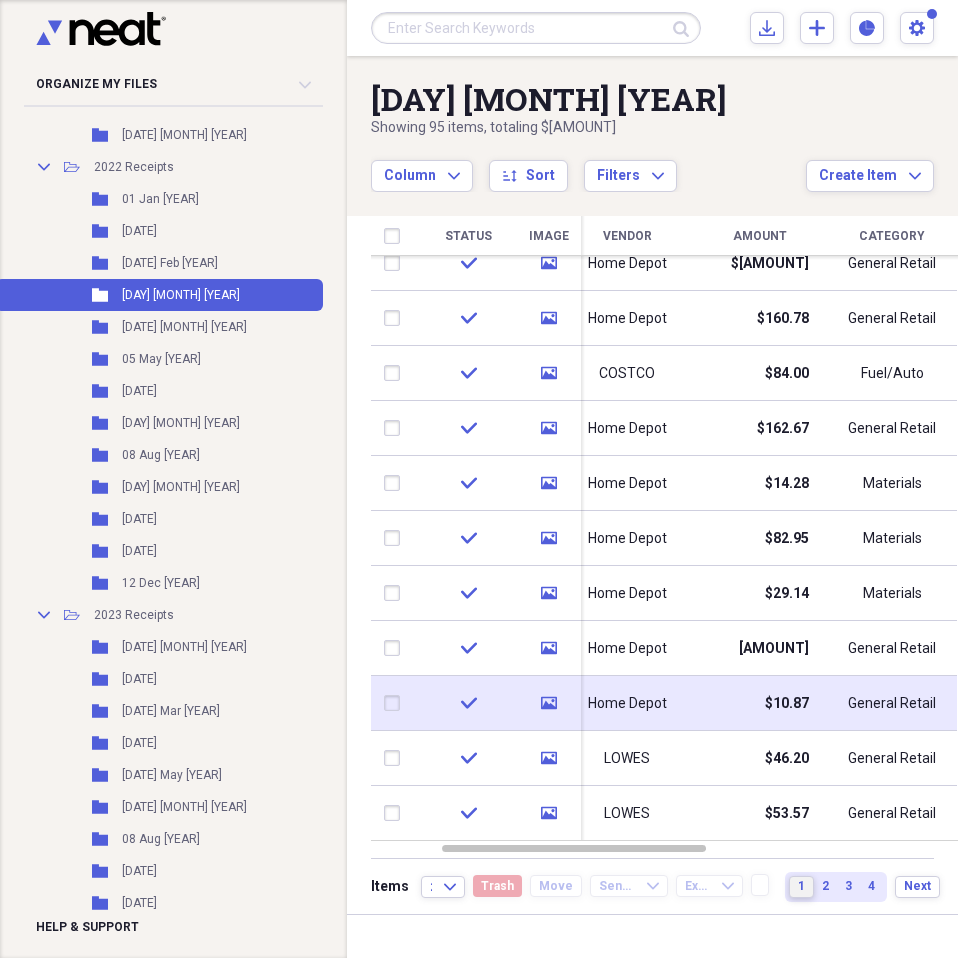 drag, startPoint x: 946, startPoint y: 307, endPoint x: 863, endPoint y: 696, distance: 397.7562 